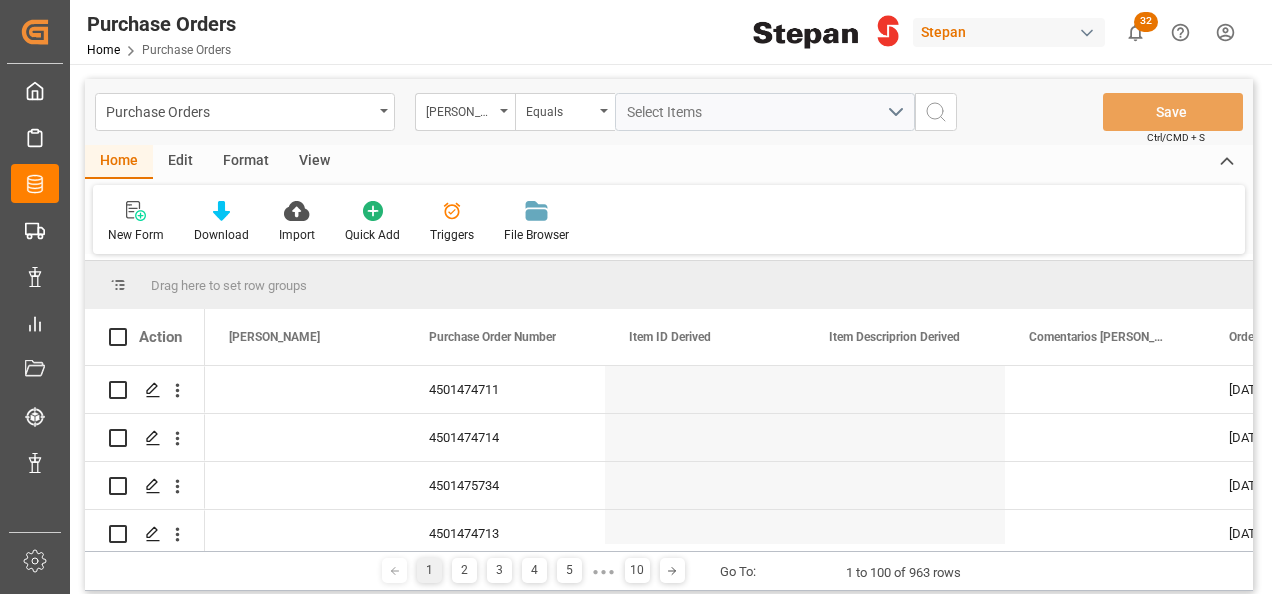 scroll, scrollTop: 0, scrollLeft: 0, axis: both 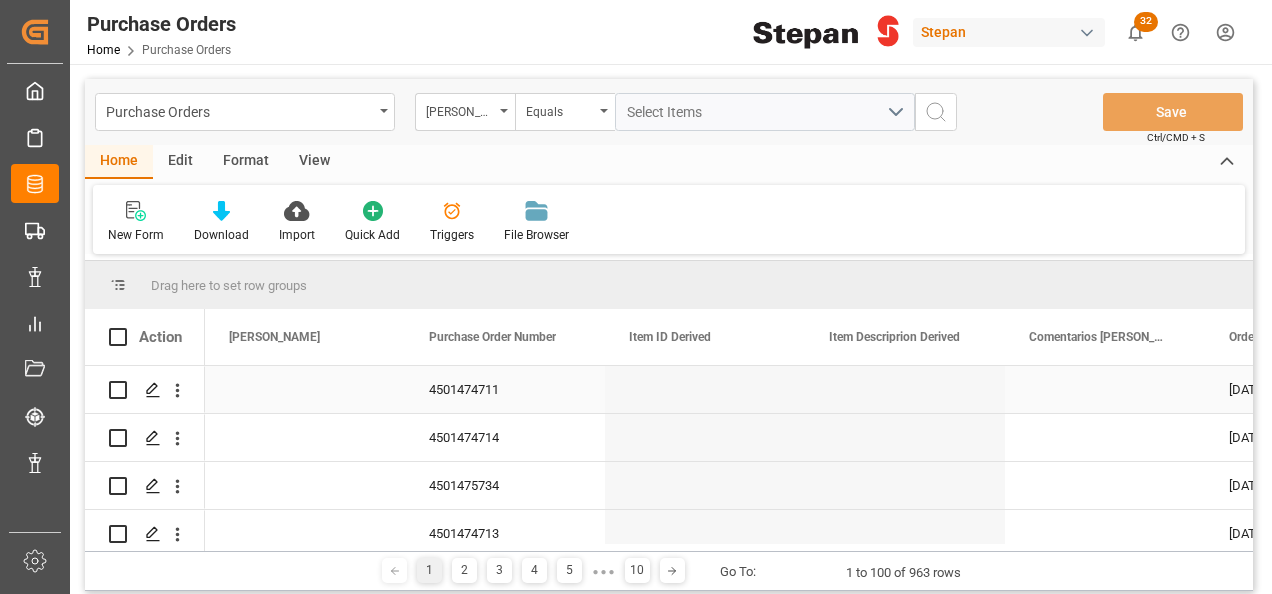 click at bounding box center [705, 389] 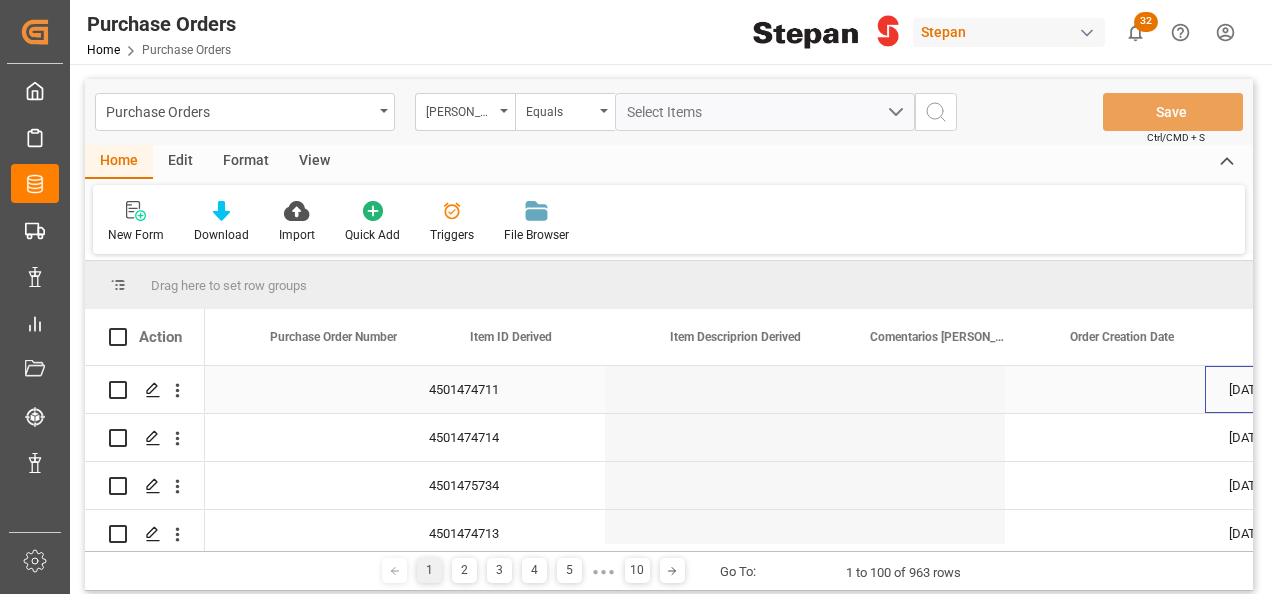 scroll, scrollTop: 0, scrollLeft: 158, axis: horizontal 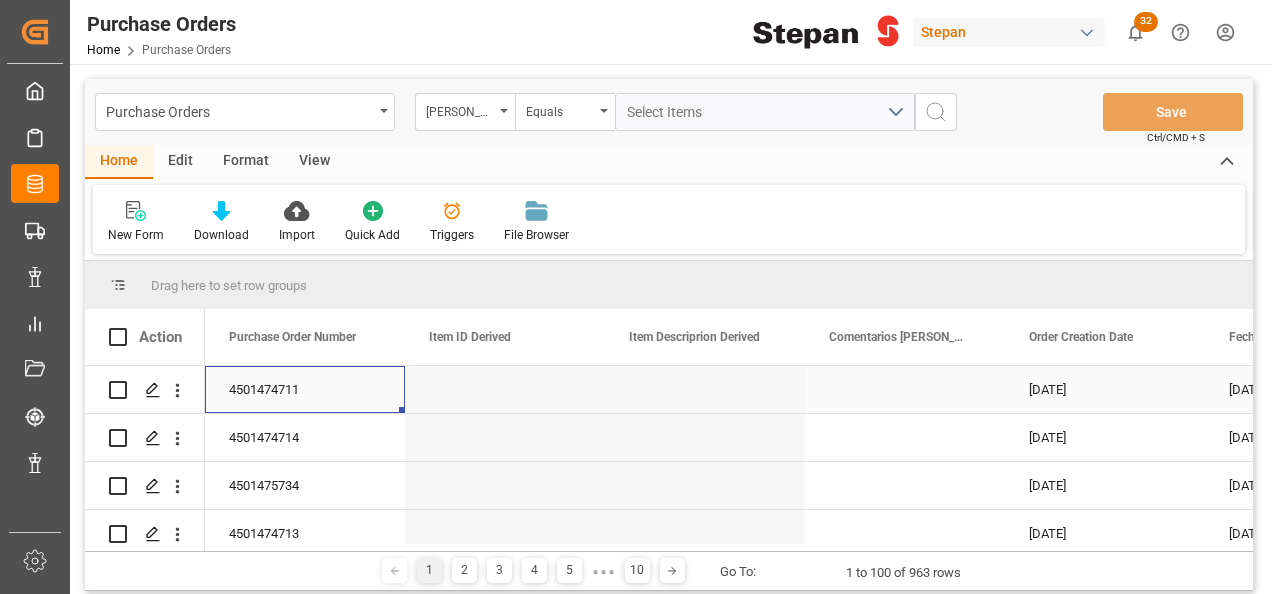 click on "4501474711" at bounding box center (305, 389) 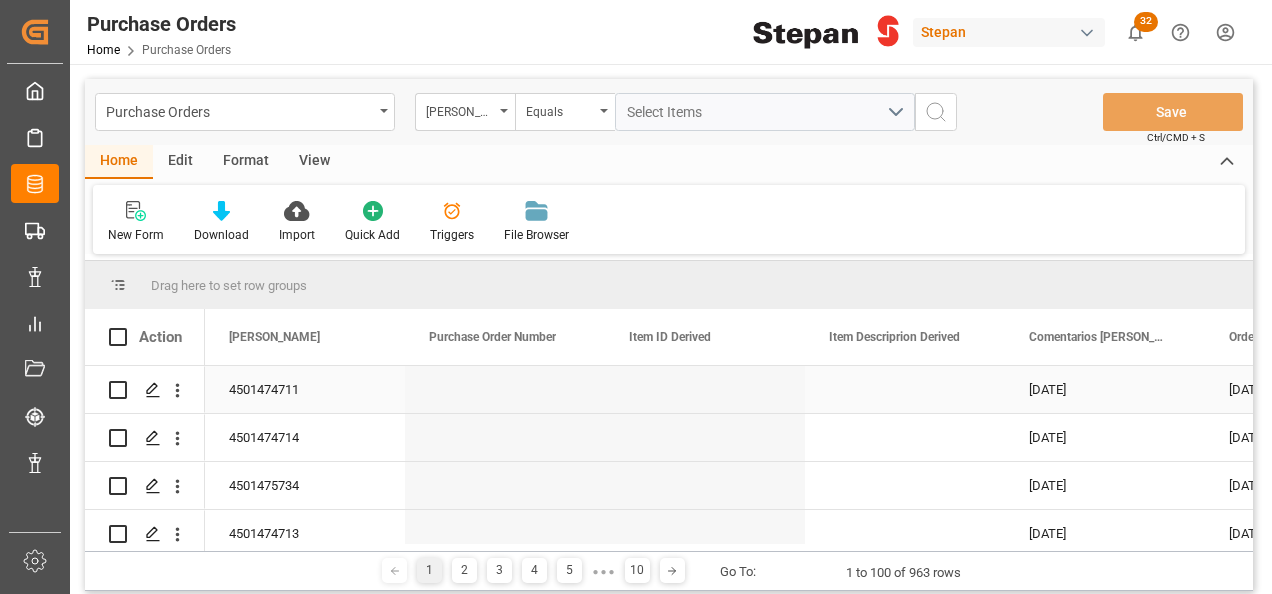 scroll, scrollTop: 0, scrollLeft: 0, axis: both 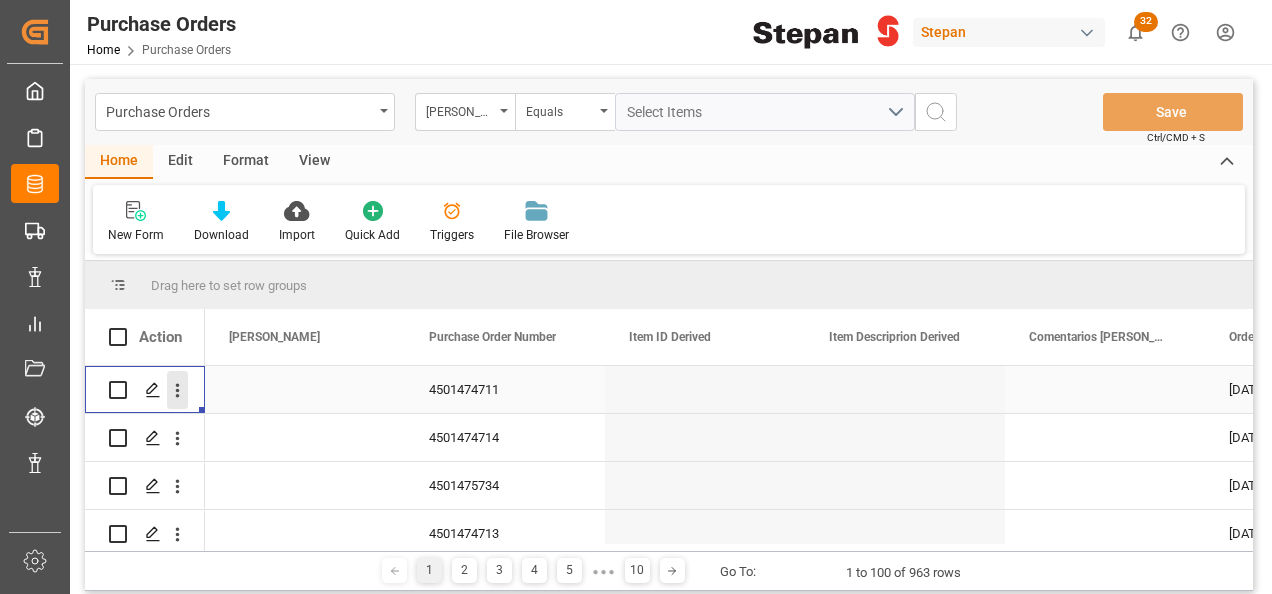 click 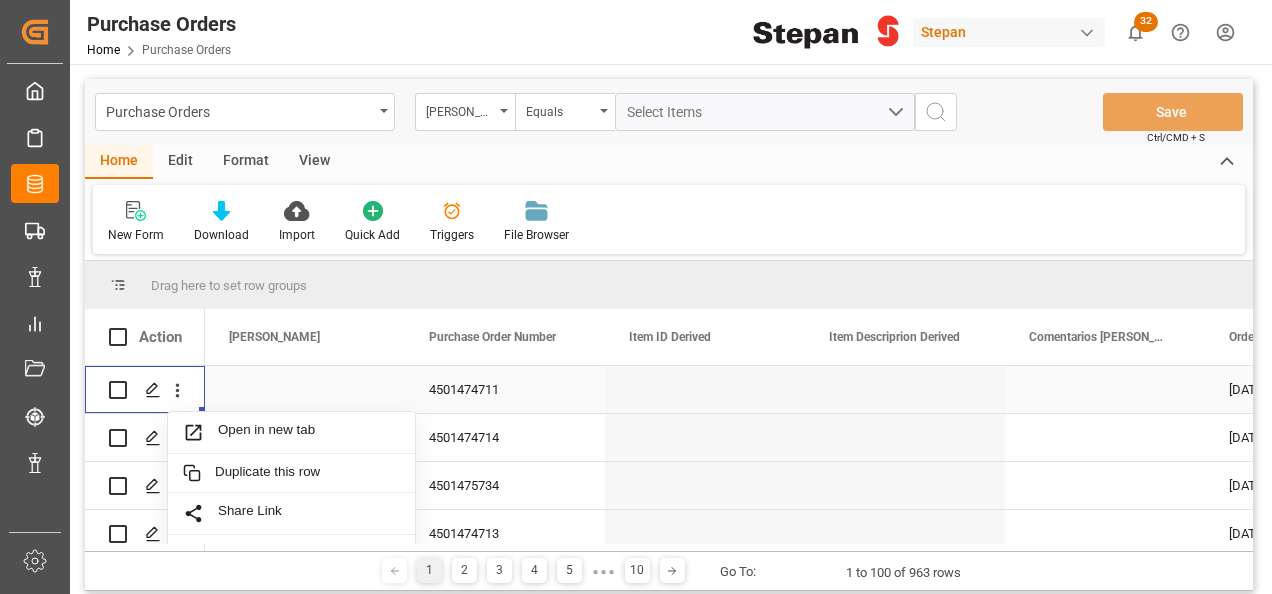 click at bounding box center (118, 390) 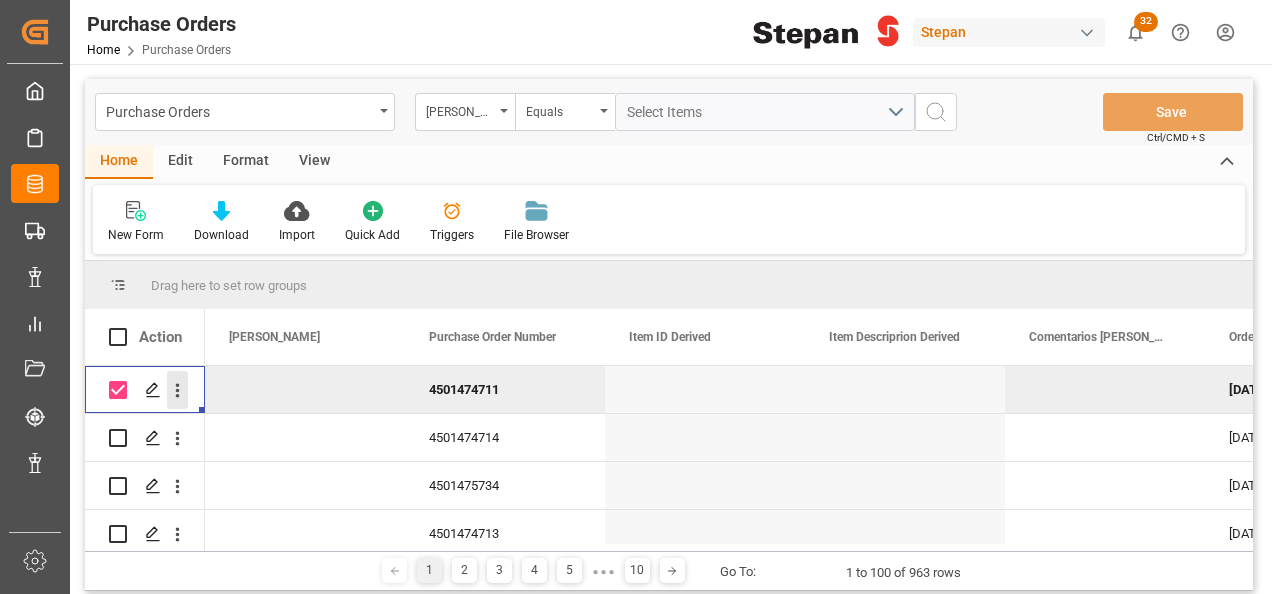 click 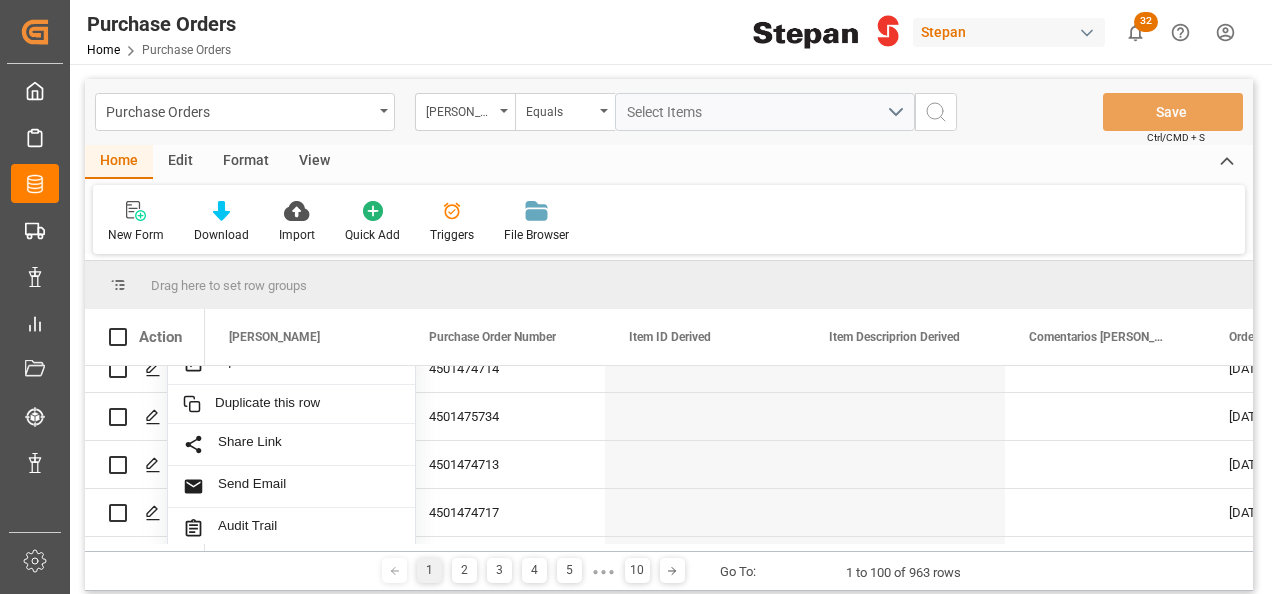 scroll, scrollTop: 100, scrollLeft: 0, axis: vertical 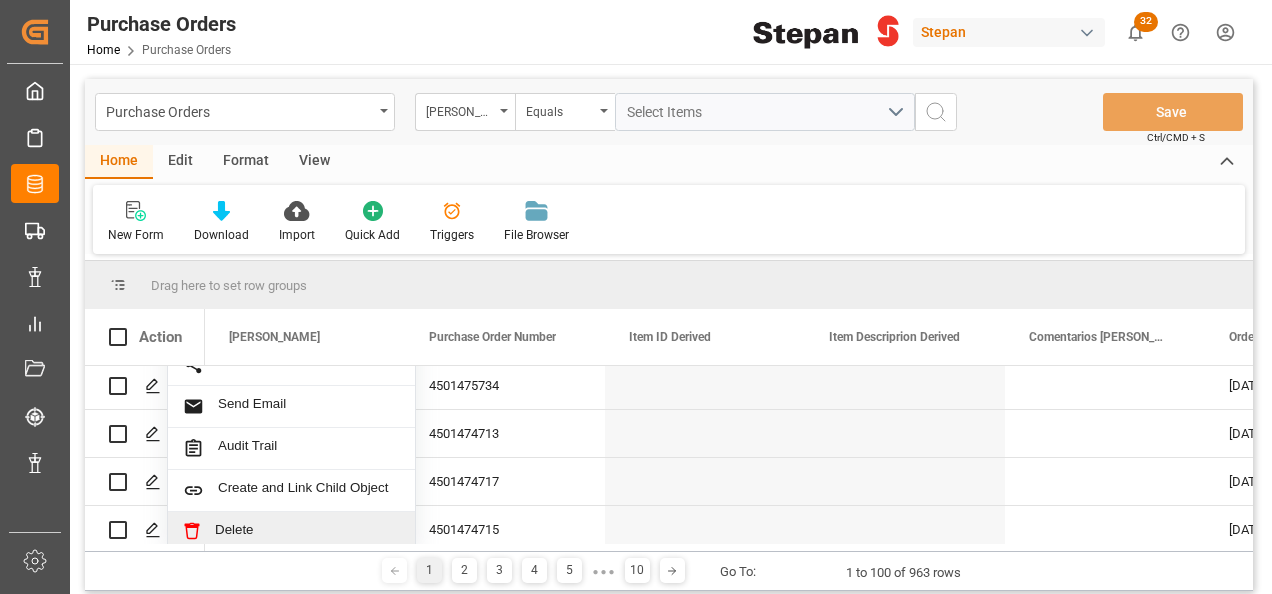 click on "Delete" at bounding box center (307, 531) 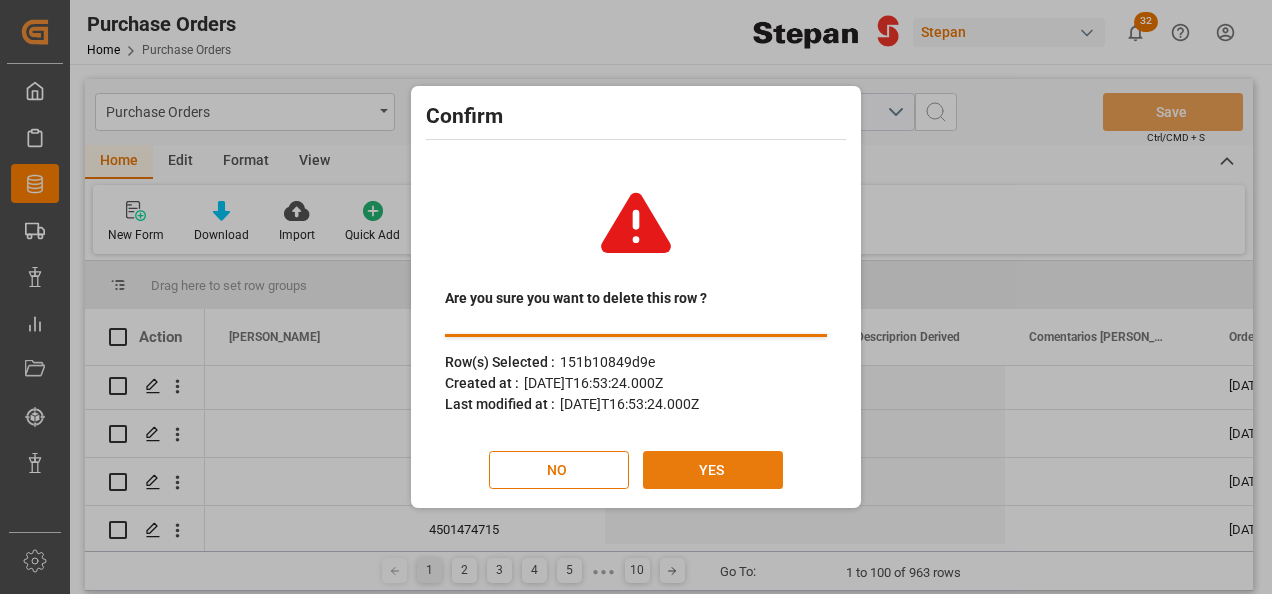 click on "YES" at bounding box center [713, 470] 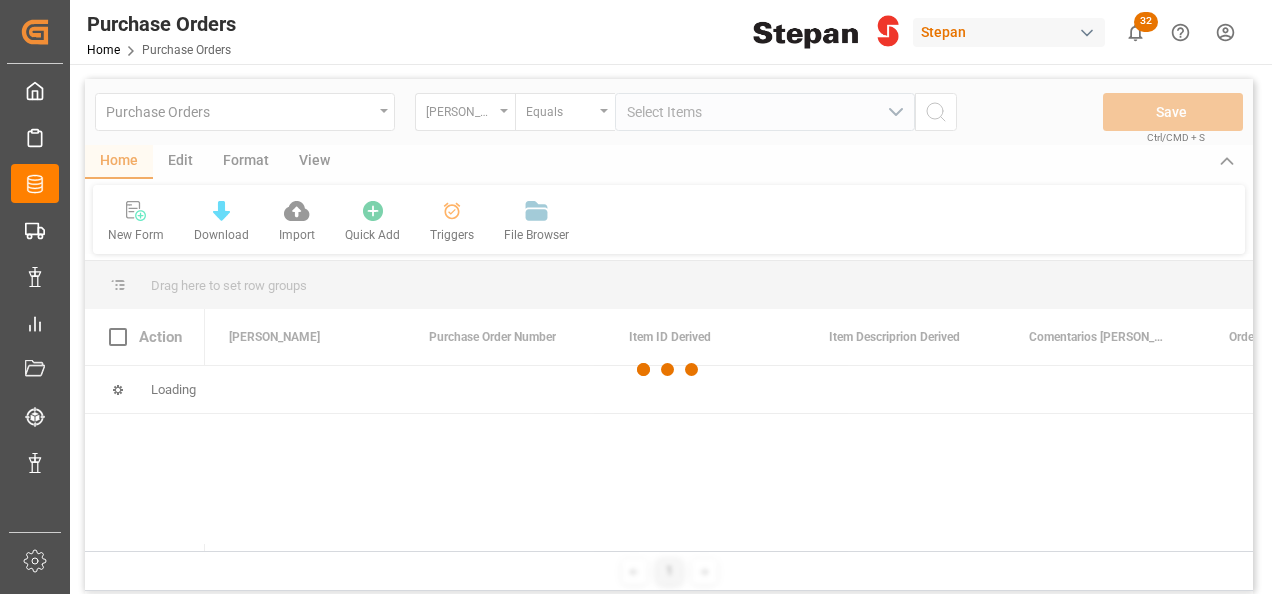scroll, scrollTop: 0, scrollLeft: 0, axis: both 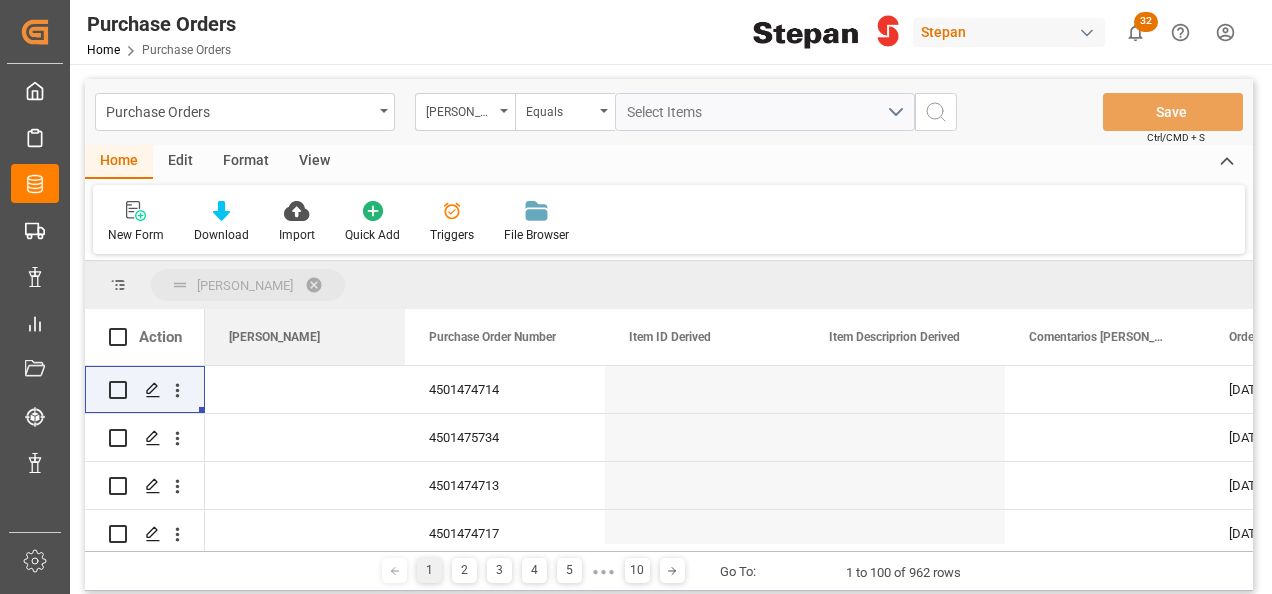 drag, startPoint x: 292, startPoint y: 342, endPoint x: 216, endPoint y: 284, distance: 95.60335 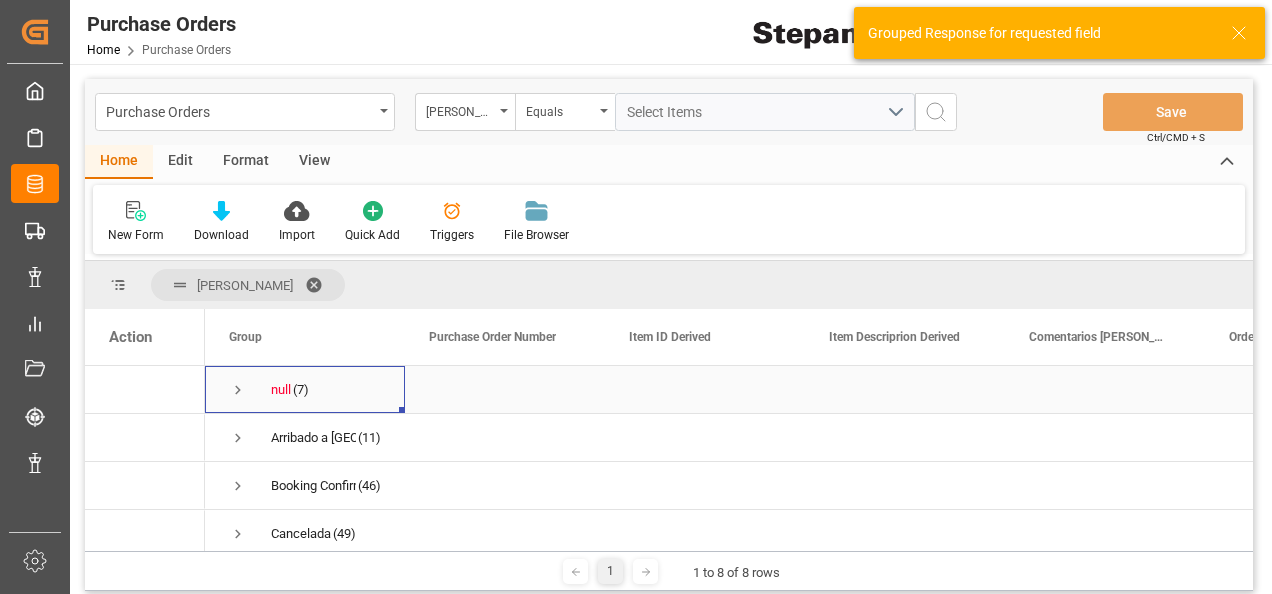 click at bounding box center (238, 390) 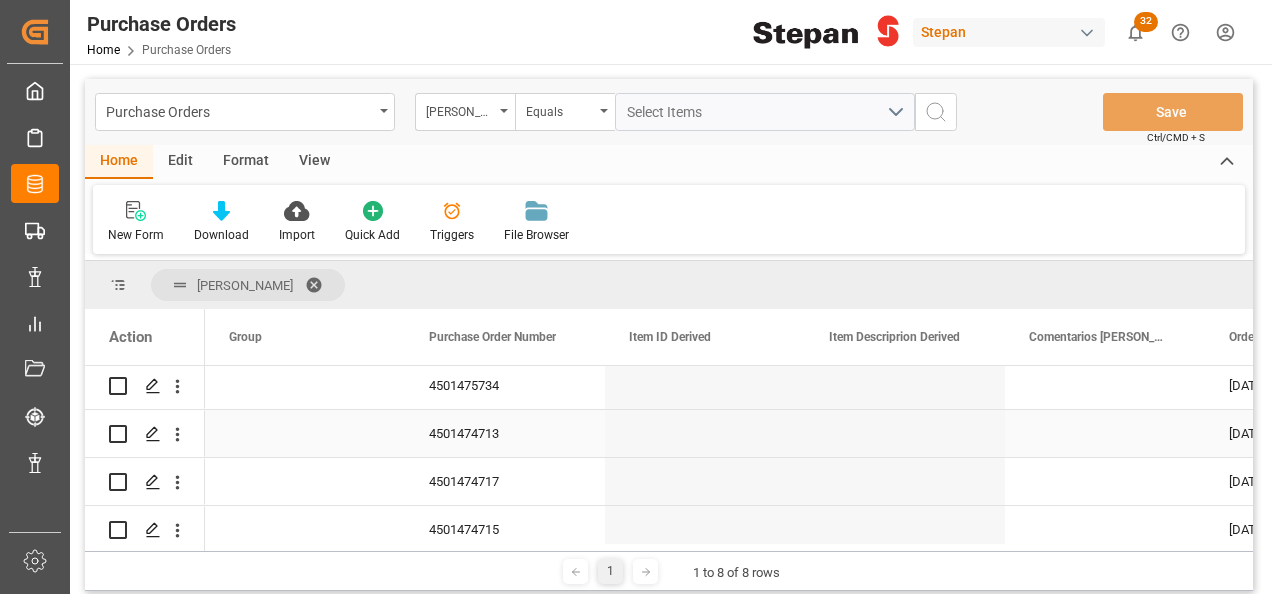 scroll, scrollTop: 0, scrollLeft: 0, axis: both 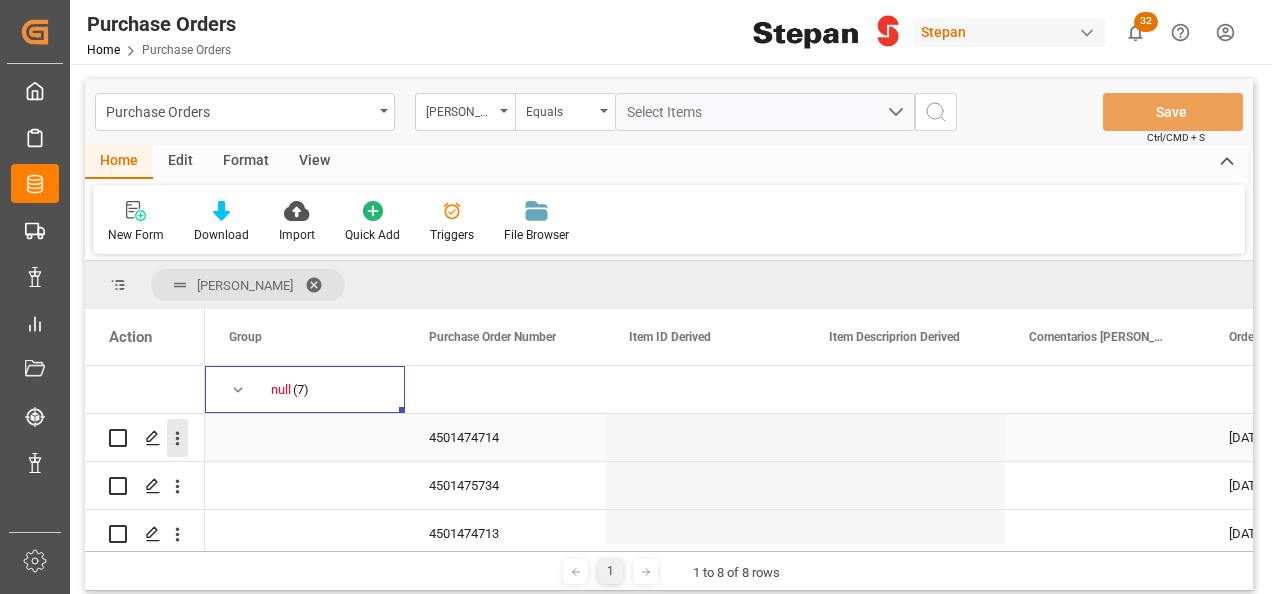 click 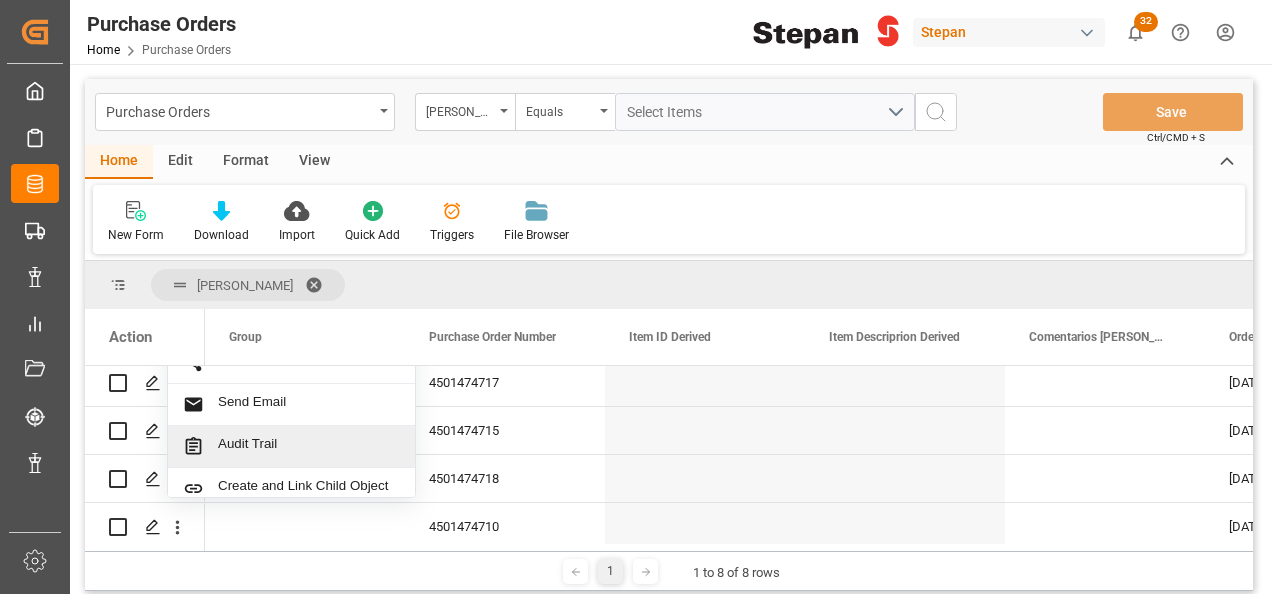 scroll, scrollTop: 200, scrollLeft: 0, axis: vertical 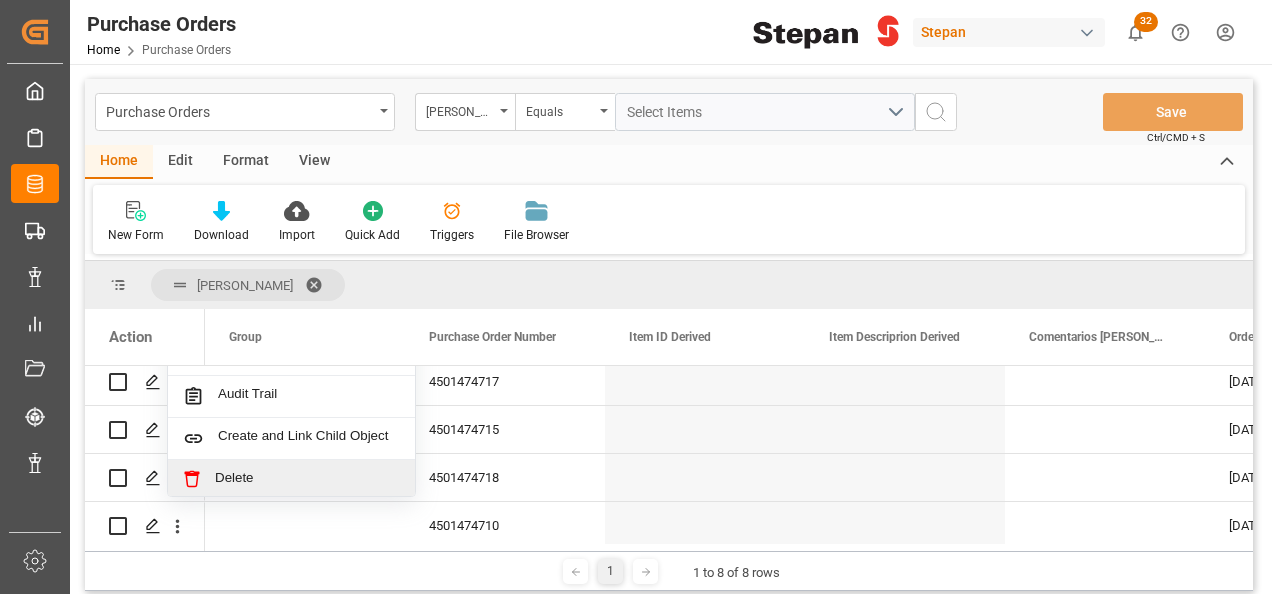 click on "Delete" at bounding box center [307, 479] 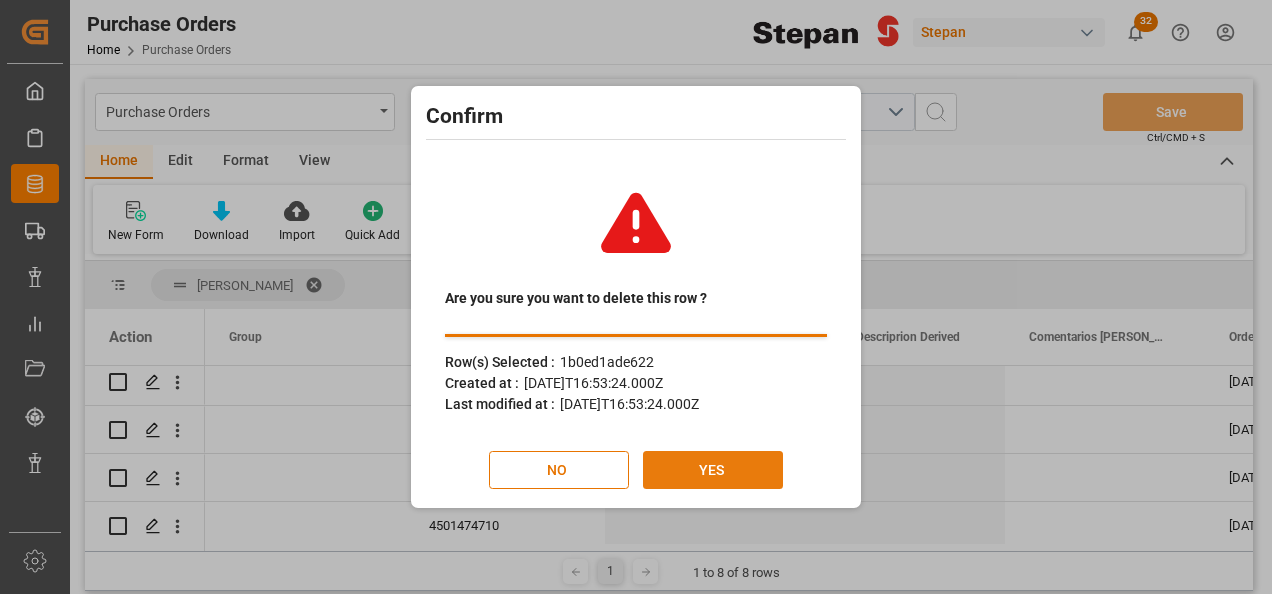 click on "YES" at bounding box center [713, 470] 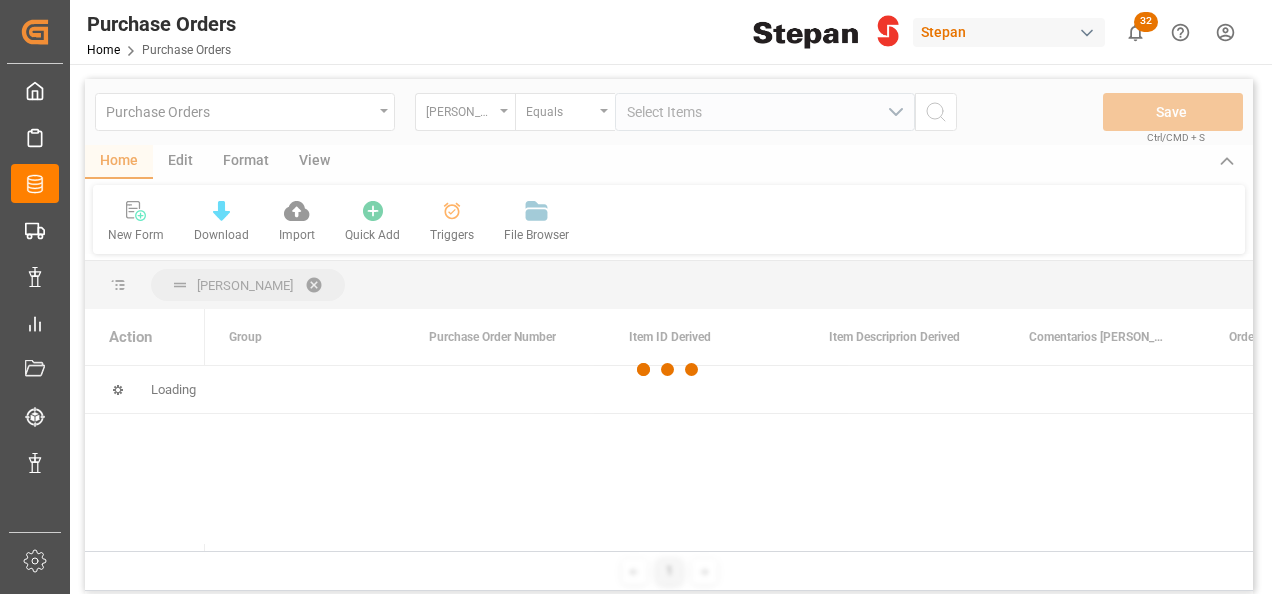 scroll, scrollTop: 0, scrollLeft: 0, axis: both 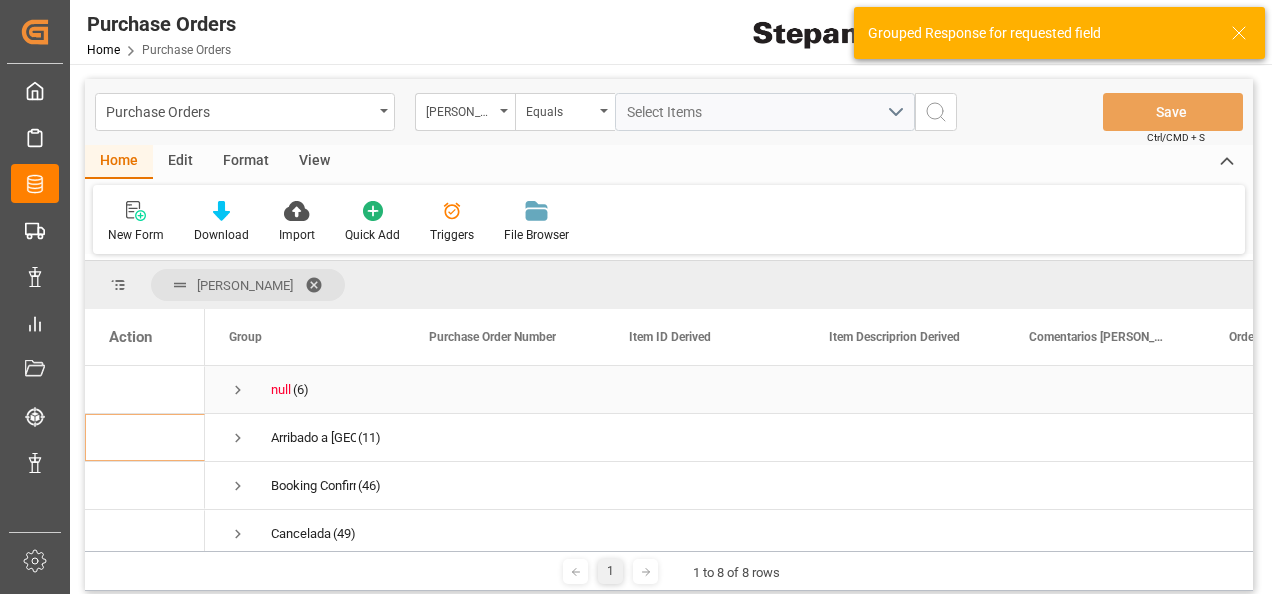 click at bounding box center (238, 390) 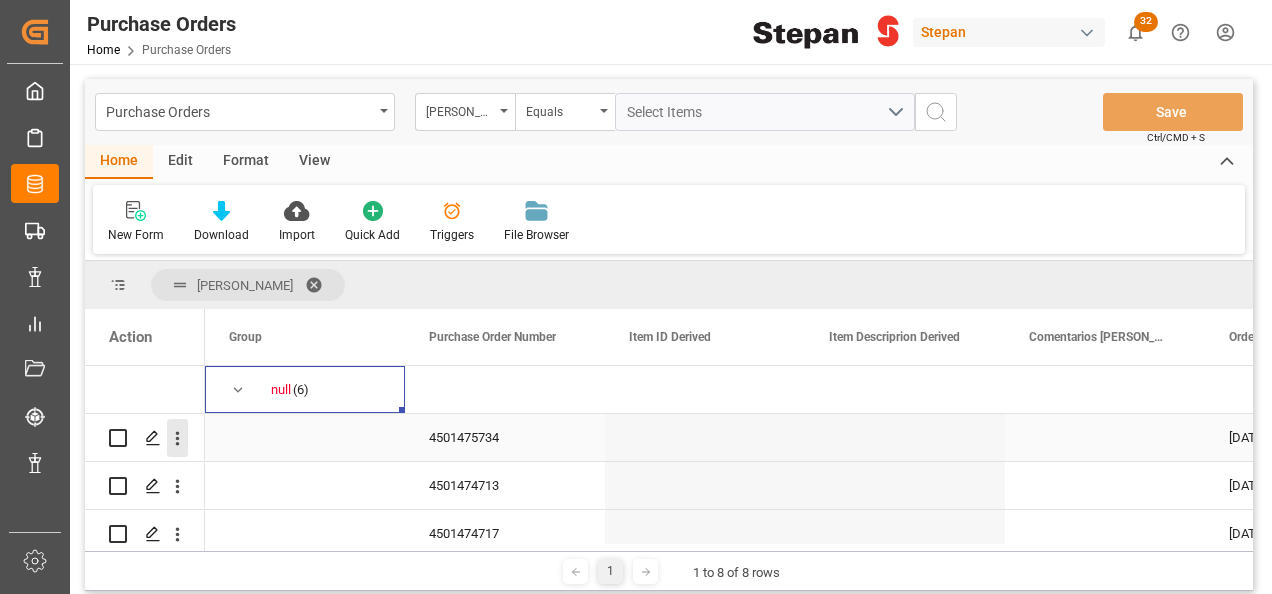 click 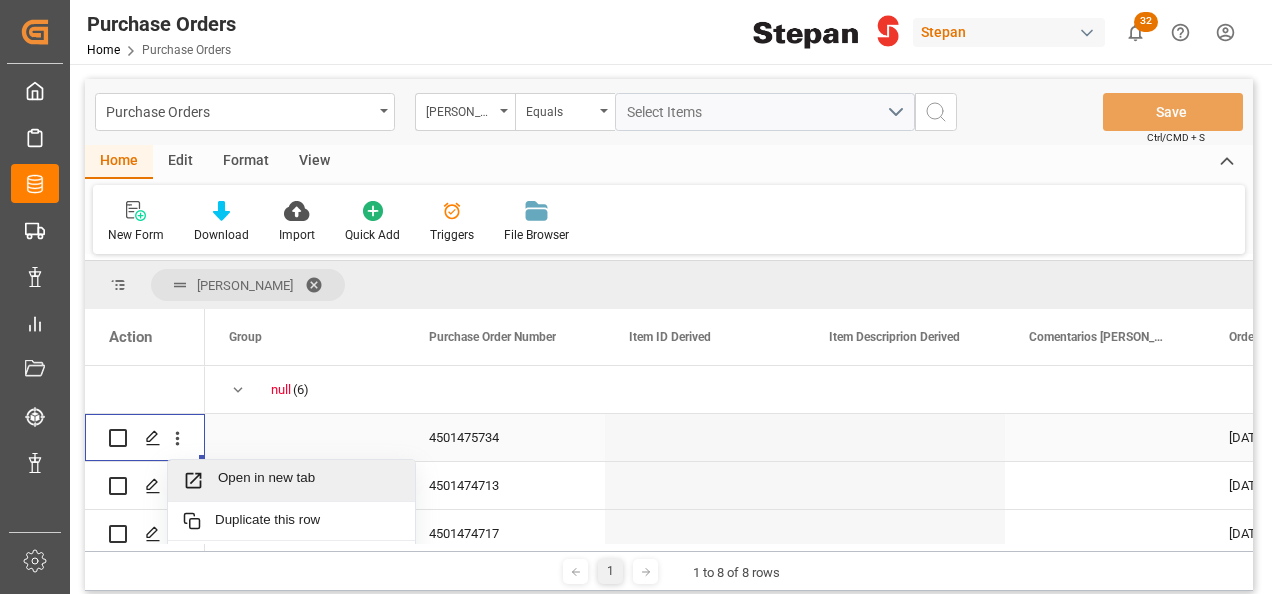 scroll, scrollTop: 49, scrollLeft: 0, axis: vertical 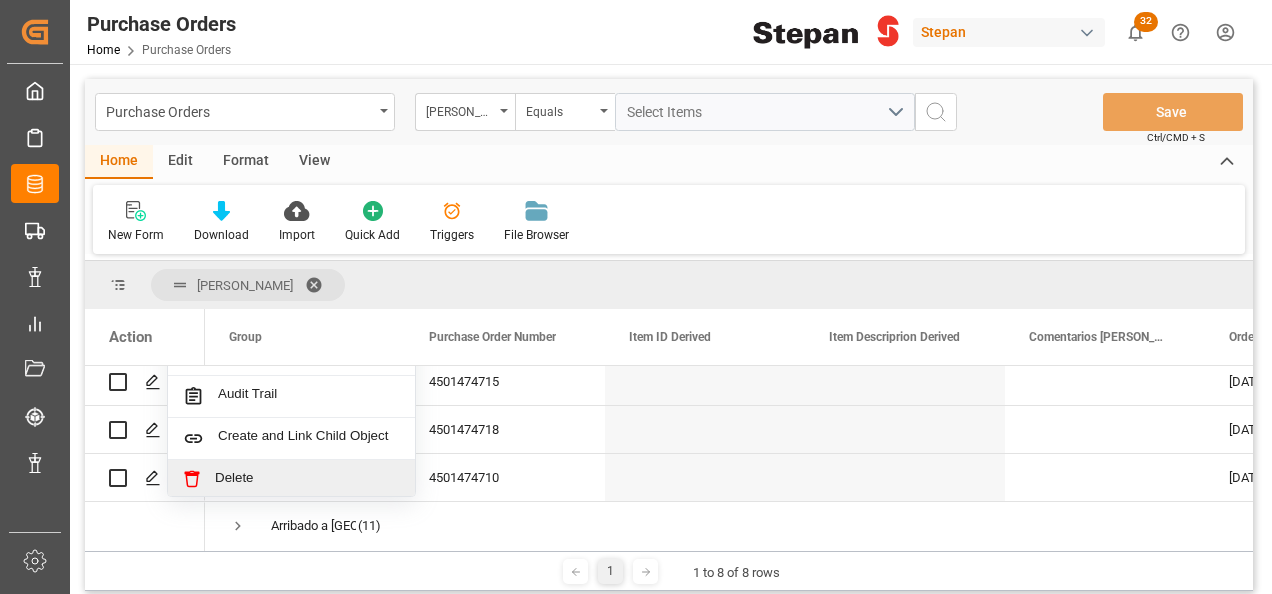 click on "Delete" at bounding box center [307, 479] 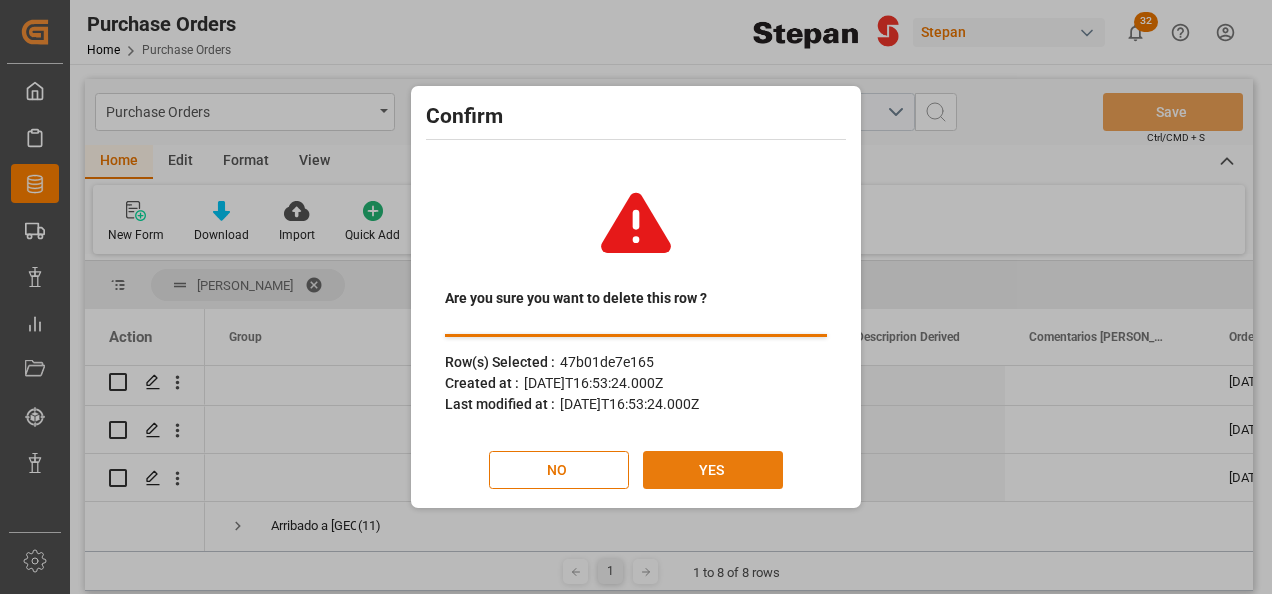 click on "YES" at bounding box center (713, 470) 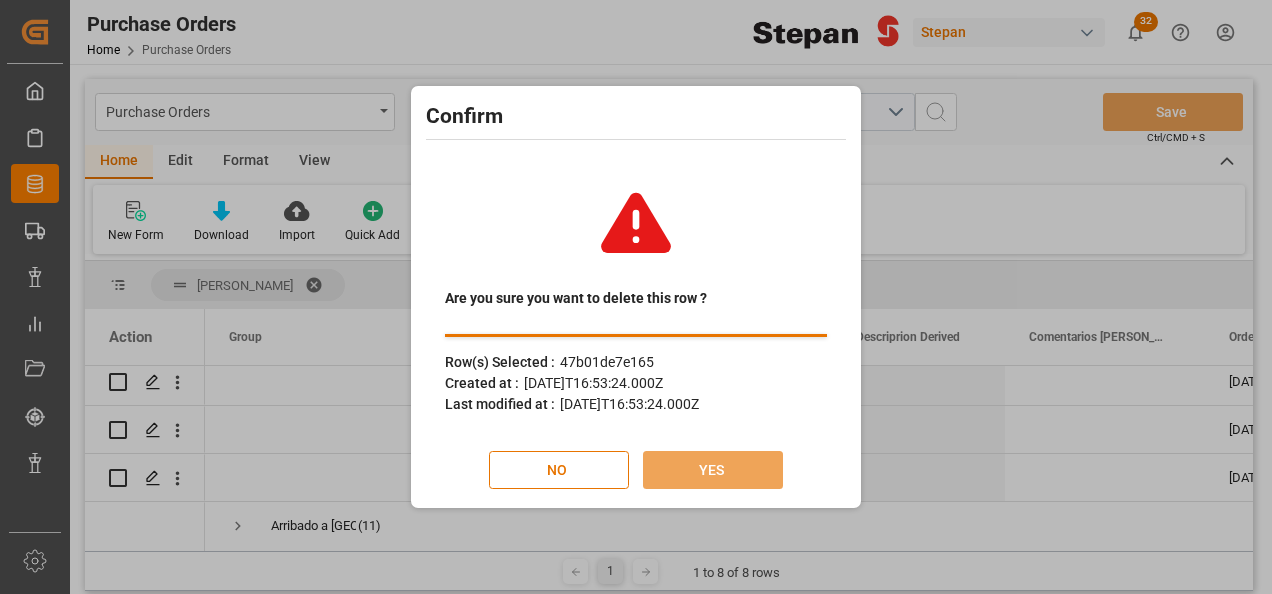 scroll, scrollTop: 0, scrollLeft: 0, axis: both 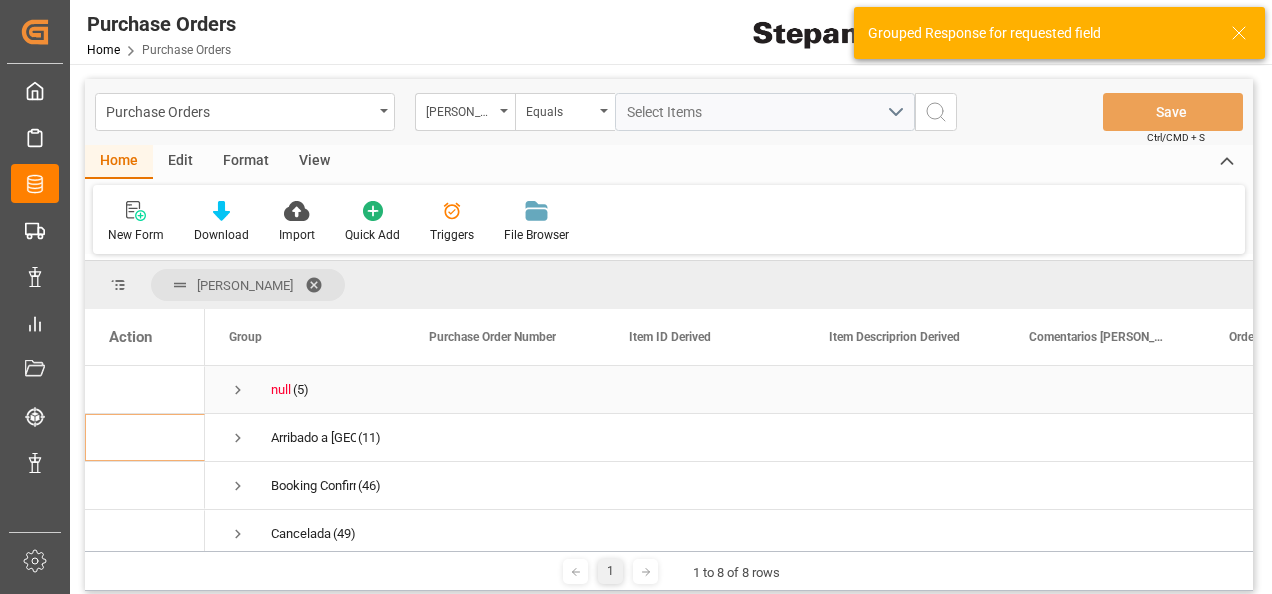 click at bounding box center (238, 390) 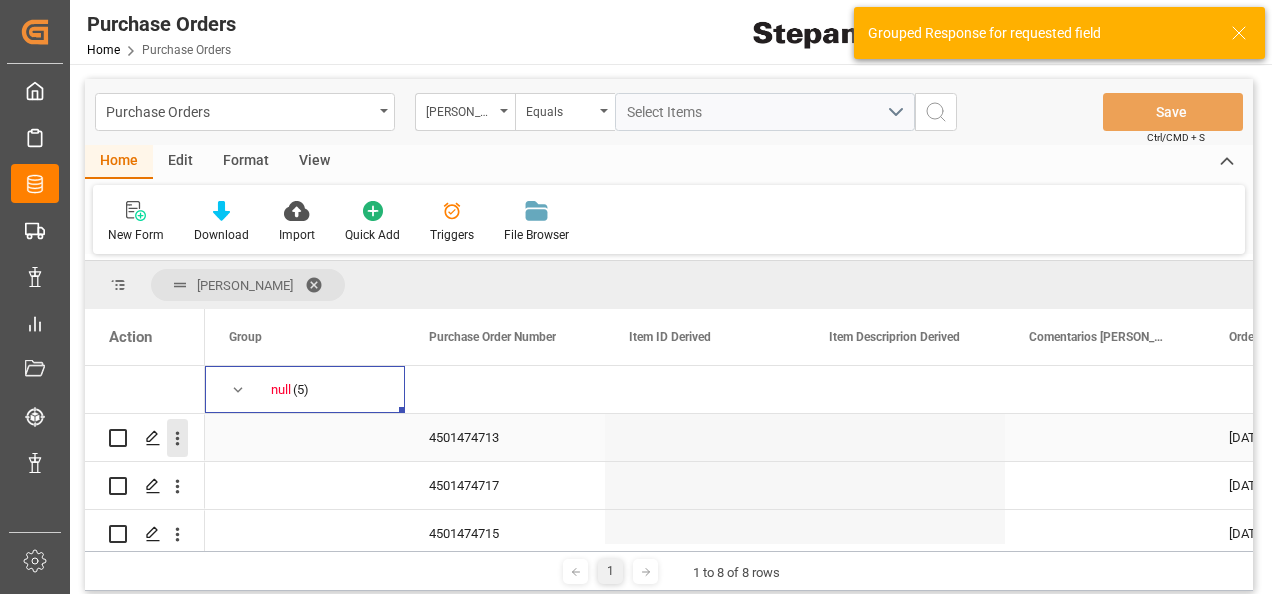 click 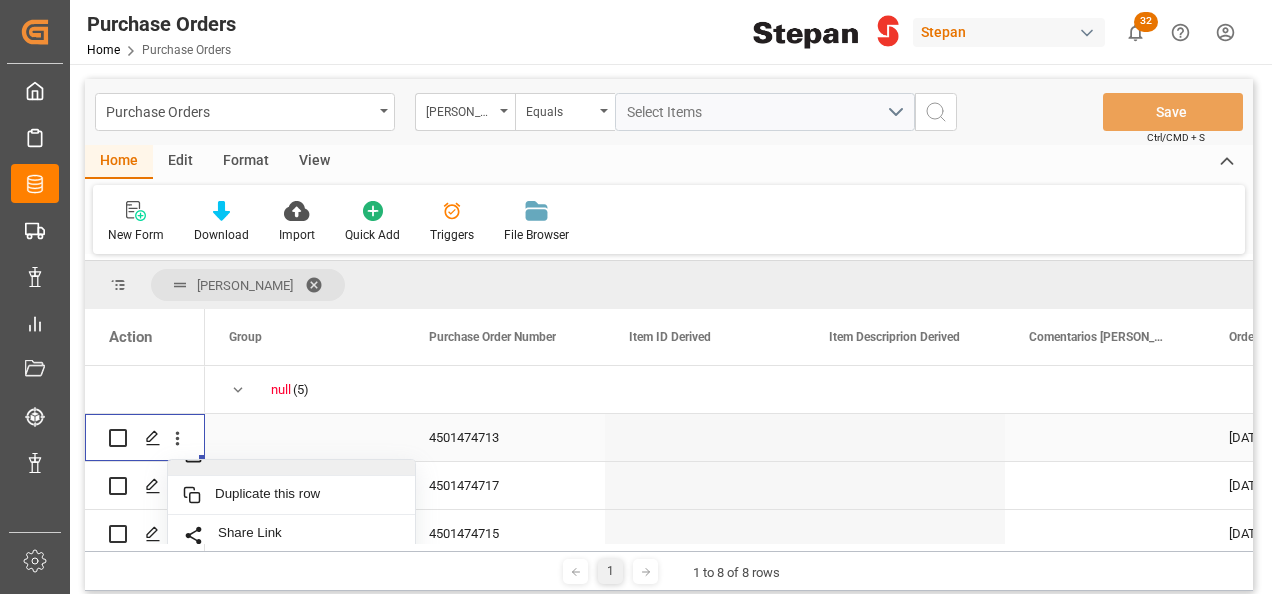 scroll, scrollTop: 49, scrollLeft: 0, axis: vertical 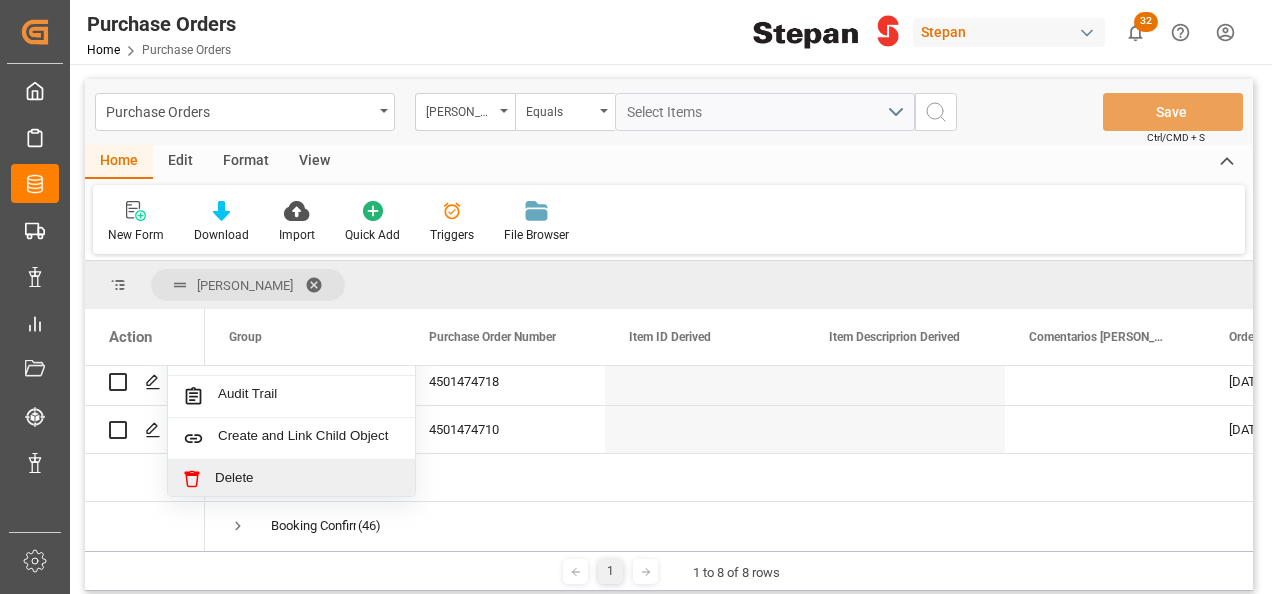 click on "Delete" at bounding box center (307, 479) 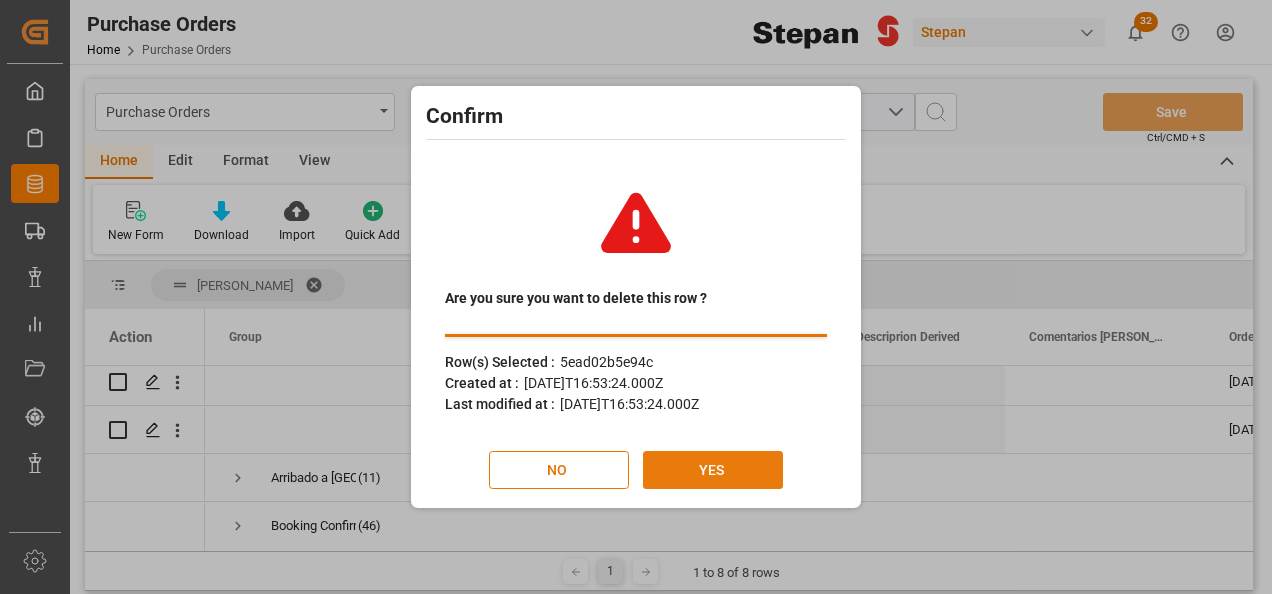 click on "YES" at bounding box center (713, 470) 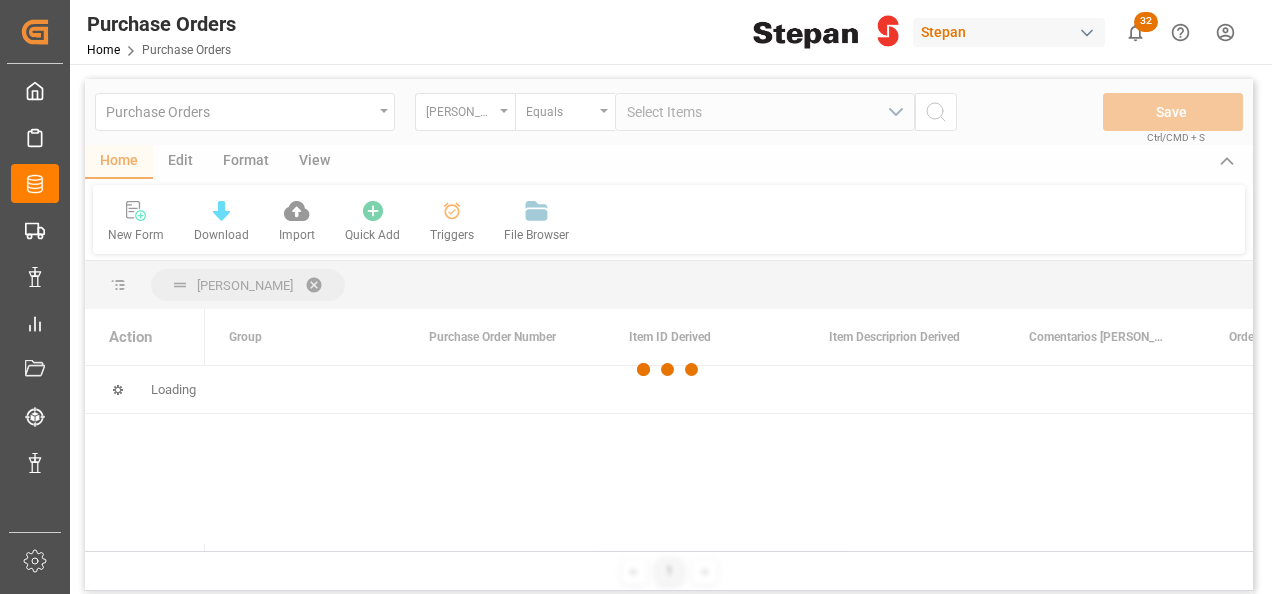 scroll, scrollTop: 0, scrollLeft: 0, axis: both 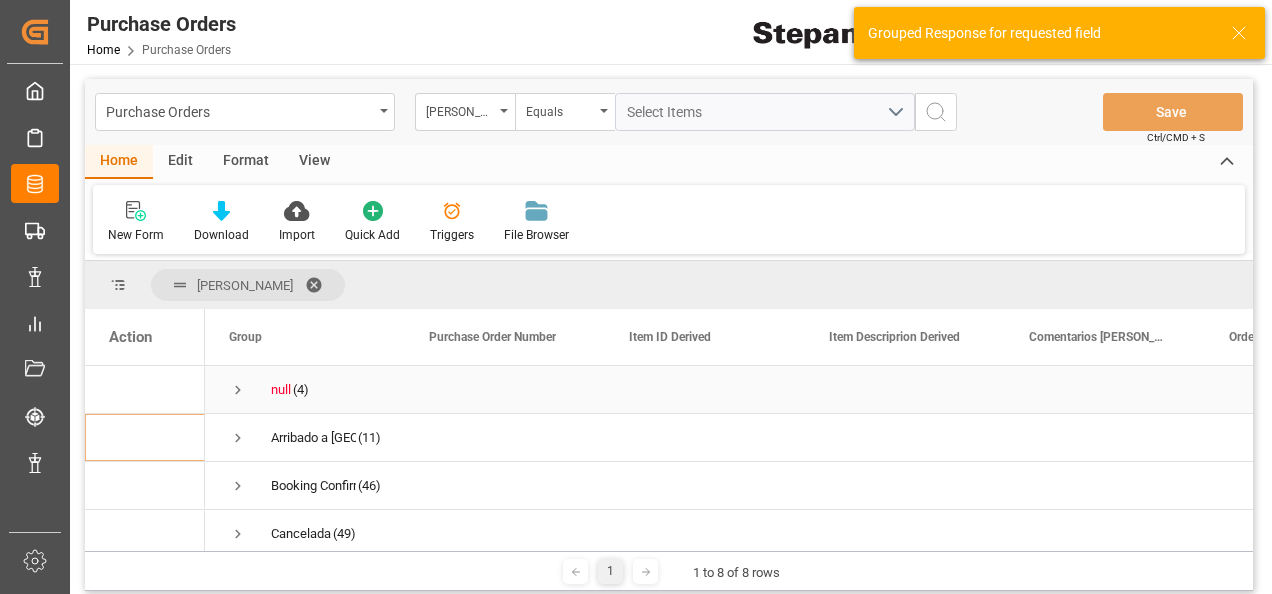 click at bounding box center (238, 390) 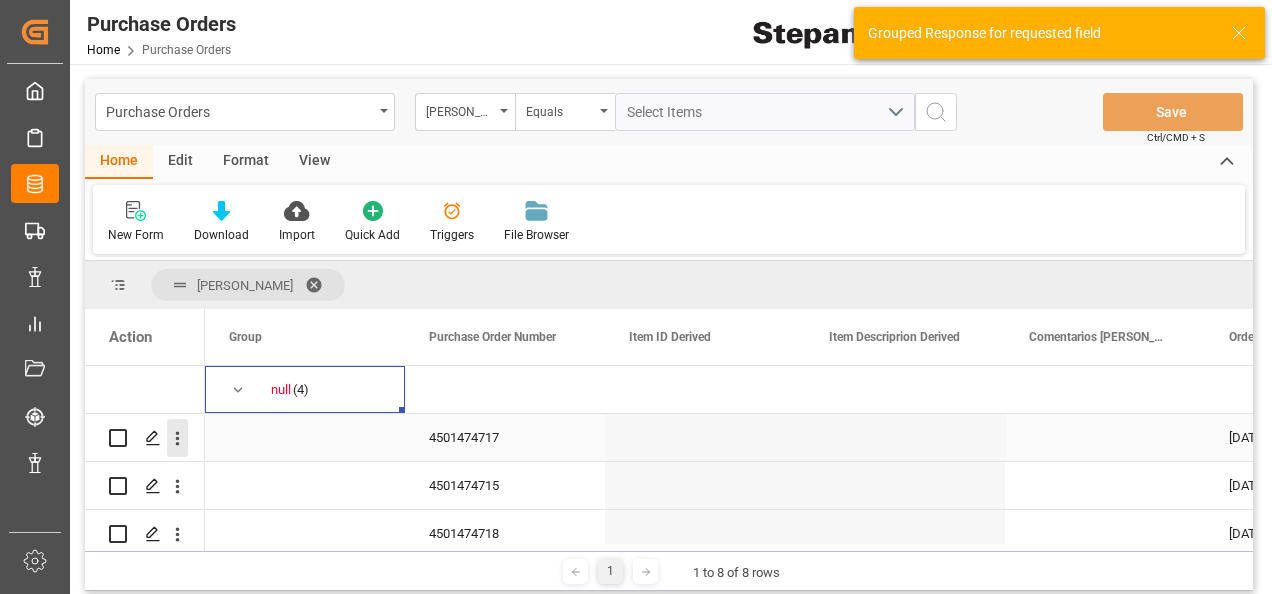 click 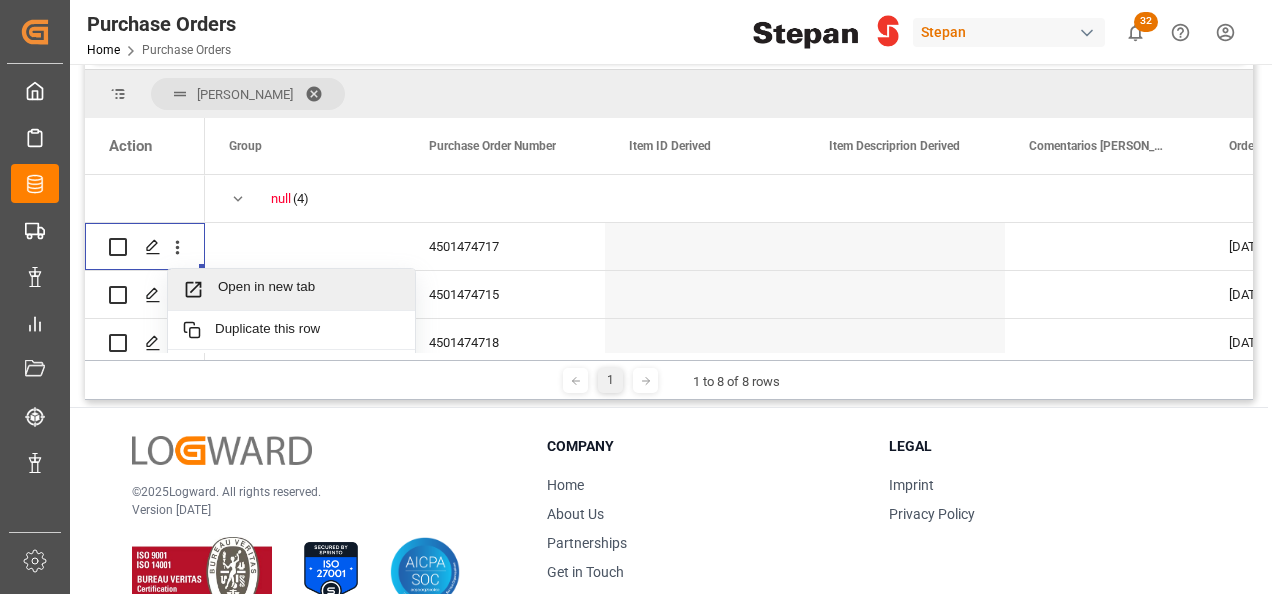 scroll, scrollTop: 200, scrollLeft: 0, axis: vertical 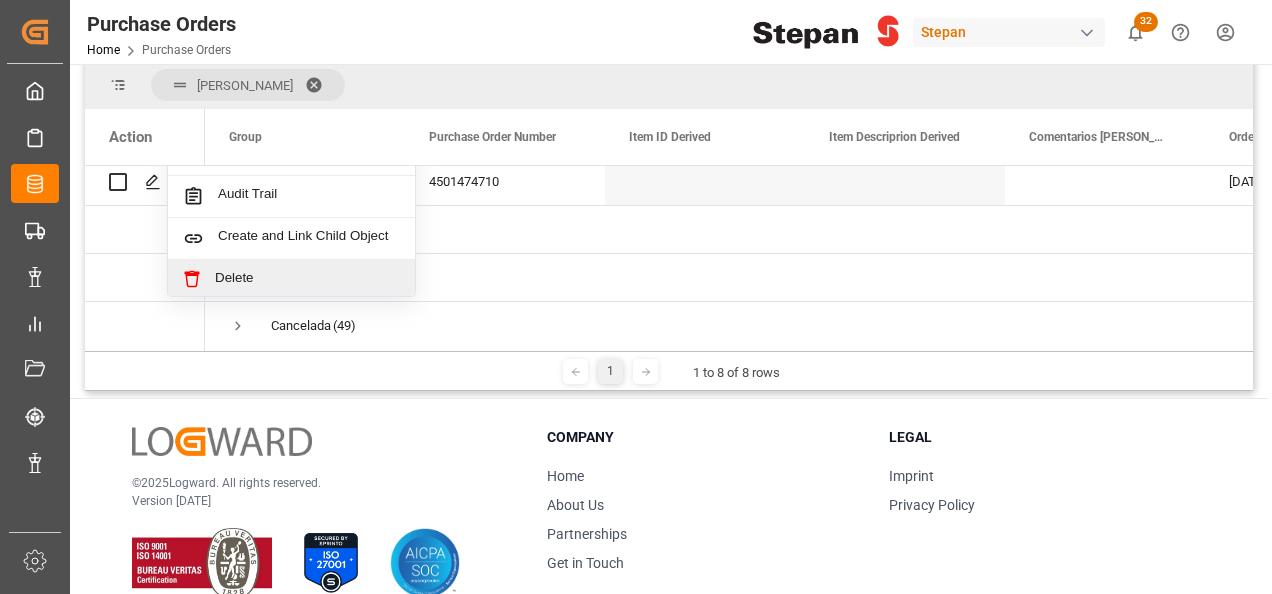 click on "Delete" at bounding box center (307, 279) 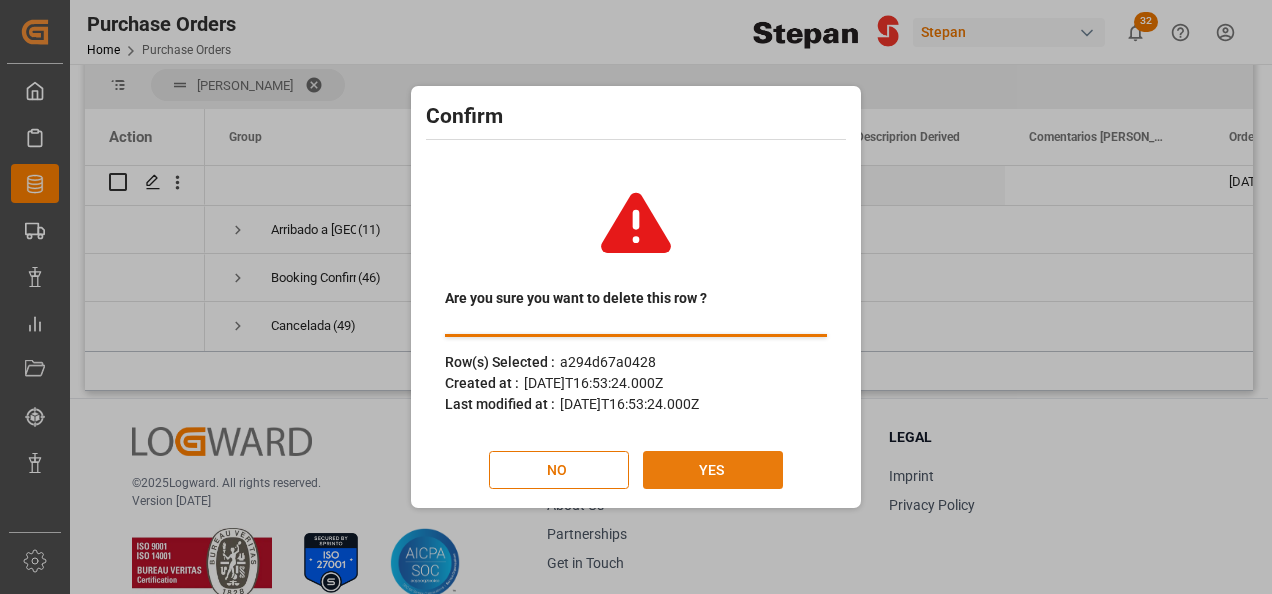 click on "YES" at bounding box center [713, 470] 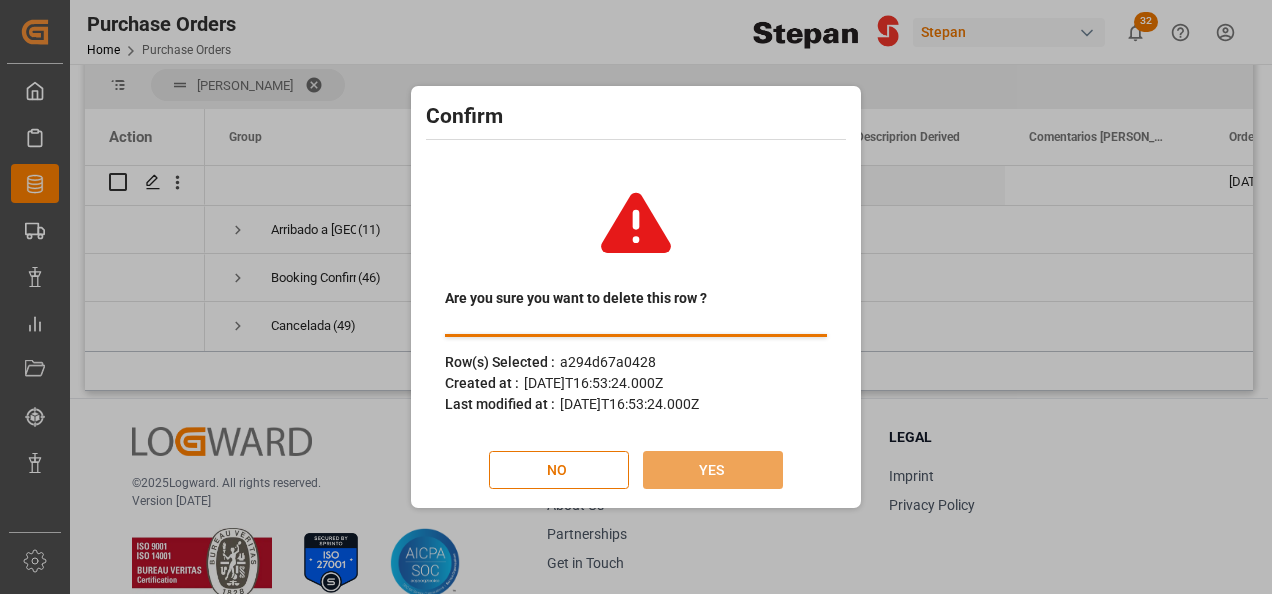 scroll, scrollTop: 0, scrollLeft: 0, axis: both 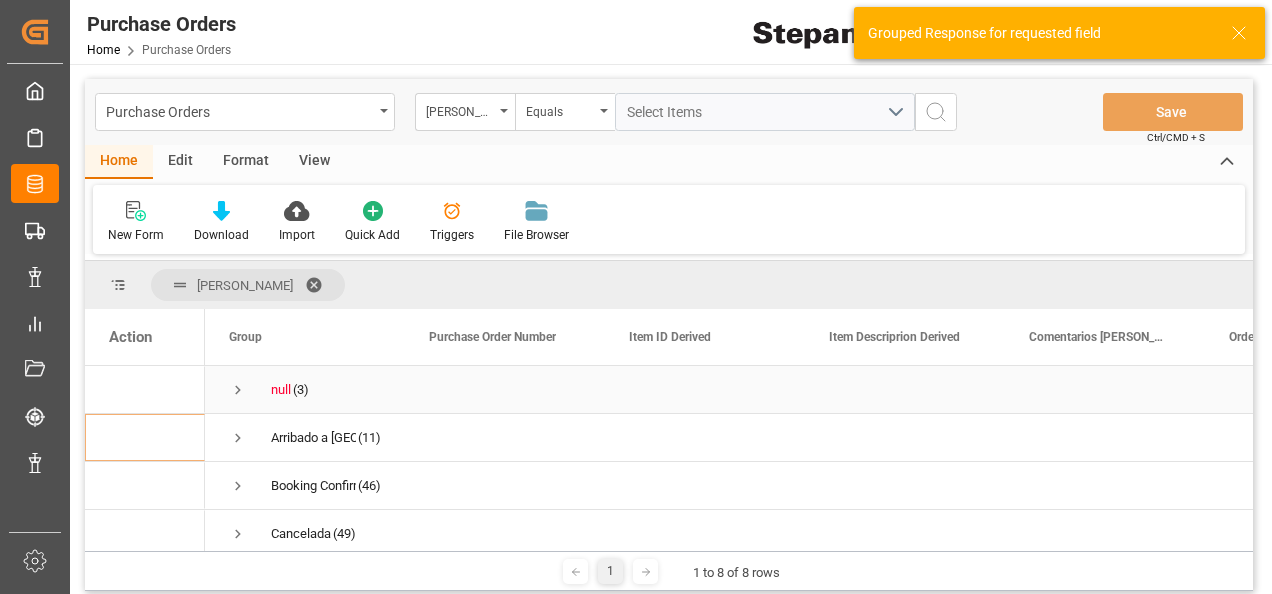 click at bounding box center [238, 390] 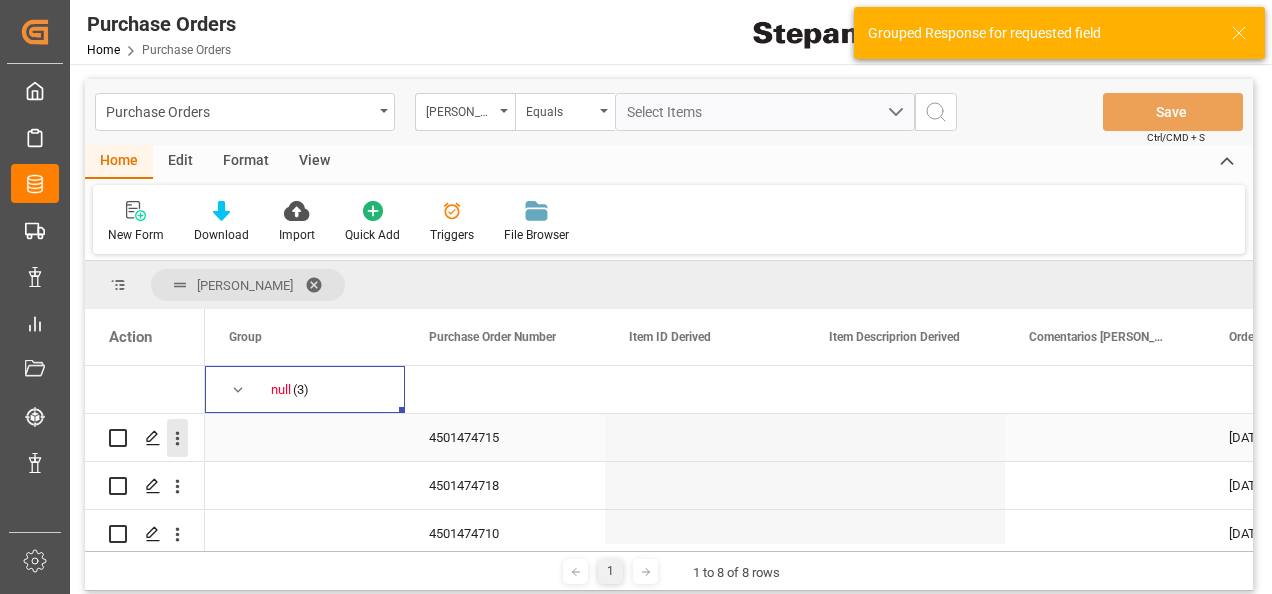 click 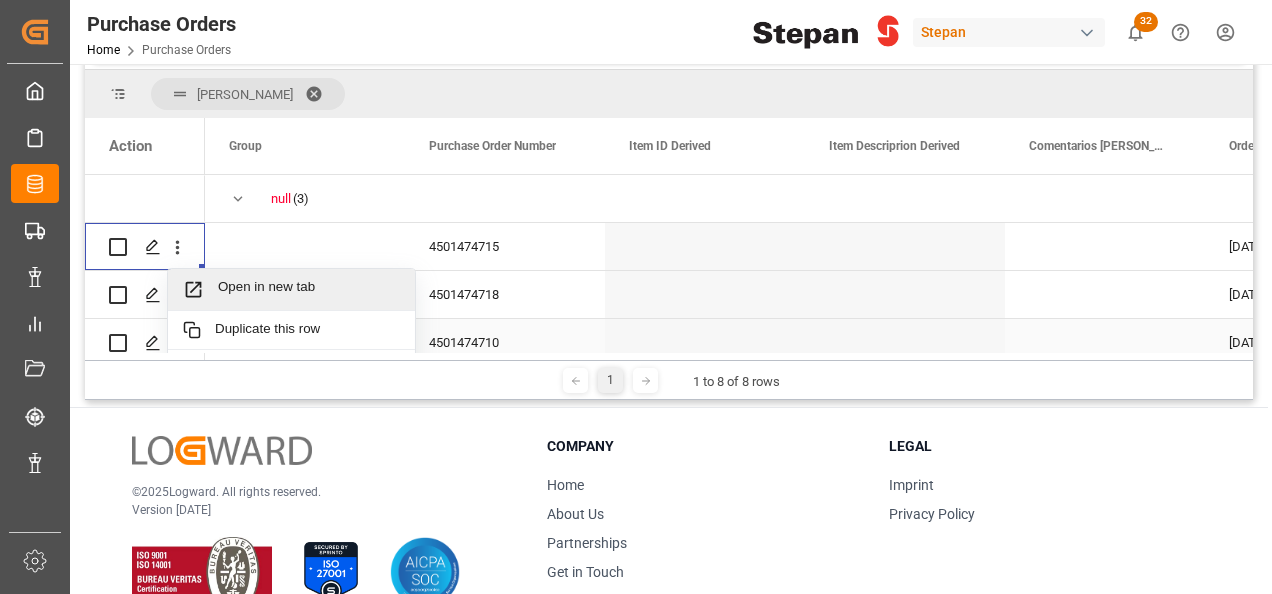 scroll, scrollTop: 200, scrollLeft: 0, axis: vertical 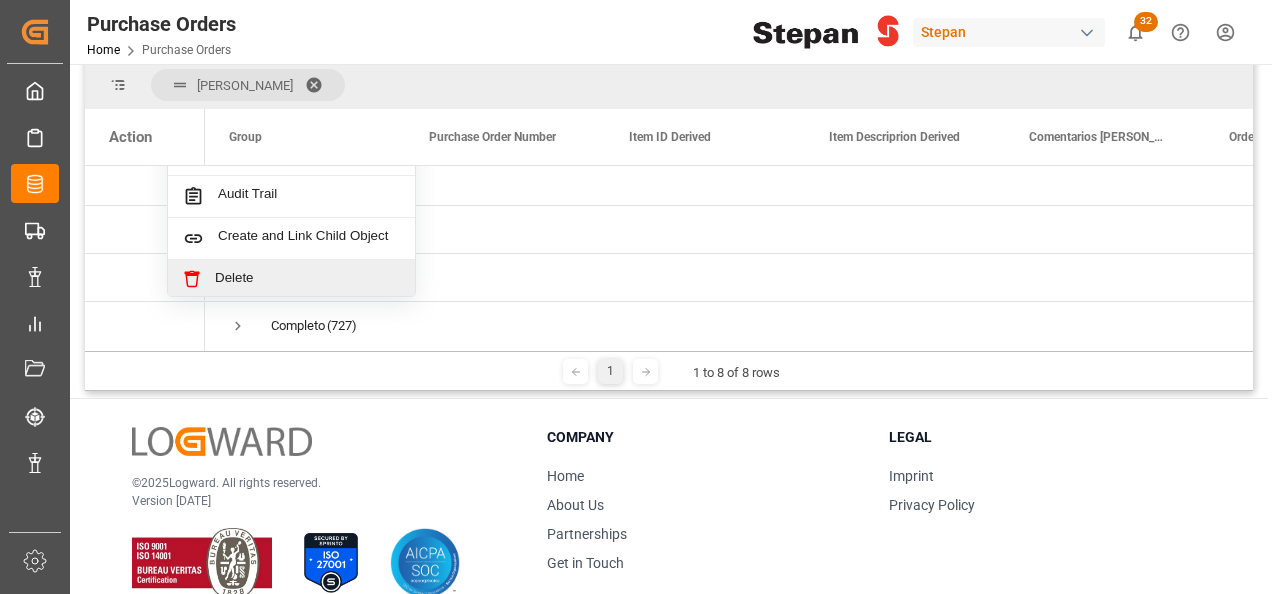 click on "Delete" at bounding box center (307, 279) 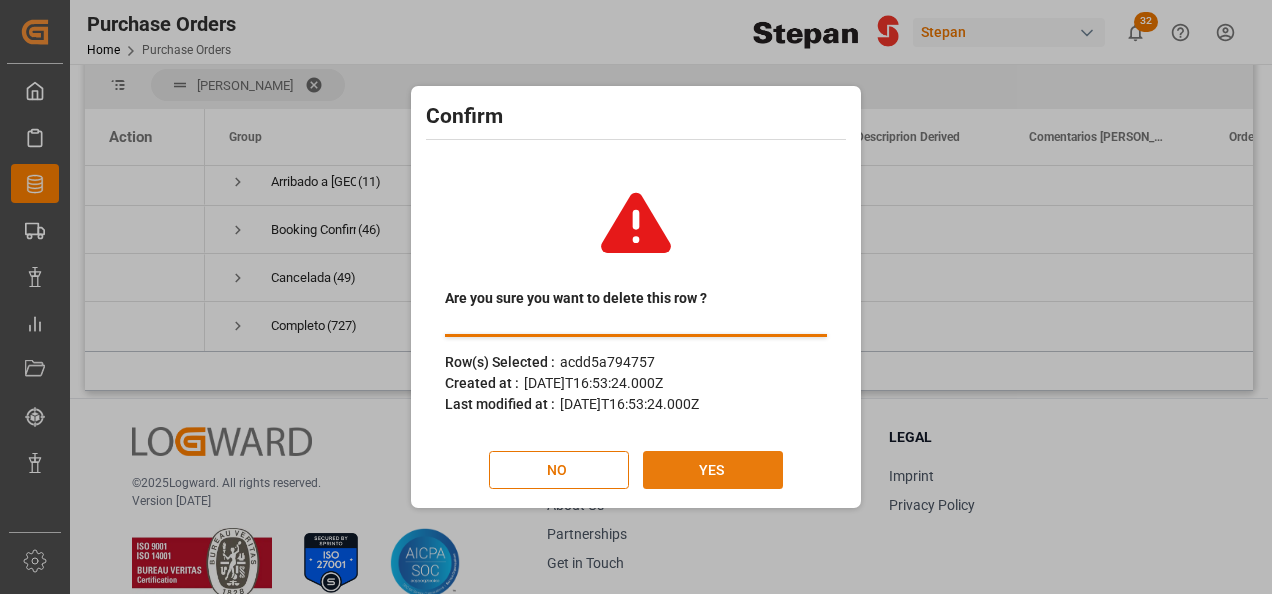 click on "YES" at bounding box center [713, 470] 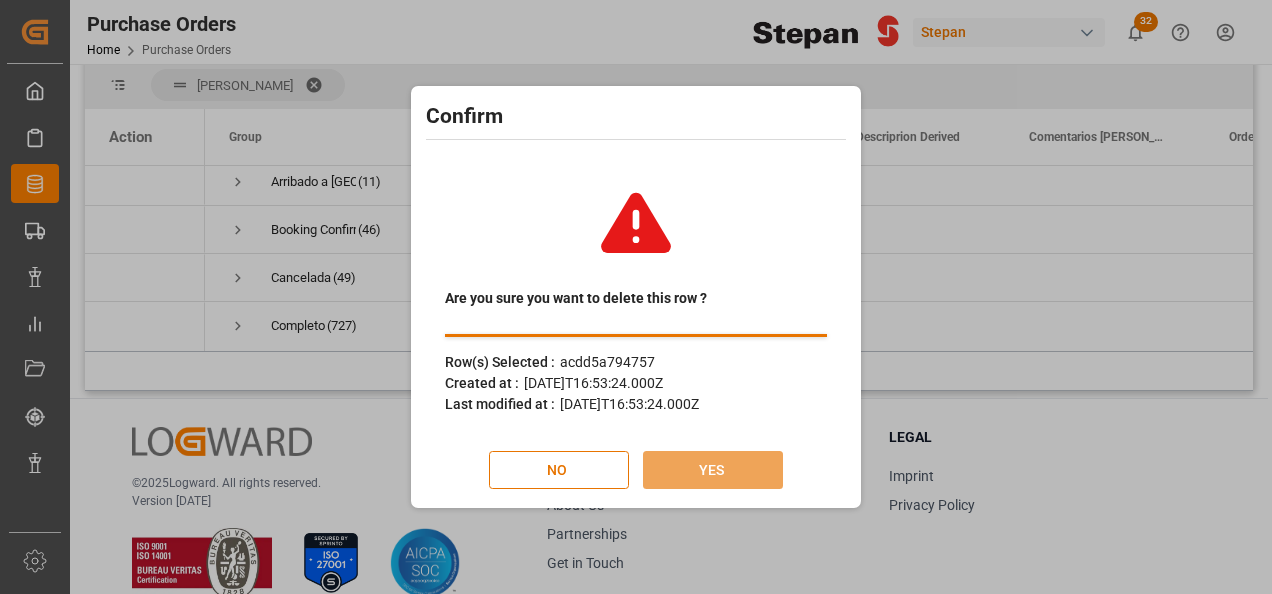 scroll, scrollTop: 0, scrollLeft: 0, axis: both 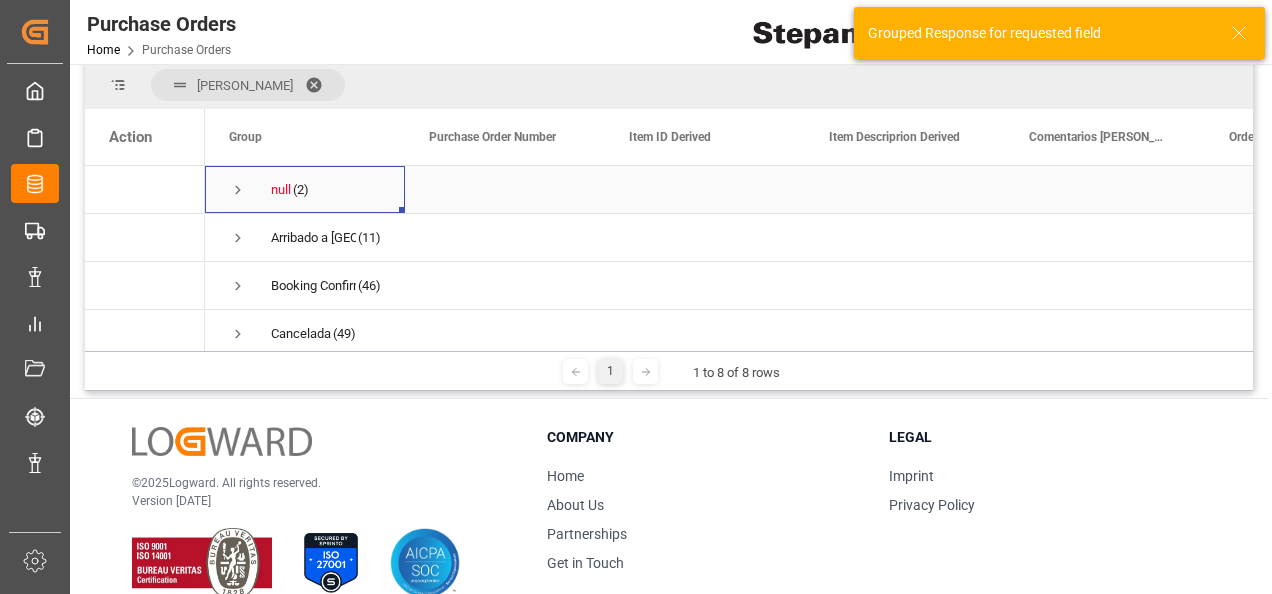 click at bounding box center (238, 190) 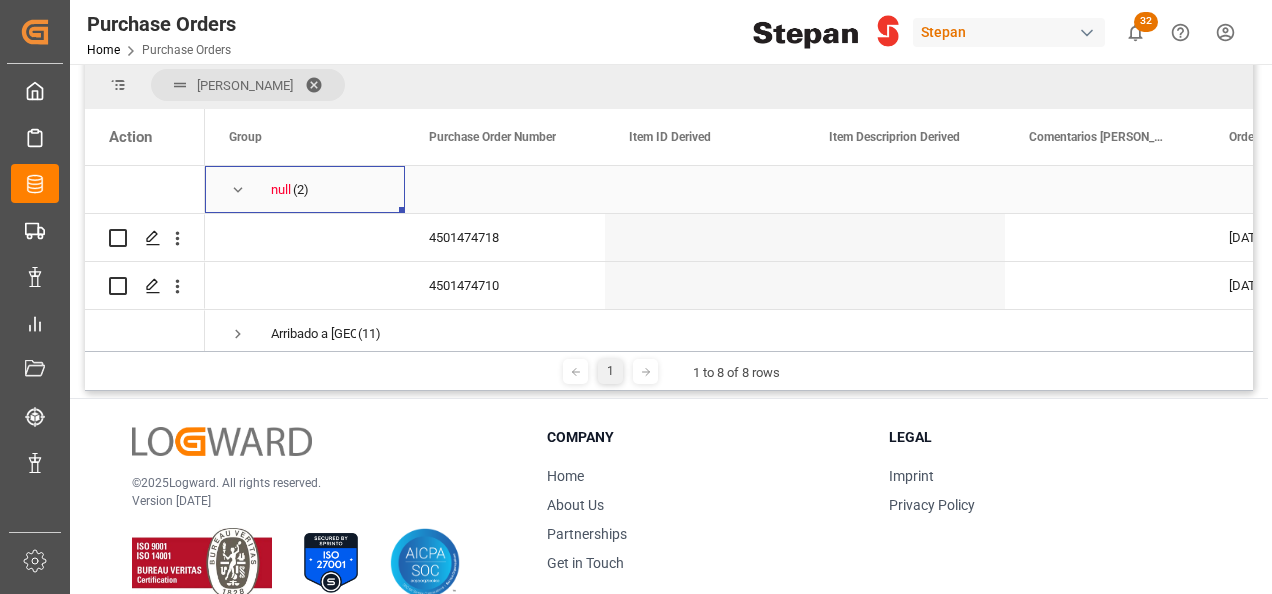 click at bounding box center [238, 190] 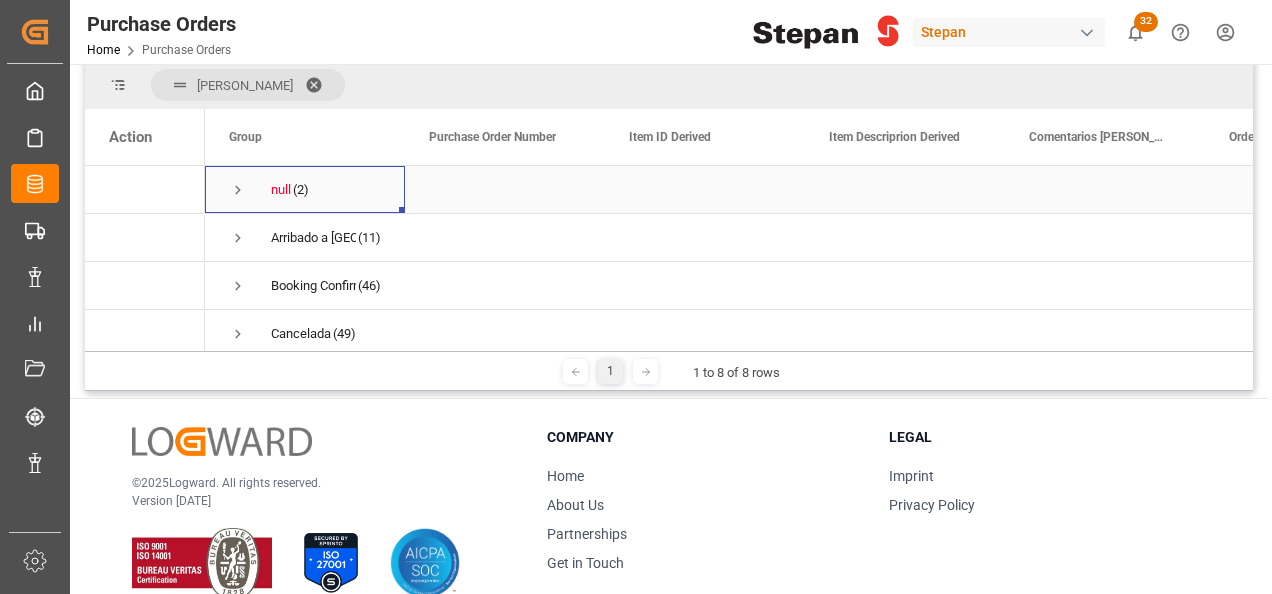 click at bounding box center [238, 190] 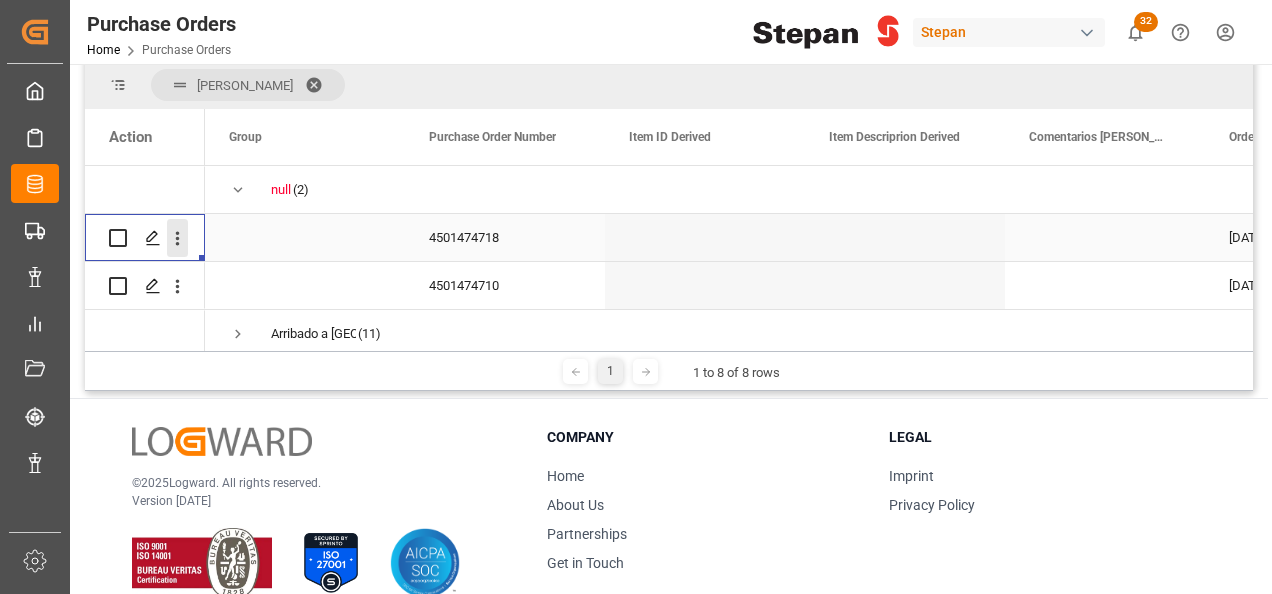 click 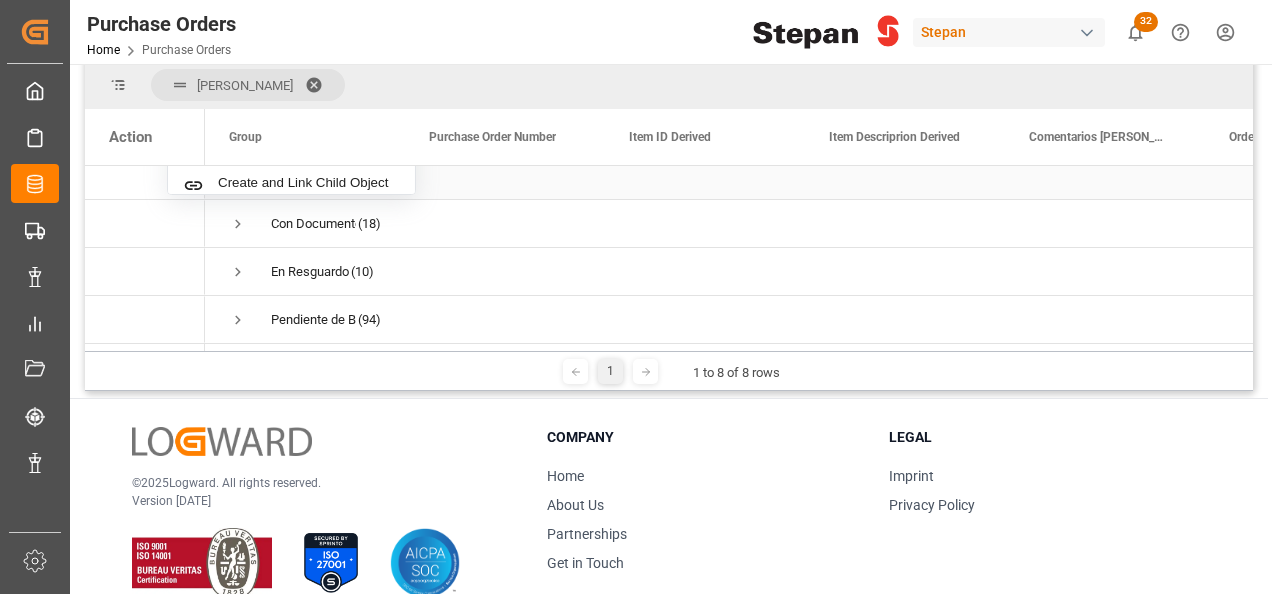 scroll, scrollTop: 208, scrollLeft: 0, axis: vertical 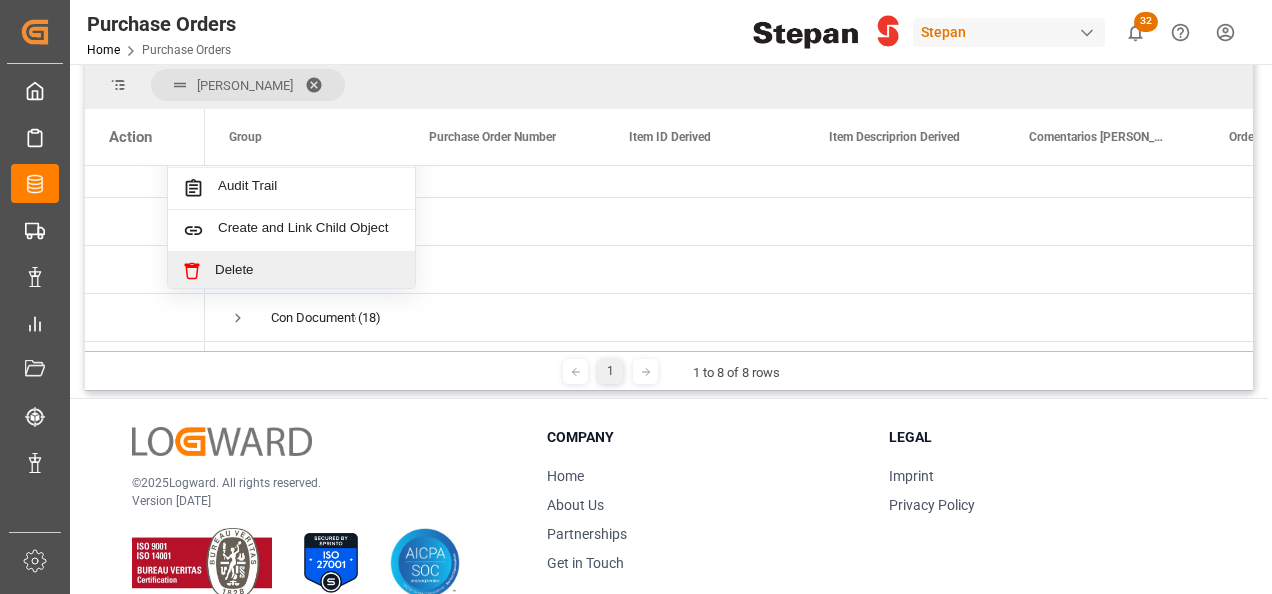 click on "Delete" at bounding box center [307, 271] 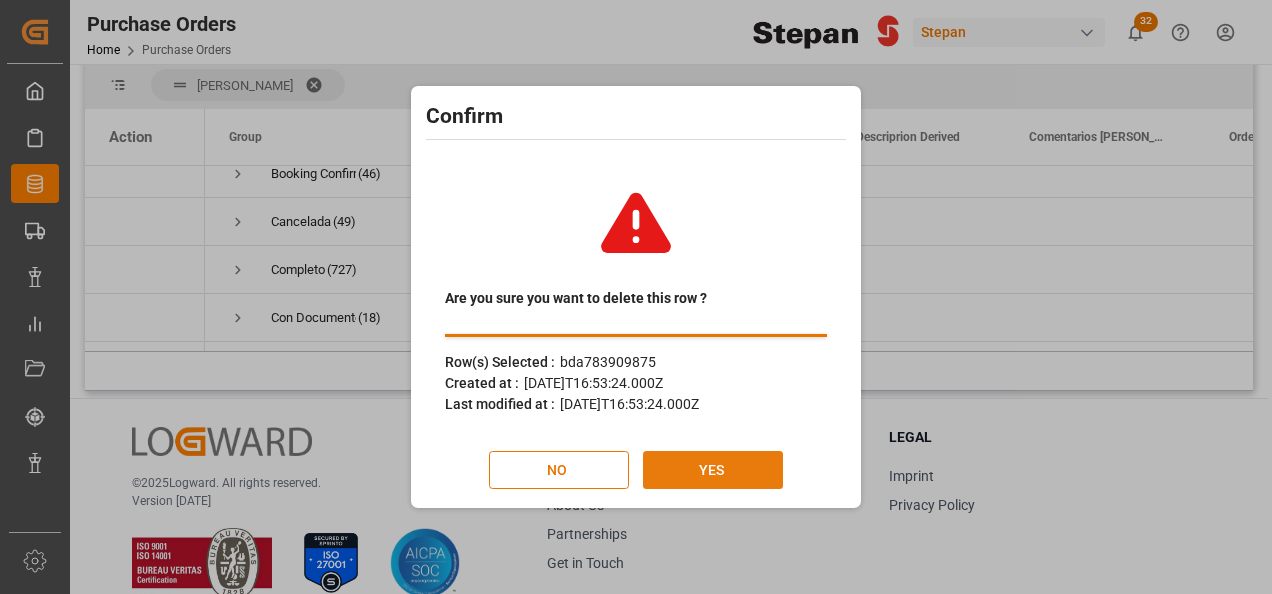 click on "YES" at bounding box center [713, 470] 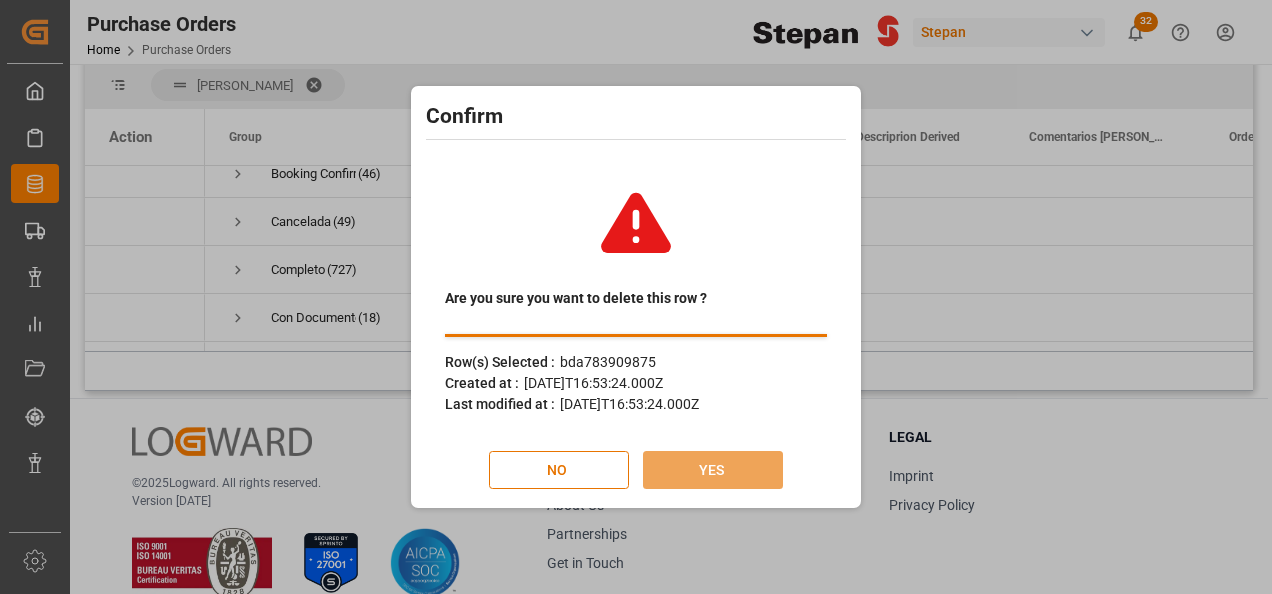 scroll, scrollTop: 0, scrollLeft: 0, axis: both 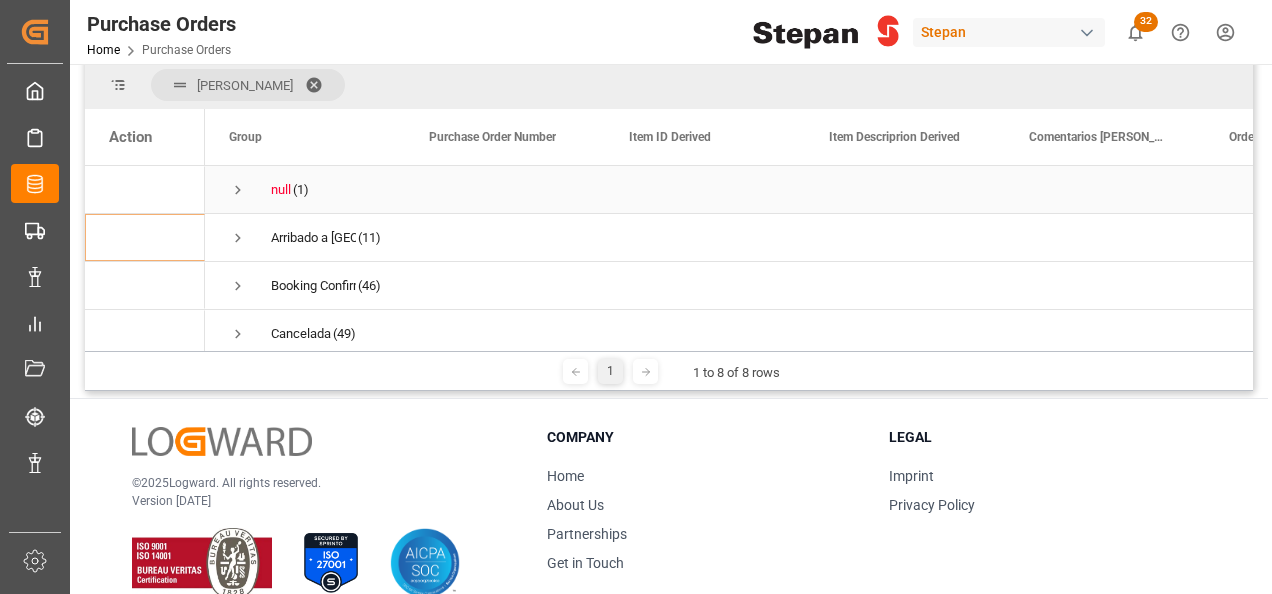 click at bounding box center (238, 190) 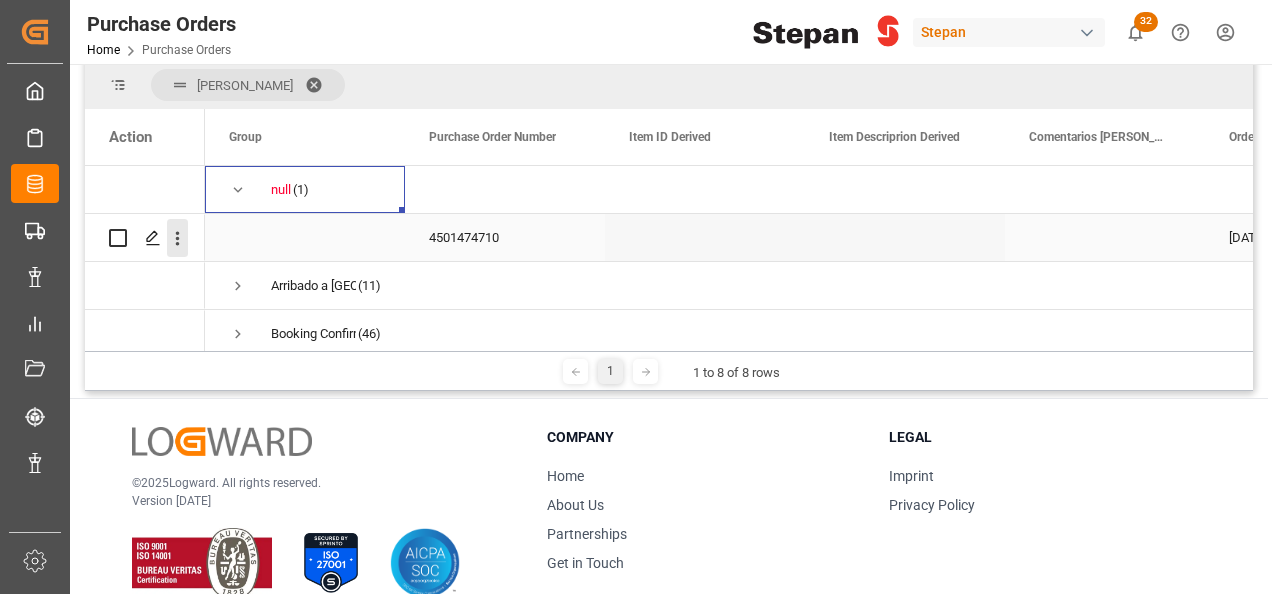 click 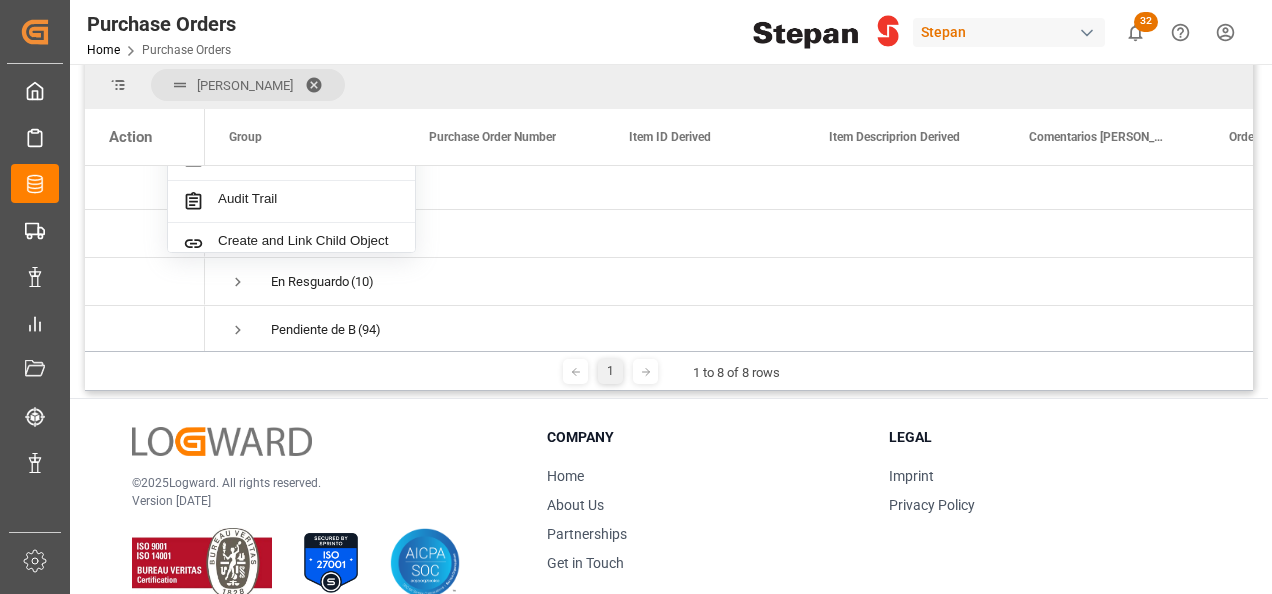 scroll, scrollTop: 260, scrollLeft: 0, axis: vertical 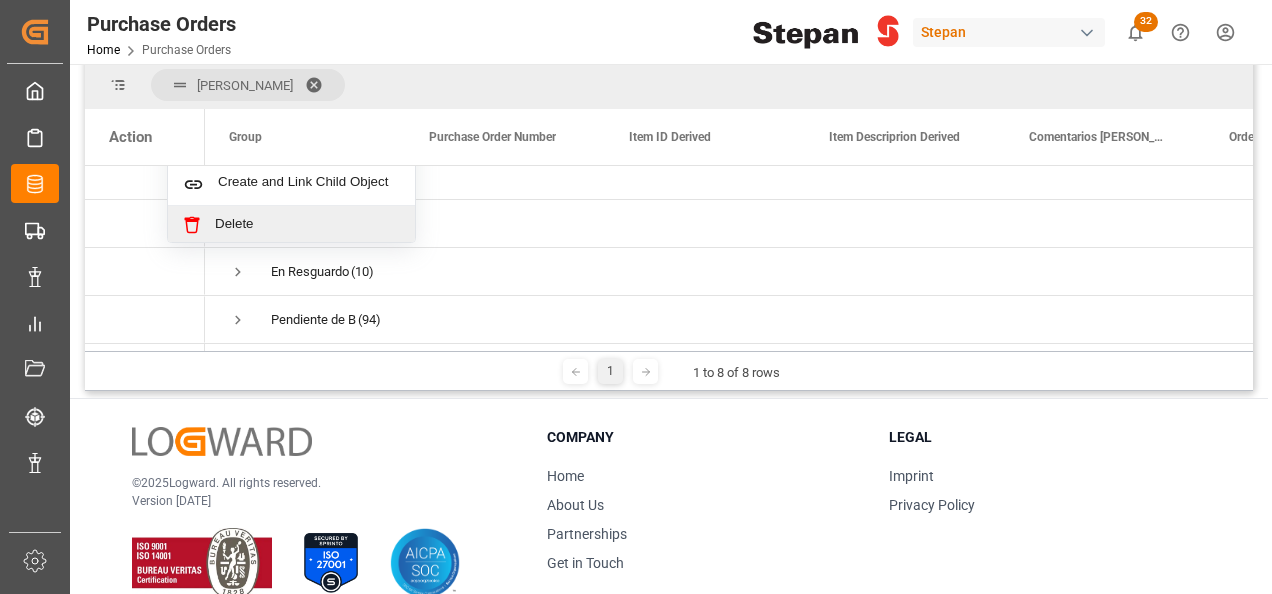click on "Delete" at bounding box center (307, 225) 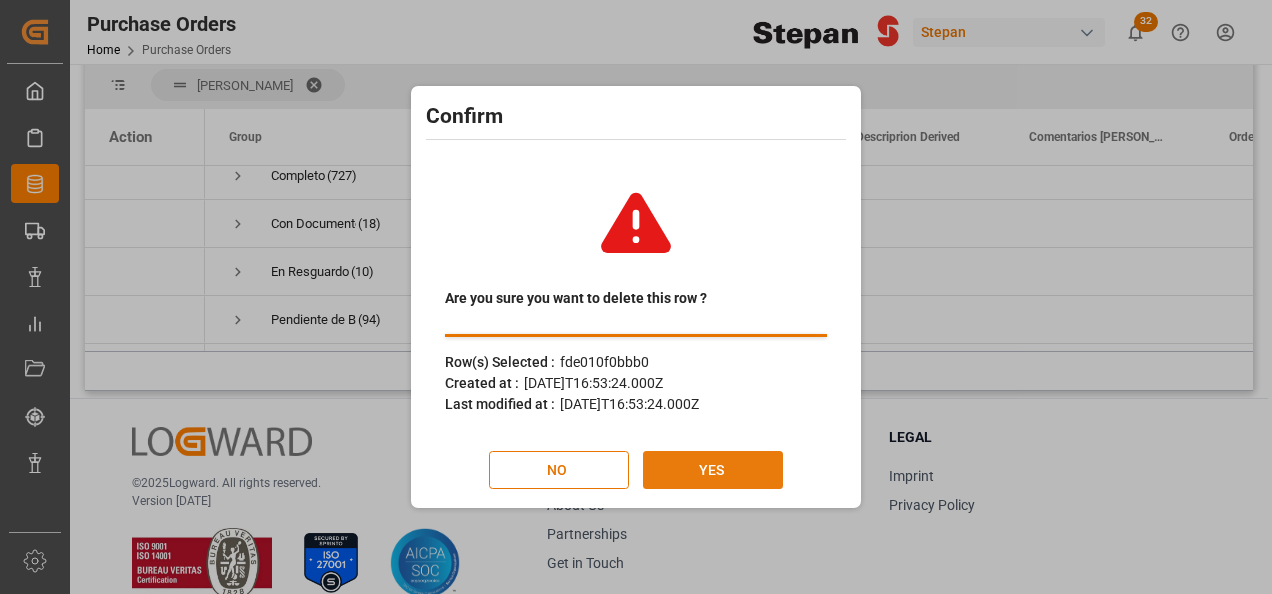 click on "YES" at bounding box center [713, 470] 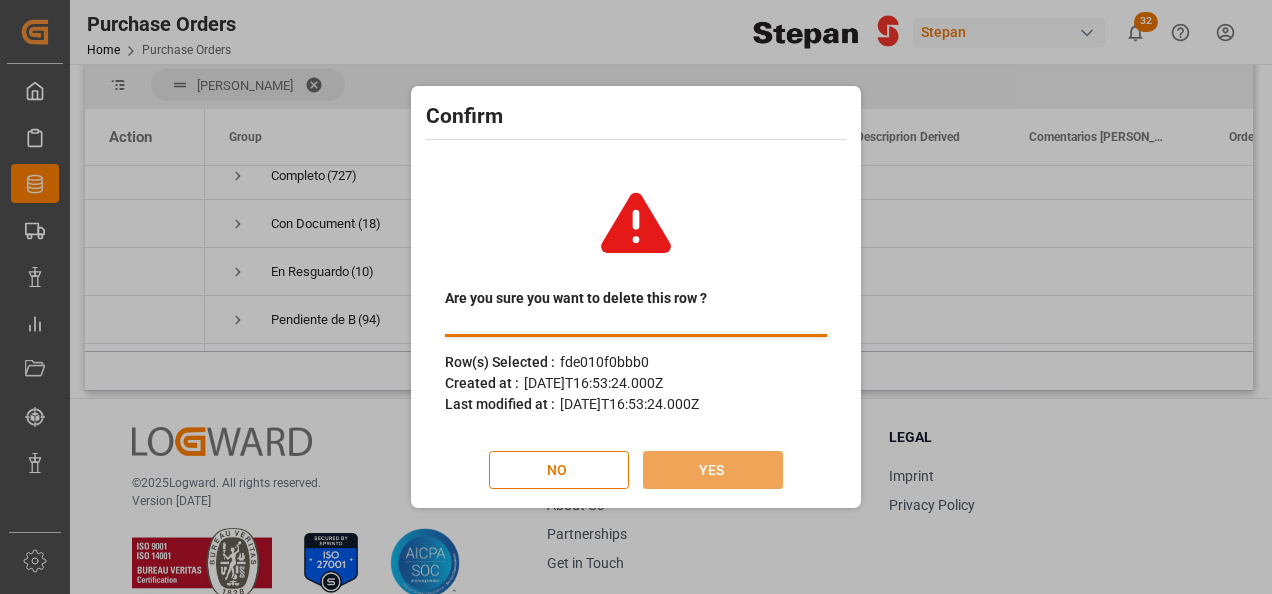 scroll, scrollTop: 0, scrollLeft: 0, axis: both 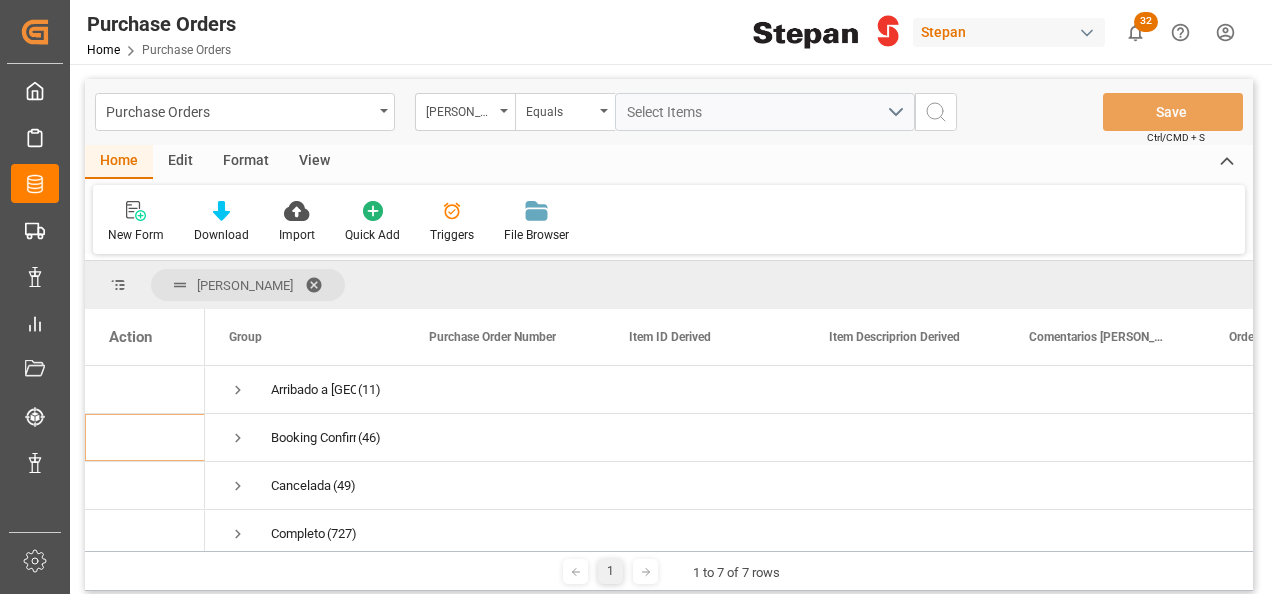 click at bounding box center [321, 285] 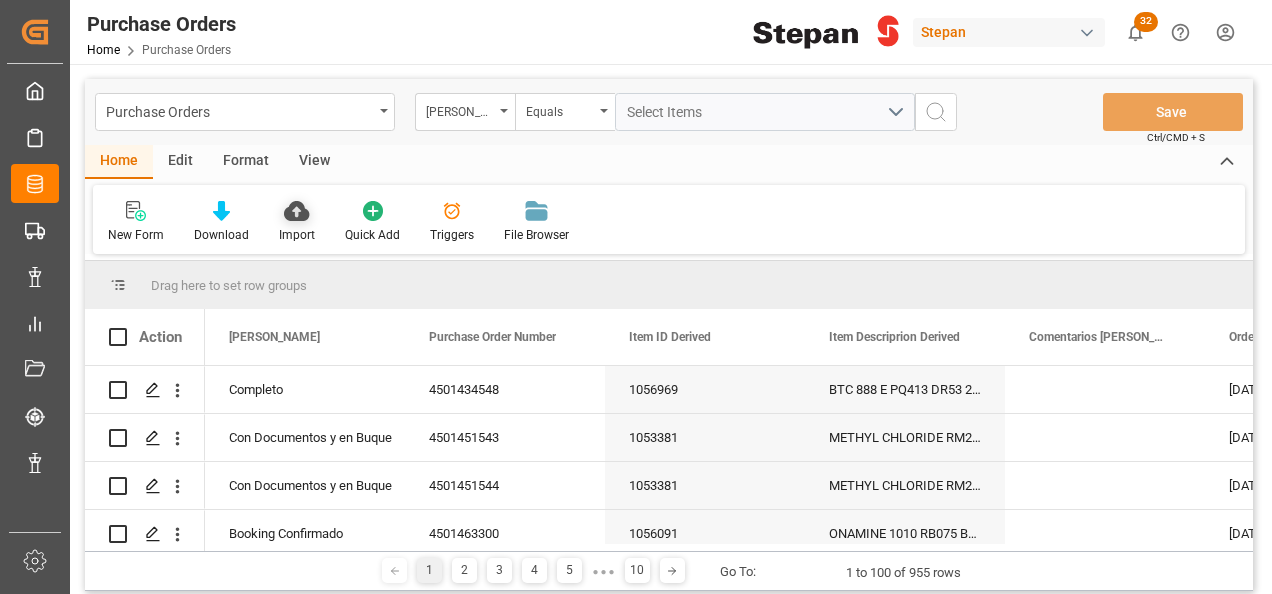click 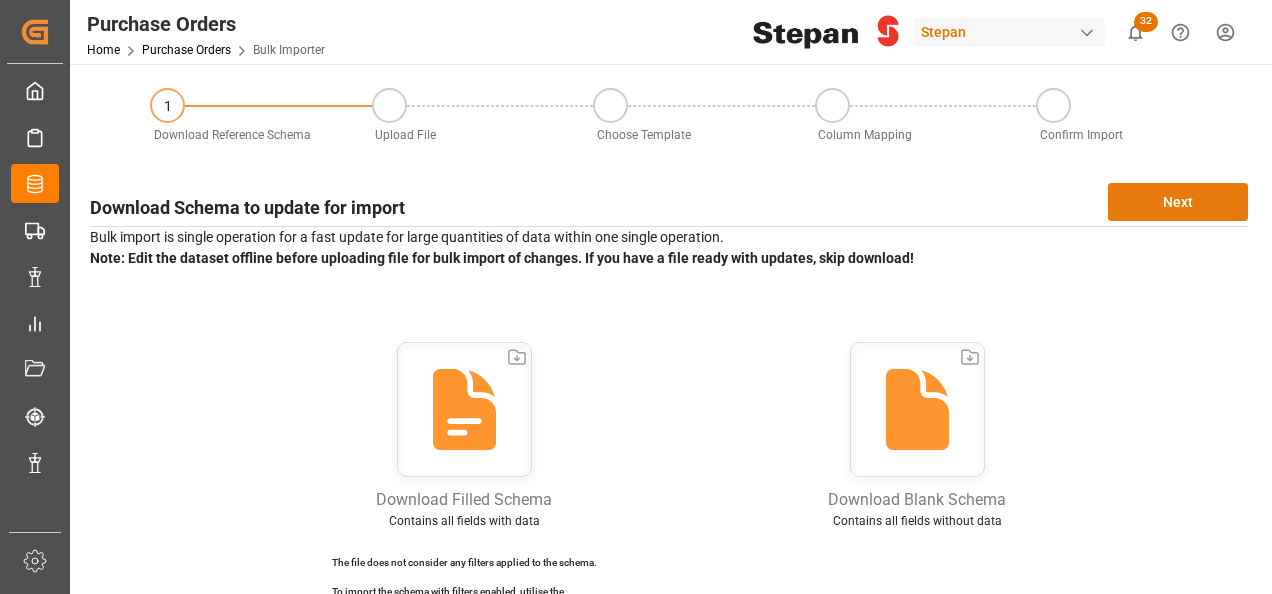 click on "Next" at bounding box center [1178, 202] 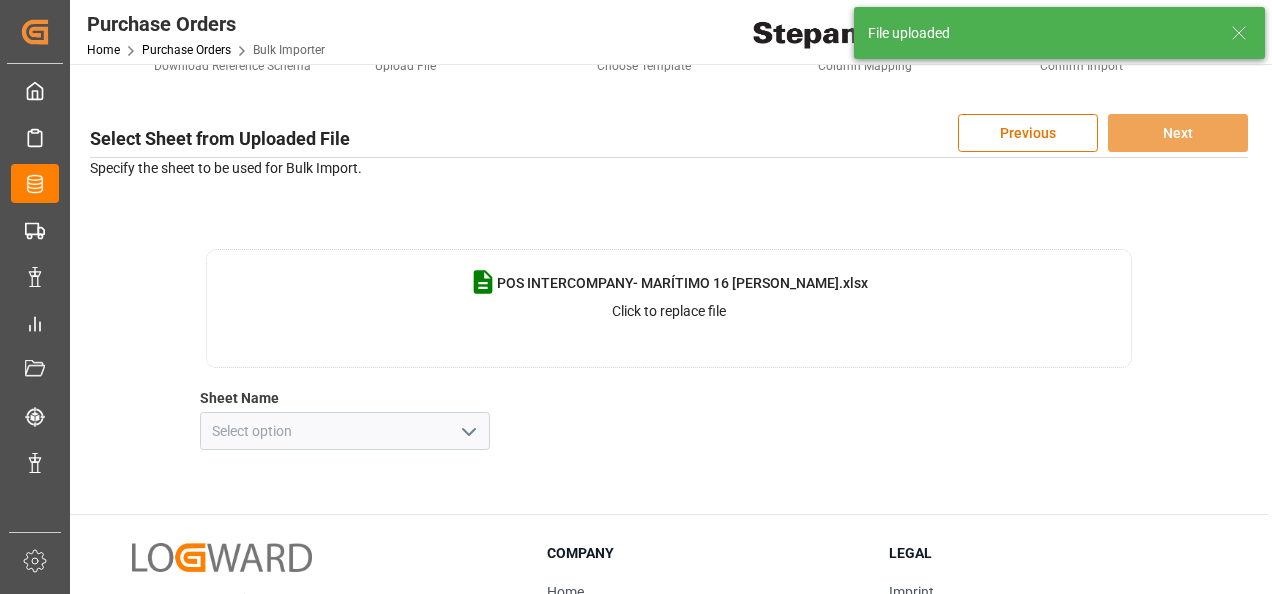 scroll, scrollTop: 100, scrollLeft: 0, axis: vertical 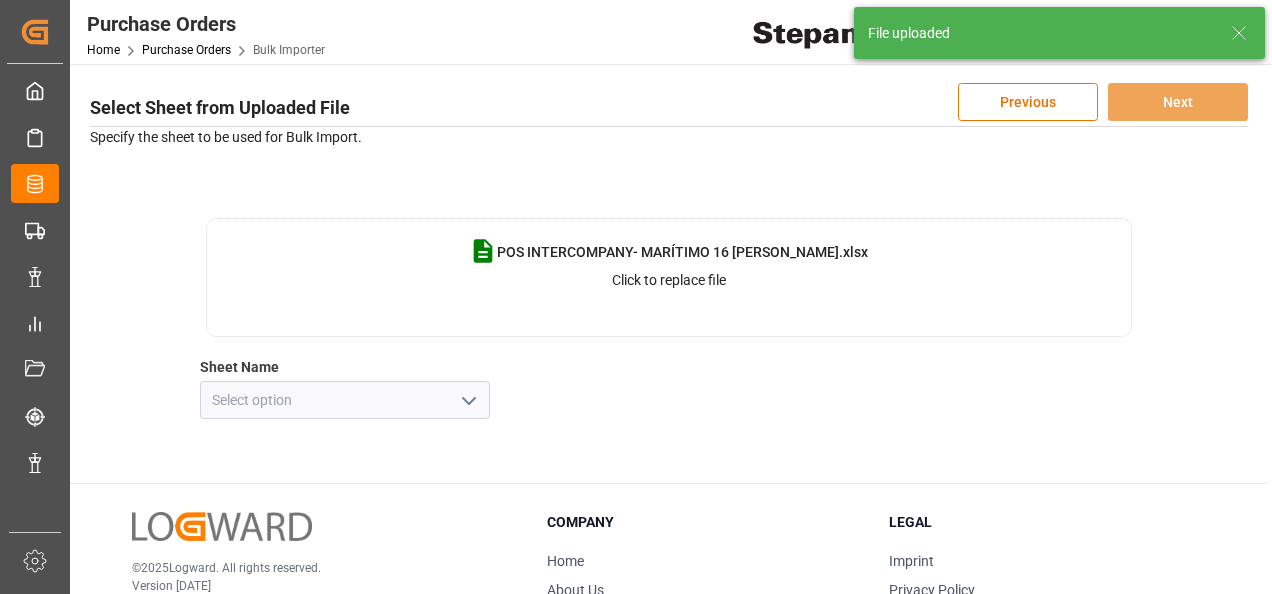 click 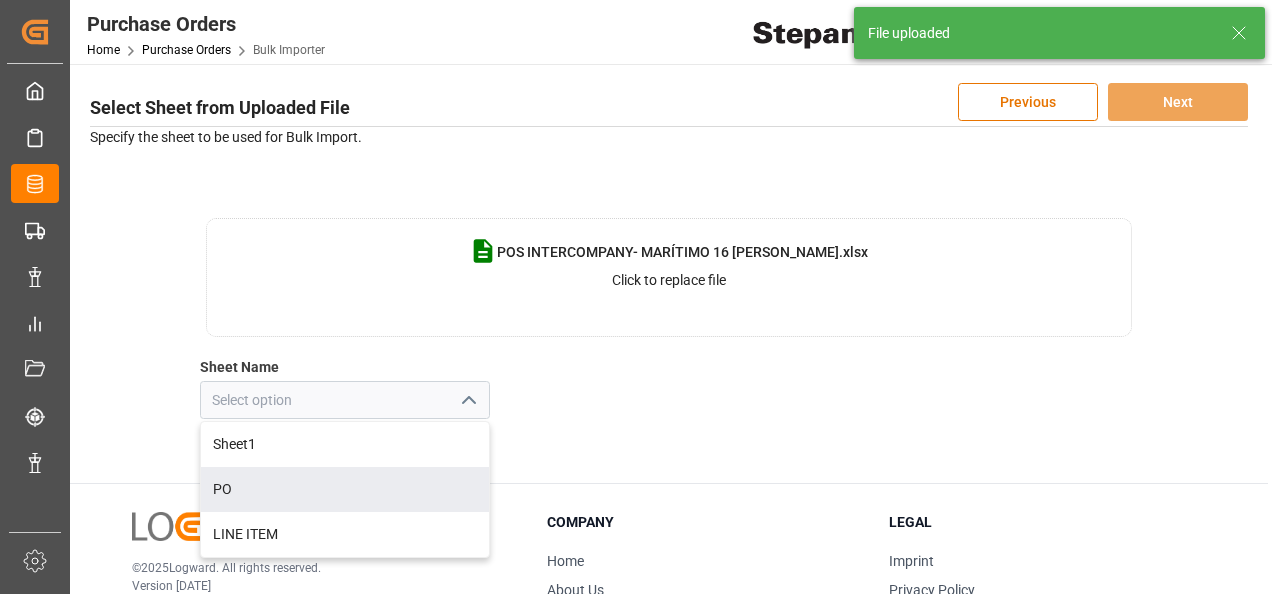 click on "PO" at bounding box center [345, 489] 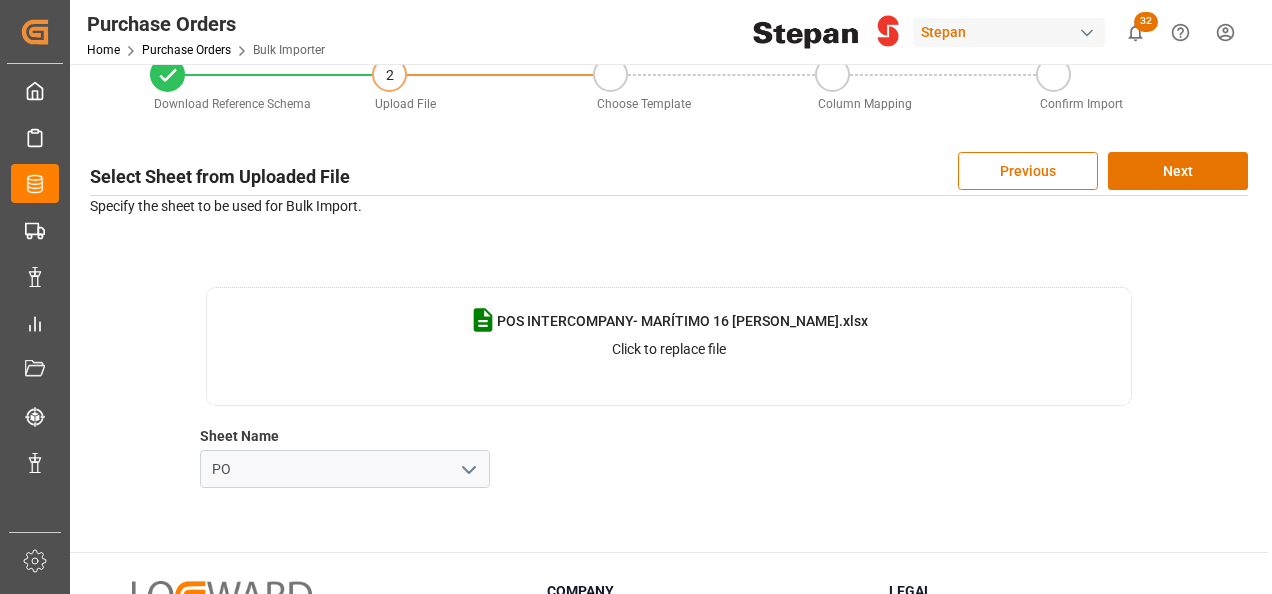 scroll, scrollTop: 0, scrollLeft: 0, axis: both 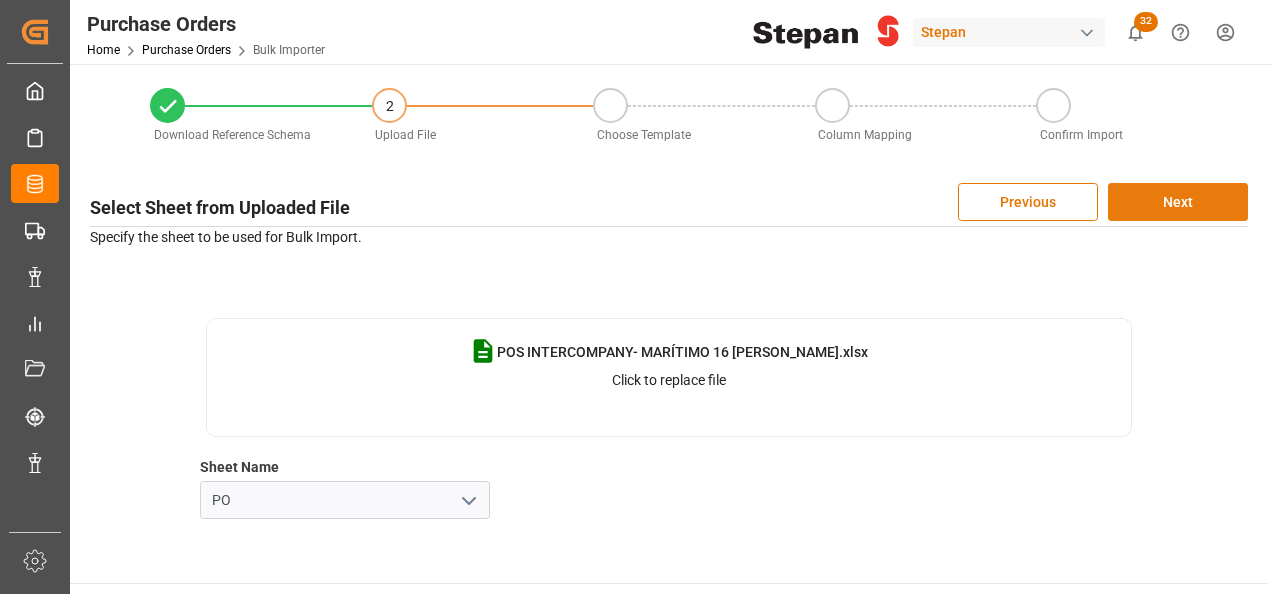 click on "Next" at bounding box center (1178, 202) 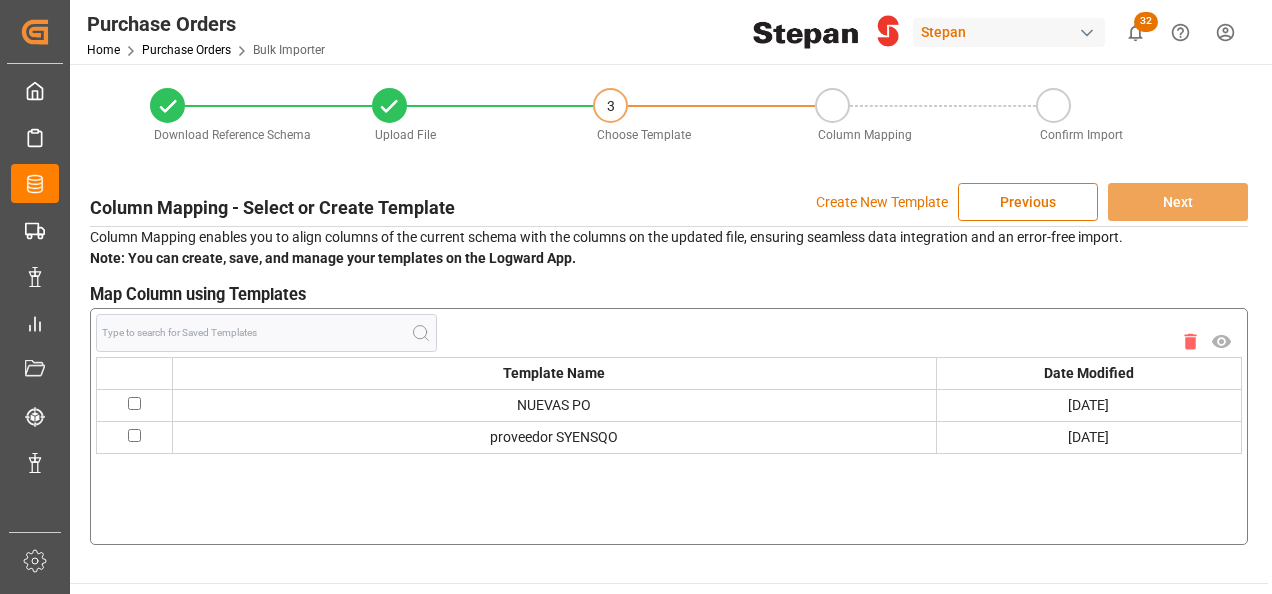 click on "Create New Template" at bounding box center (882, 202) 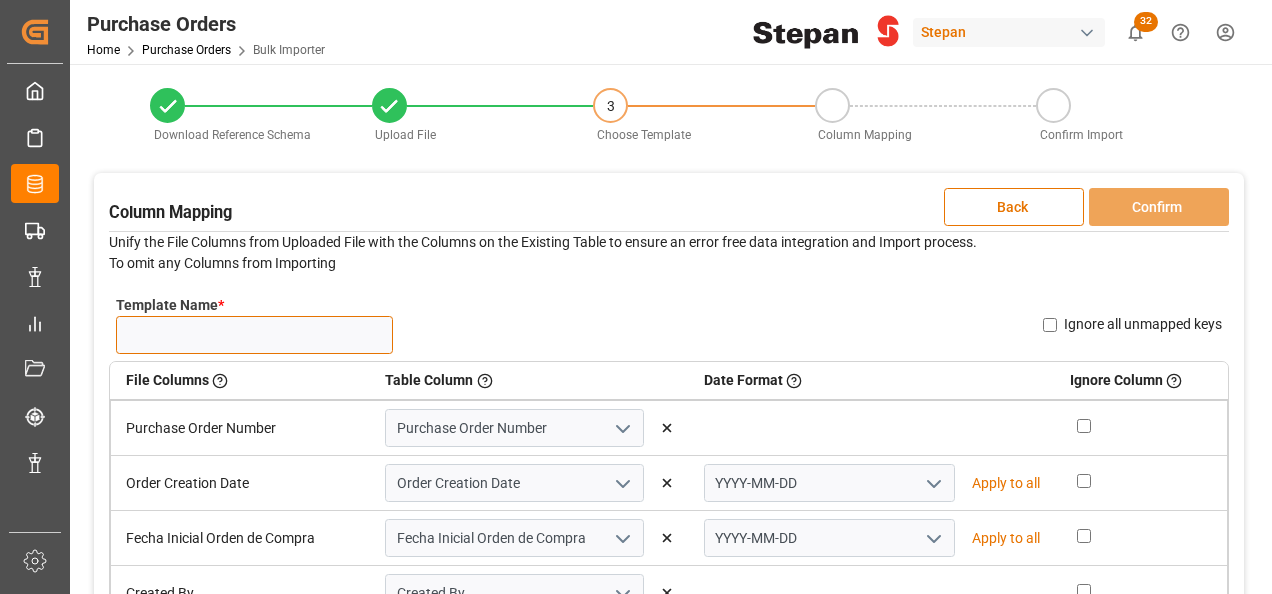 click on "Template Name  *" at bounding box center [254, 335] 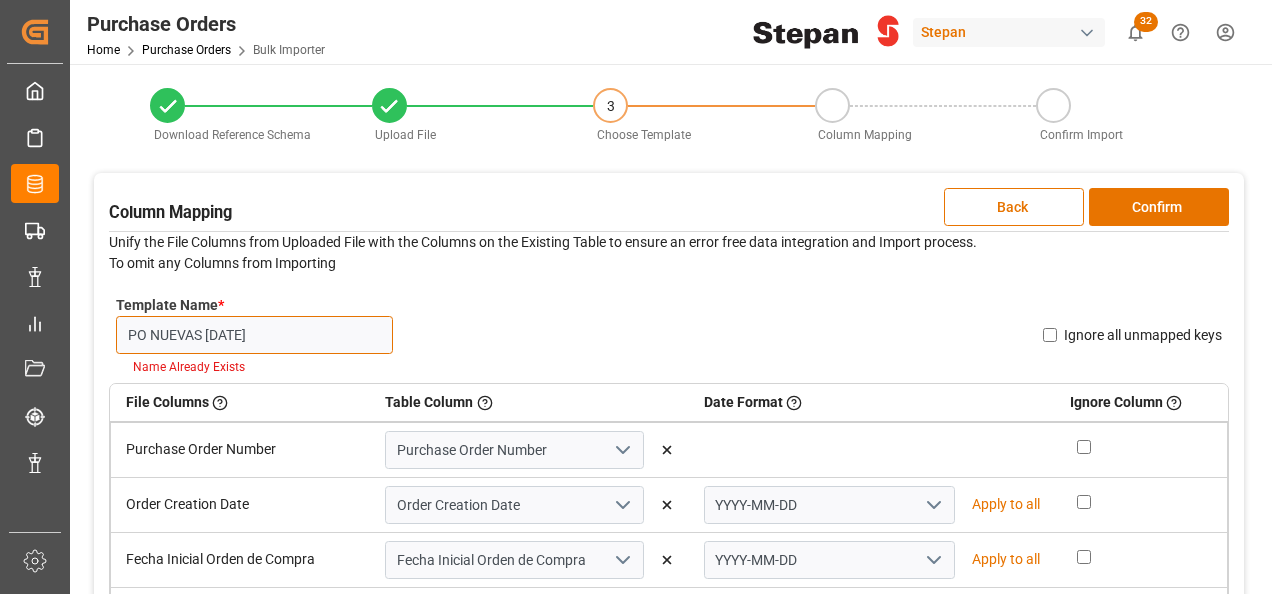 click on "PO NUEVAS 16.07.25" at bounding box center (254, 335) 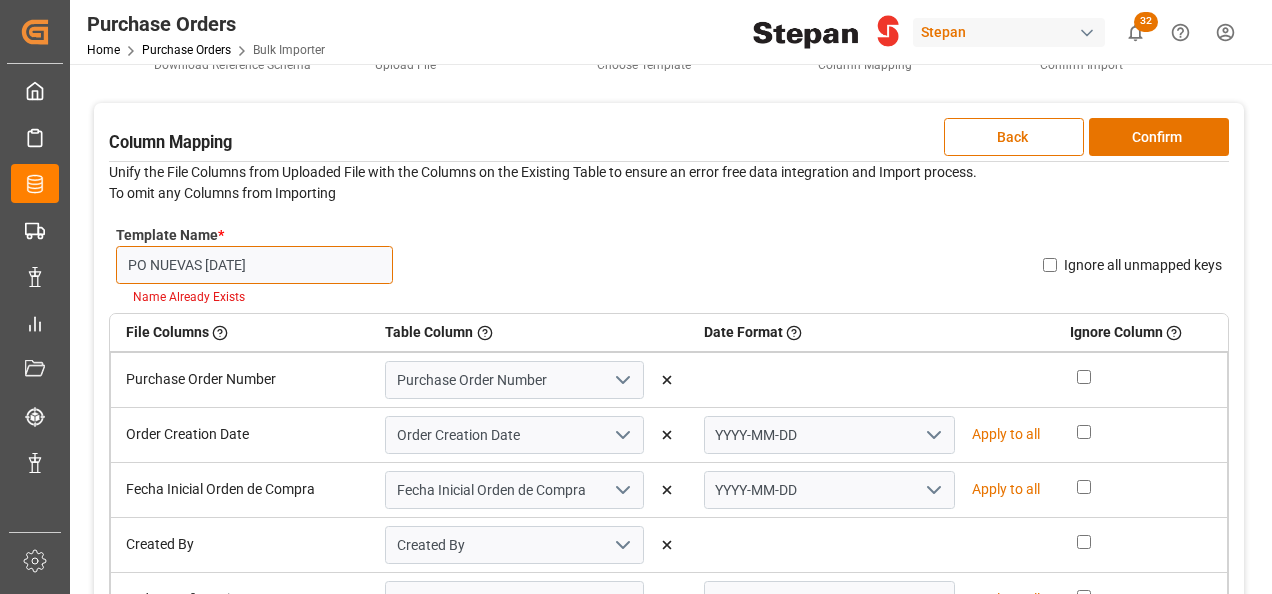 scroll, scrollTop: 100, scrollLeft: 0, axis: vertical 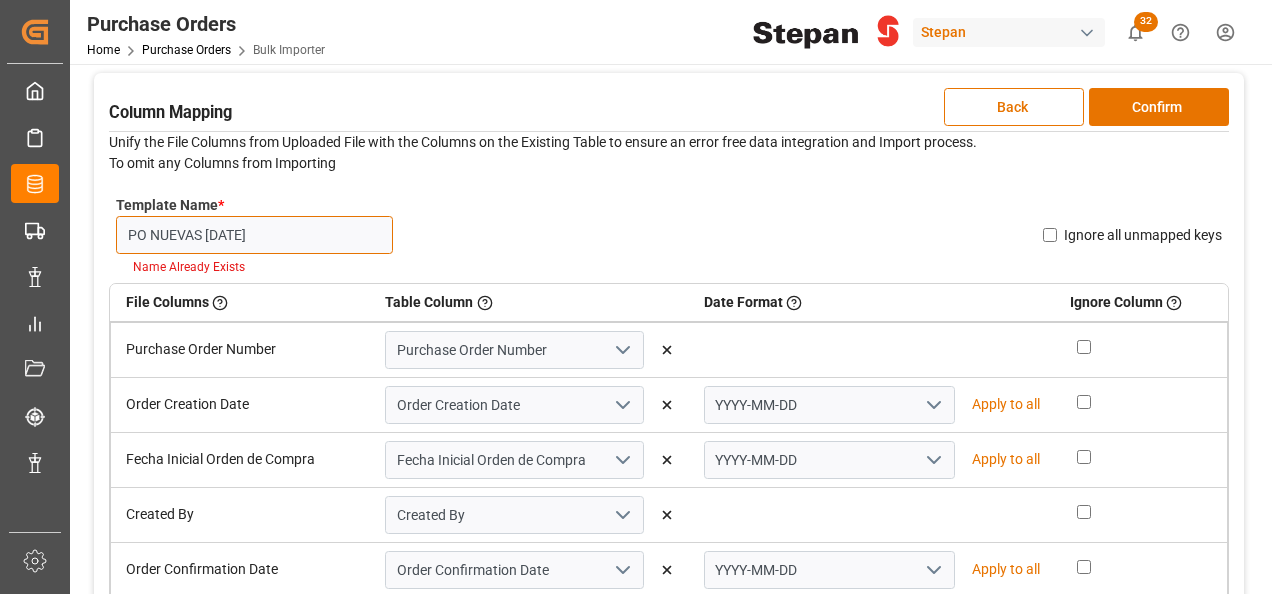 click on "PO NUEVAS 17.07.25" at bounding box center [254, 235] 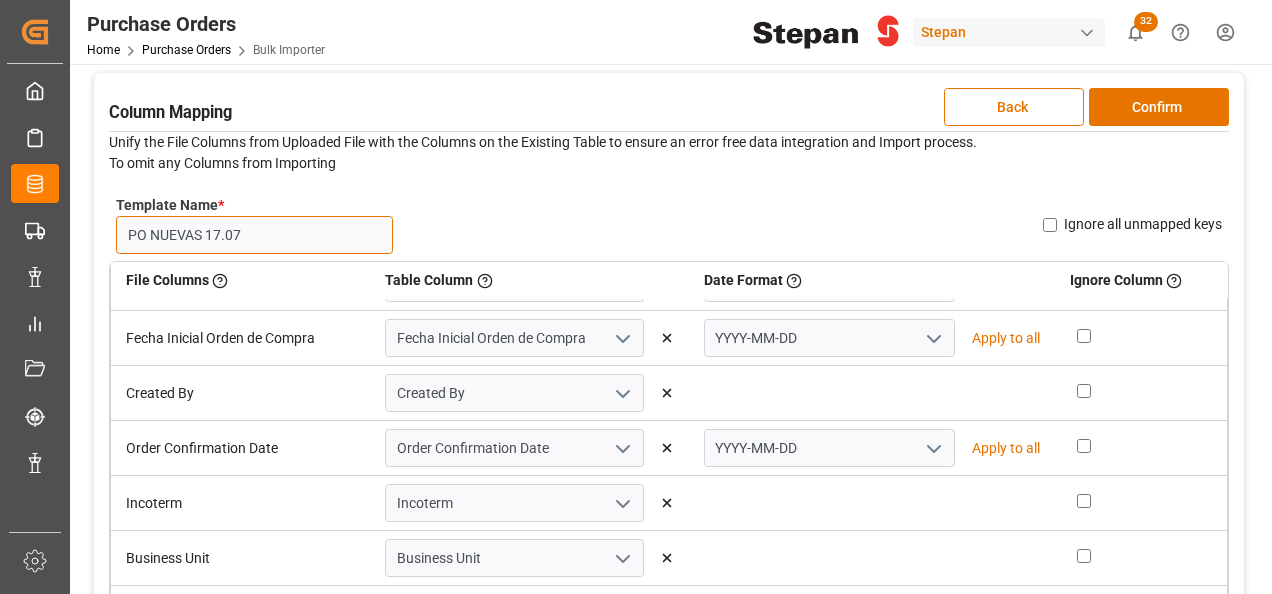 scroll, scrollTop: 116, scrollLeft: 0, axis: vertical 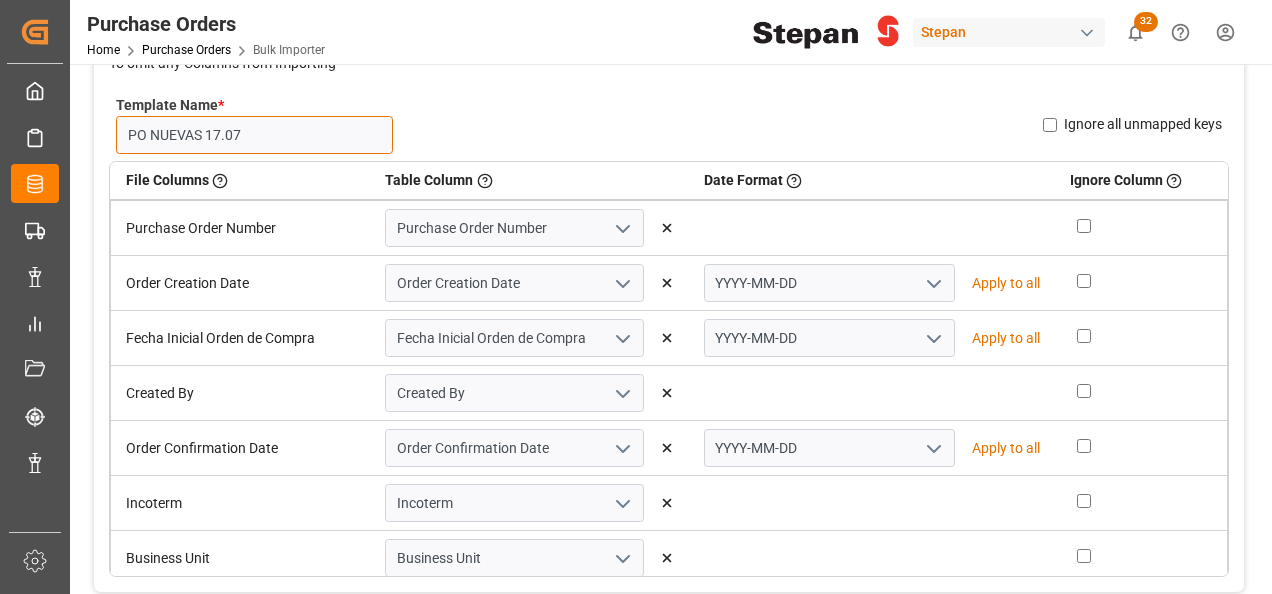 type on "PO NUEVAS 17.07" 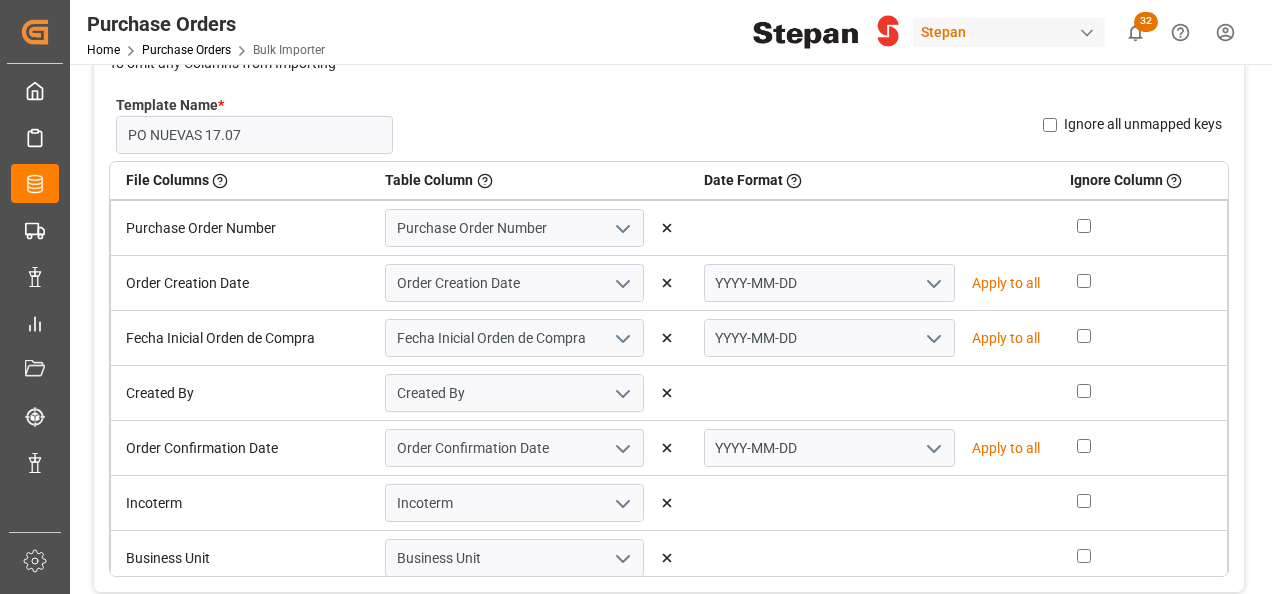 click 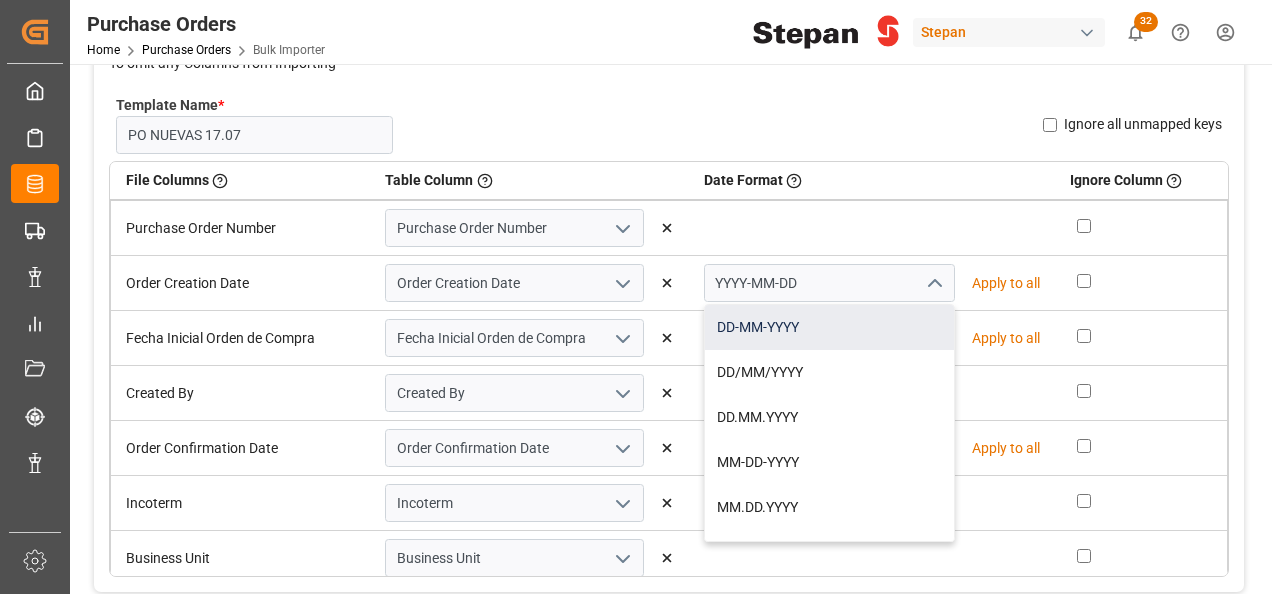 click on "DD-MM-YYYY" at bounding box center (829, 327) 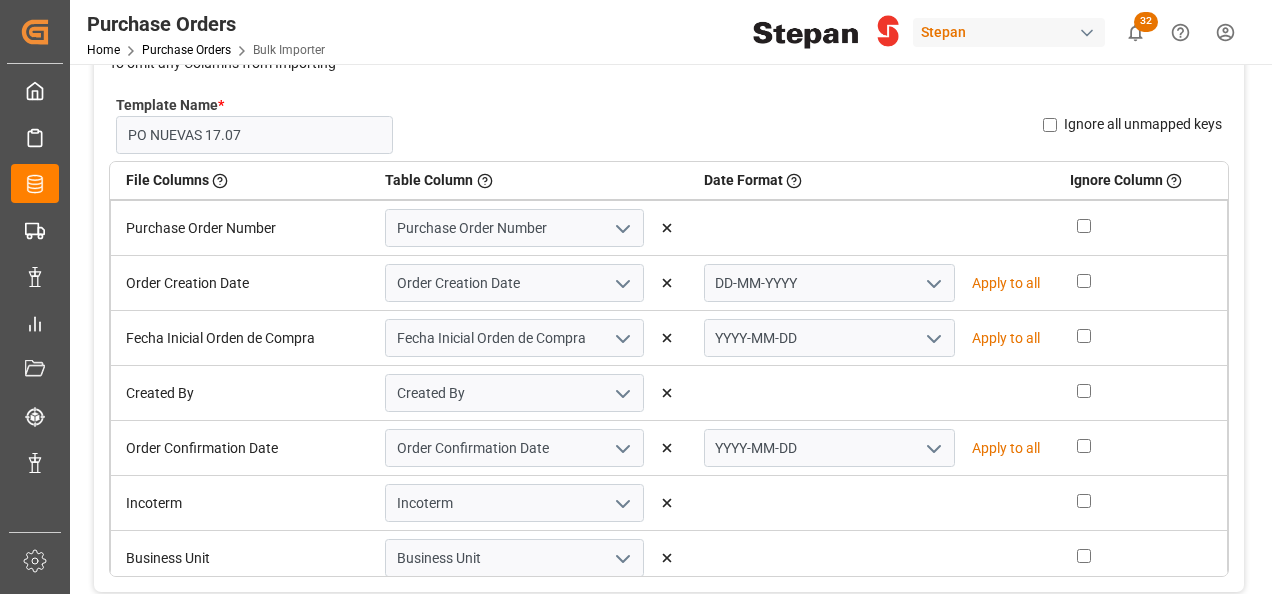 click on "Apply to all" at bounding box center [1006, 283] 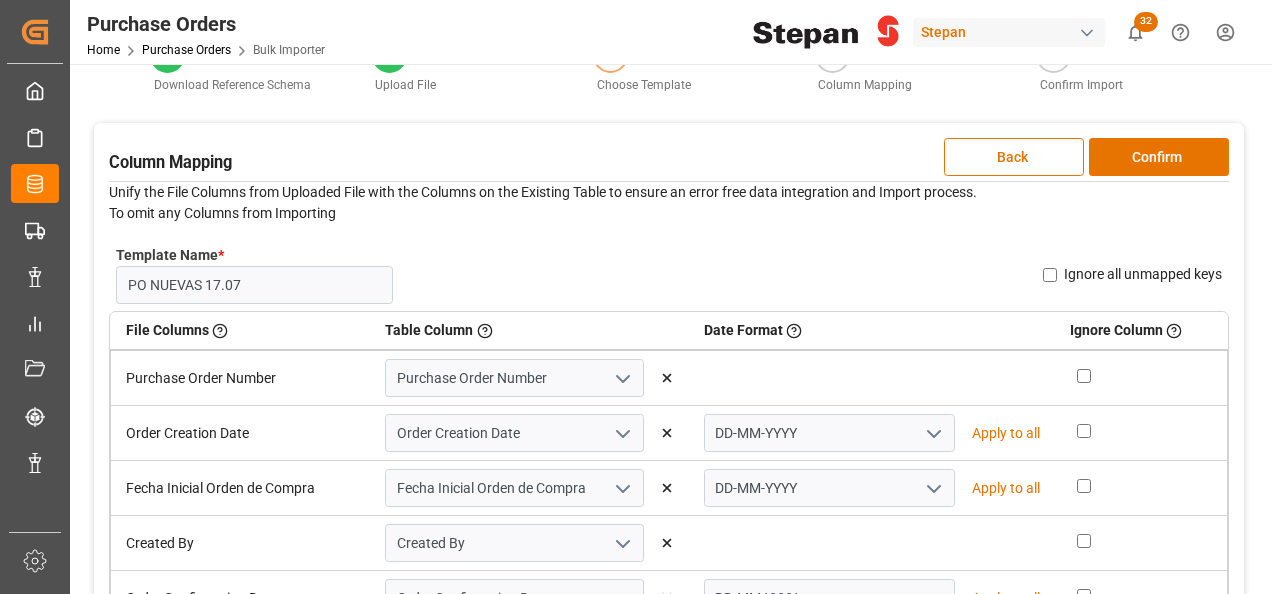 scroll, scrollTop: 0, scrollLeft: 0, axis: both 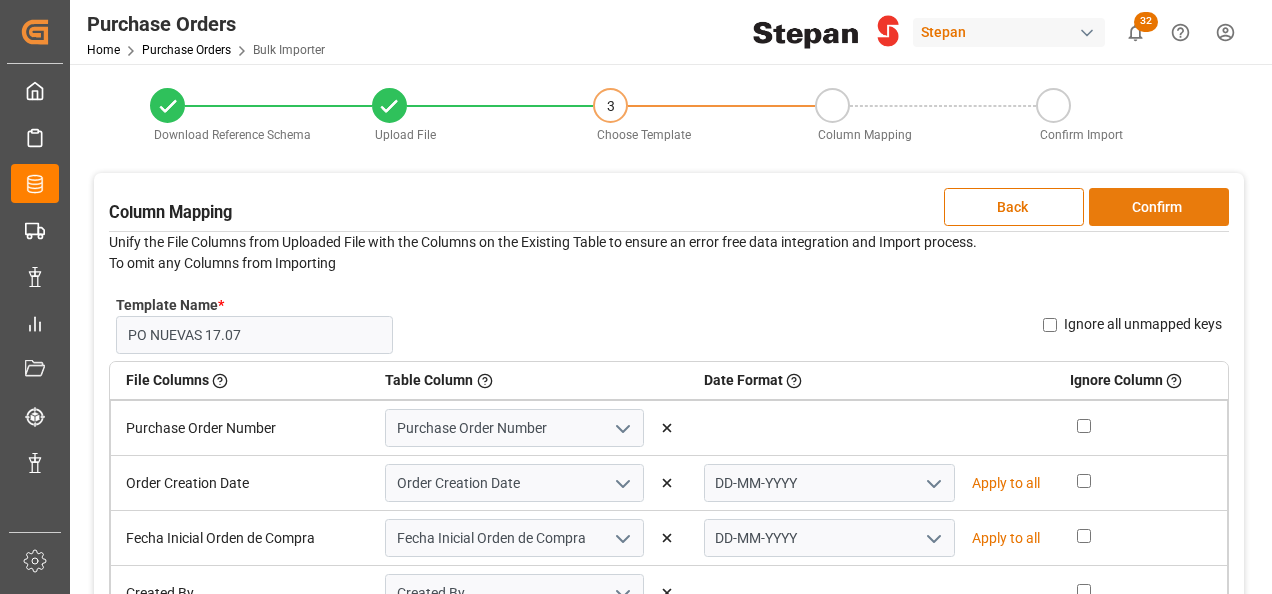 click on "Confirm" at bounding box center (1159, 207) 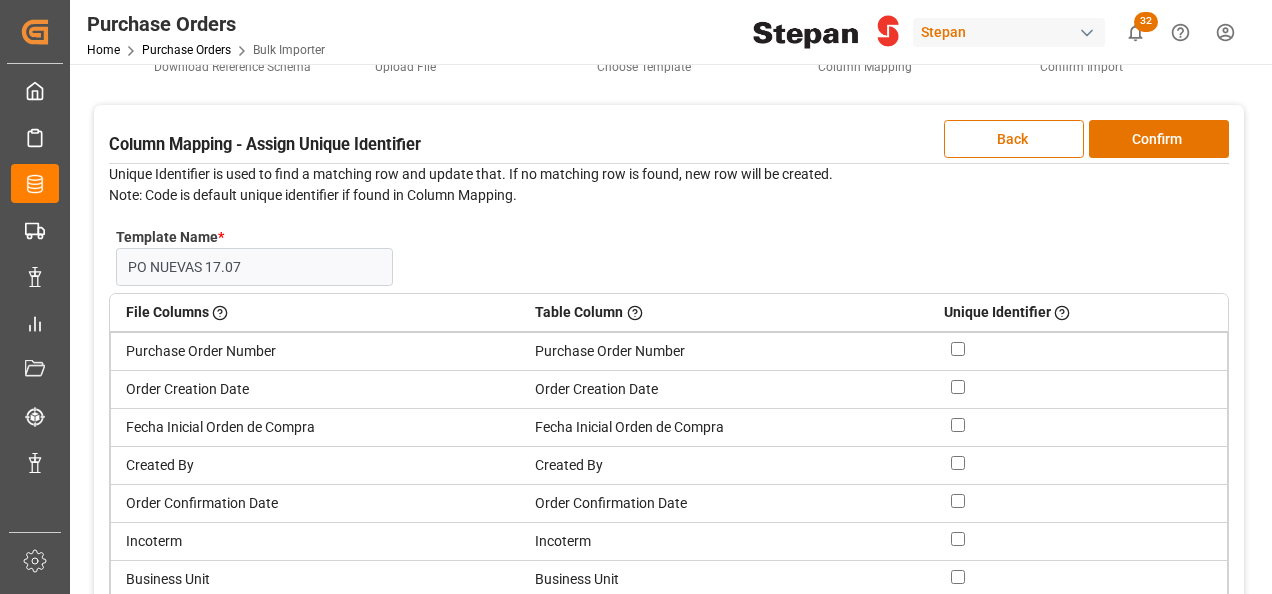 scroll, scrollTop: 0, scrollLeft: 0, axis: both 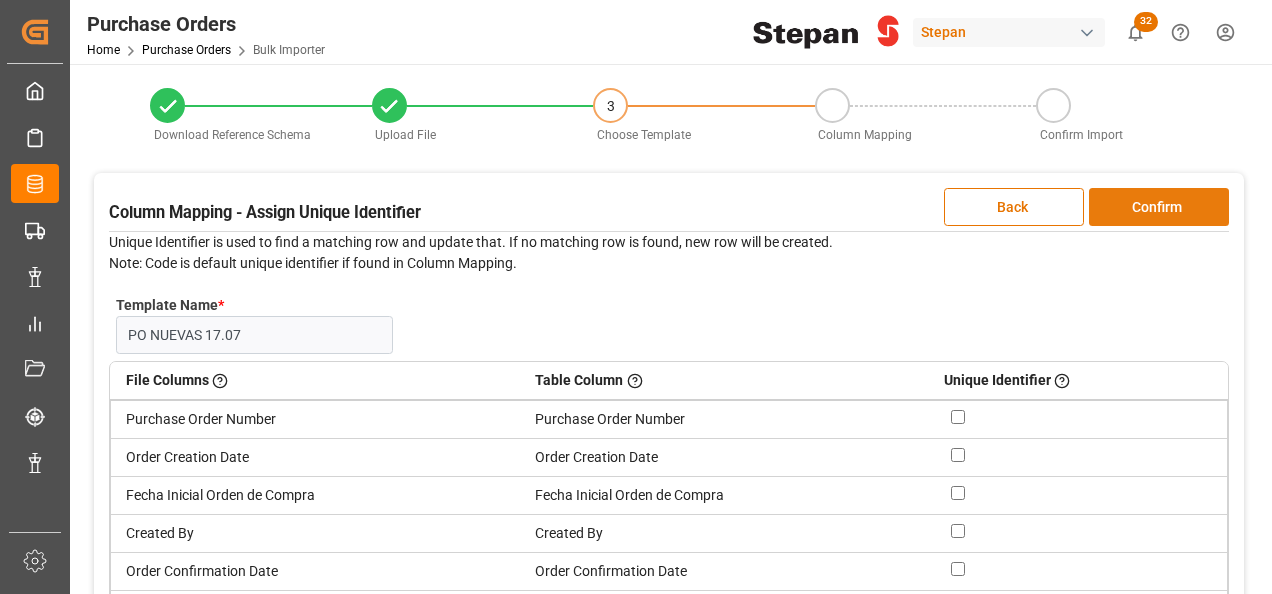 click on "Confirm" at bounding box center (1159, 207) 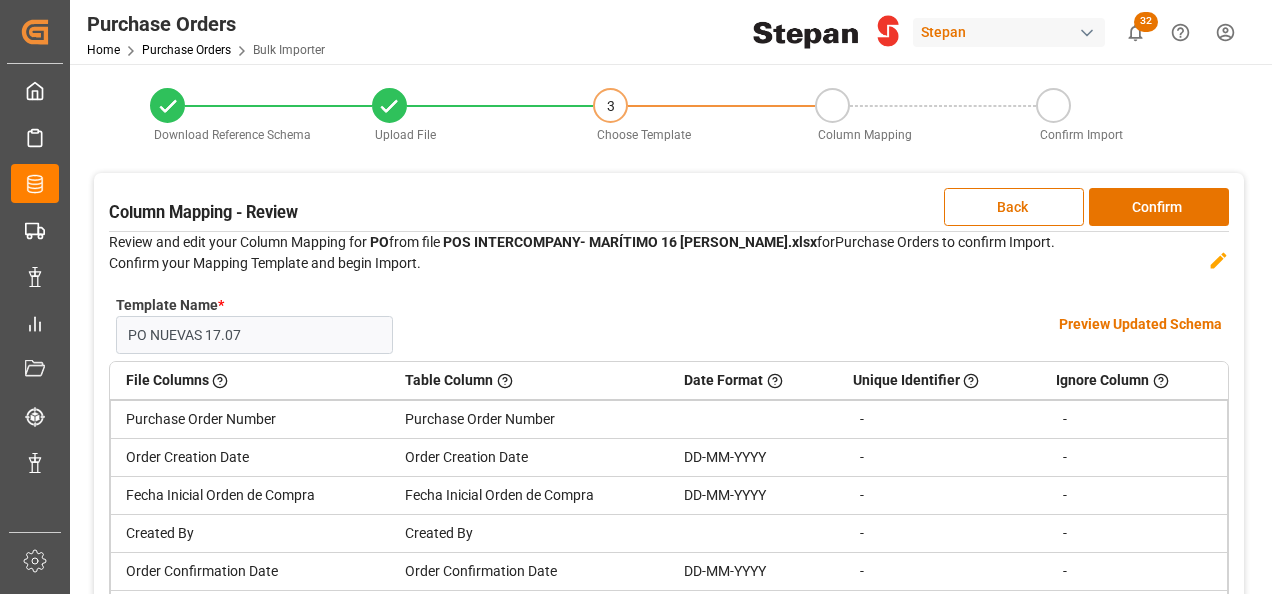 click on "Preview Updated Schema" at bounding box center (1140, 324) 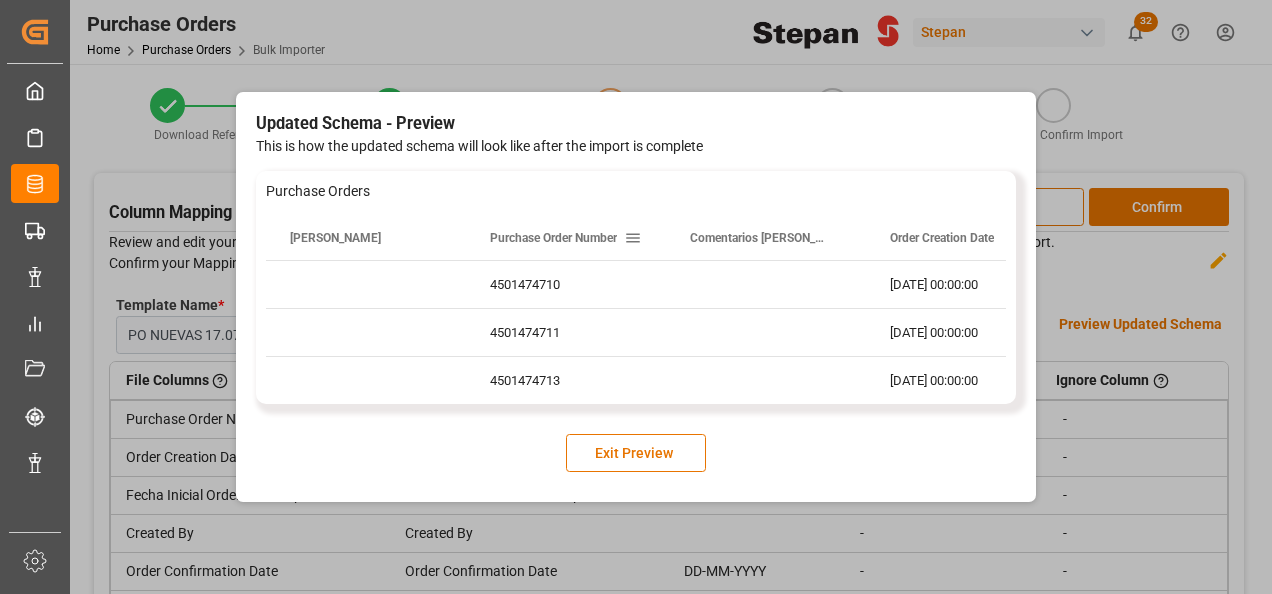 click on "Purchase Order Number" at bounding box center [557, 238] 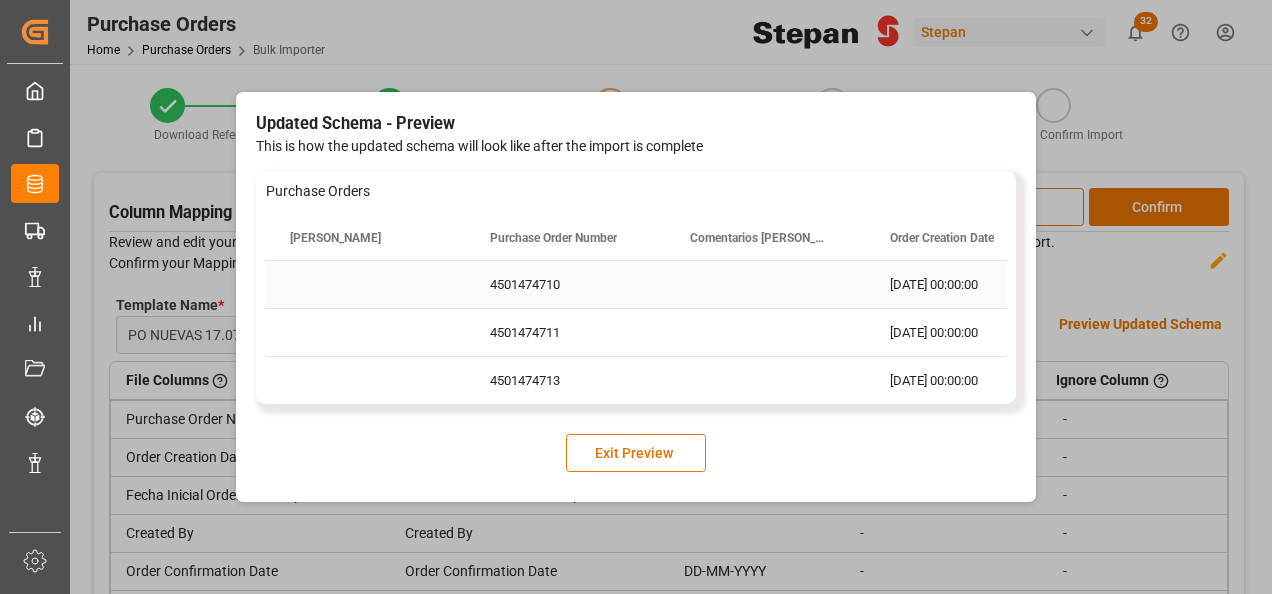 click on "4501474710" at bounding box center [566, 284] 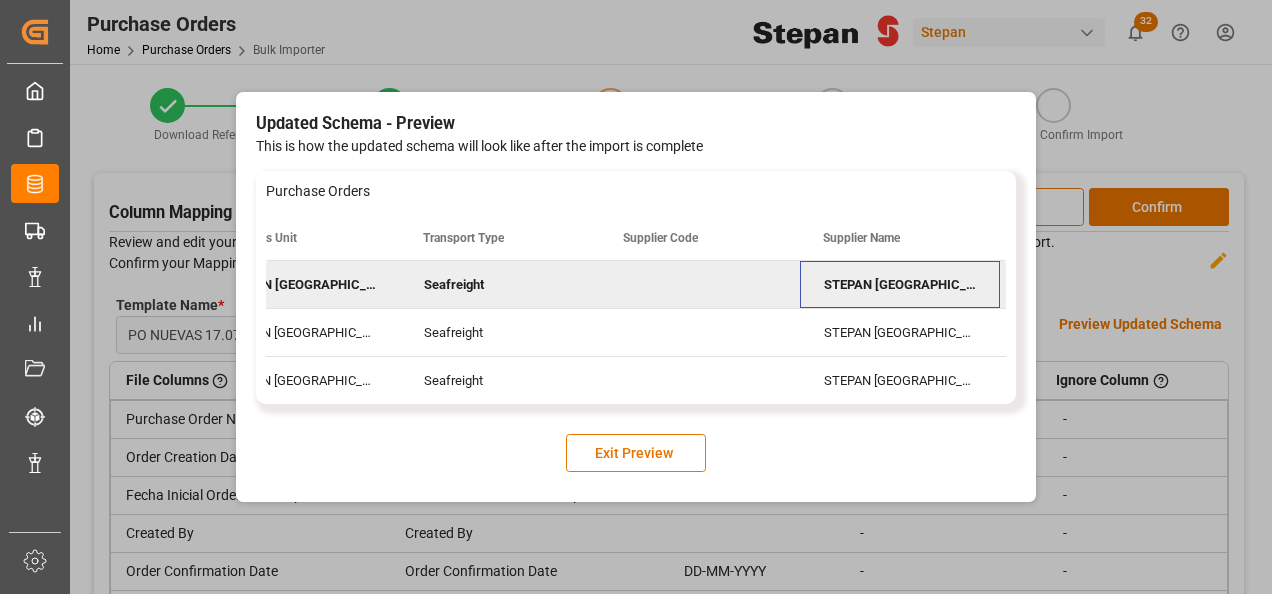 scroll, scrollTop: 0, scrollLeft: 3066, axis: horizontal 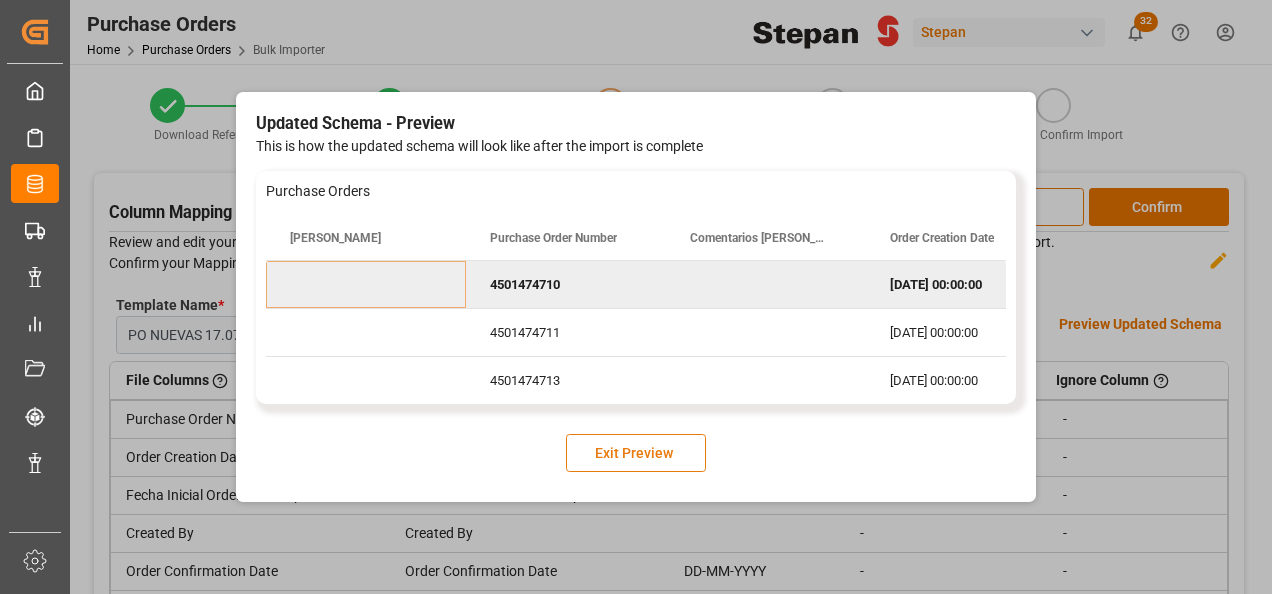 click on "Exit Preview" at bounding box center [636, 453] 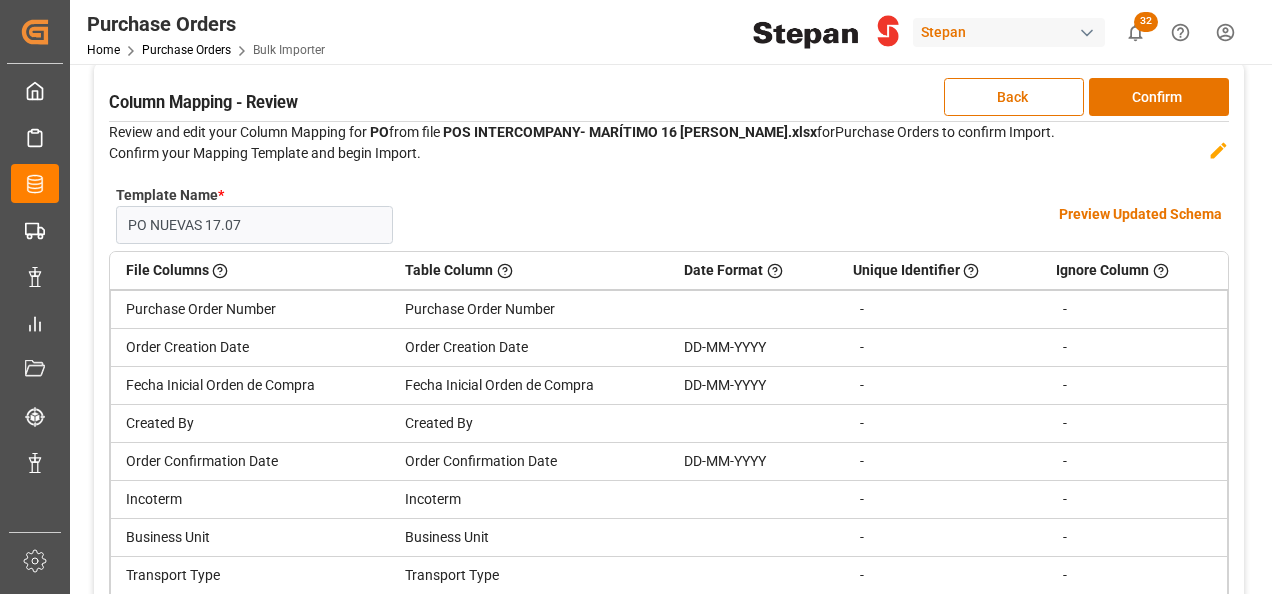 scroll, scrollTop: 0, scrollLeft: 0, axis: both 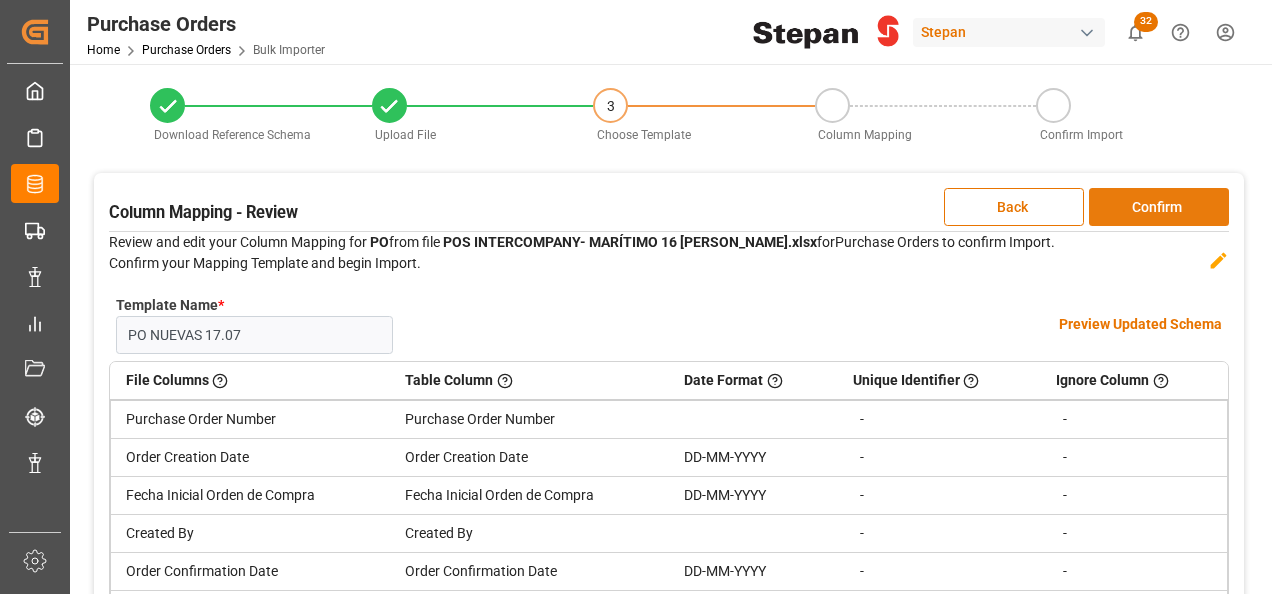 click on "Confirm" at bounding box center (1159, 207) 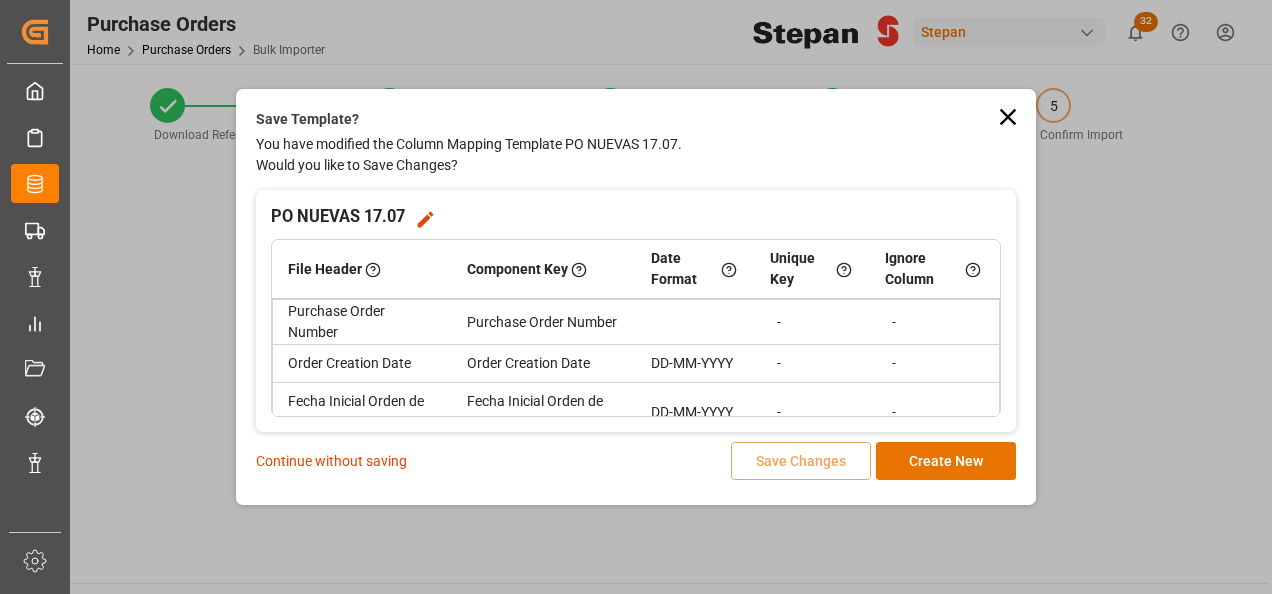 scroll, scrollTop: 200, scrollLeft: 0, axis: vertical 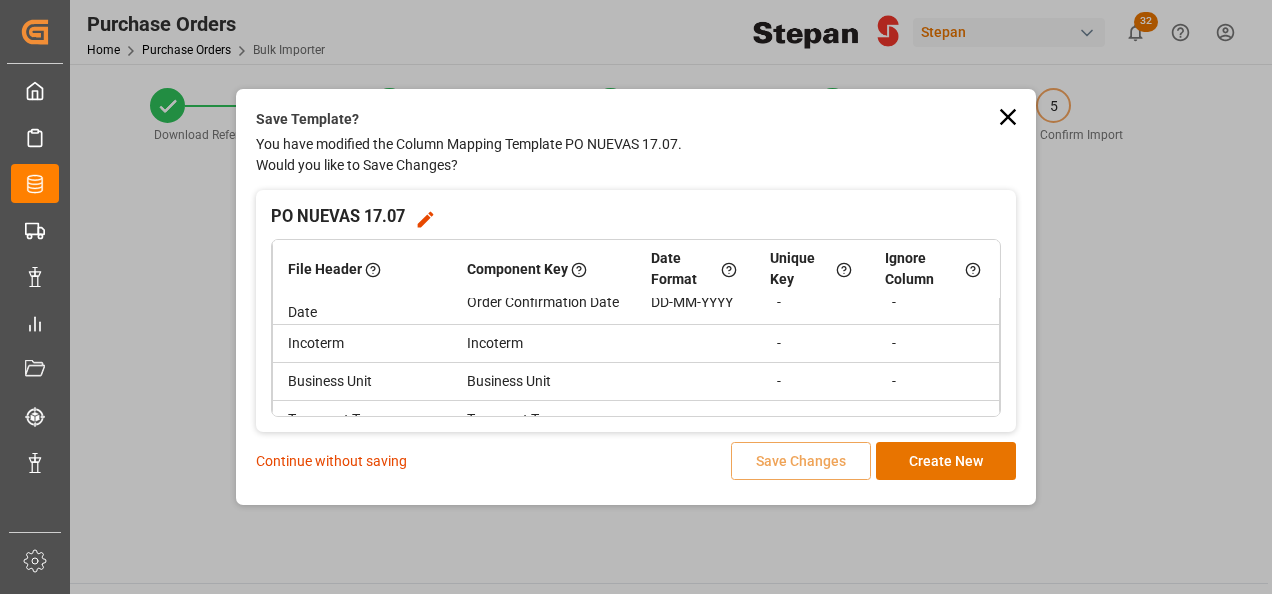 click on "Continue without saving" at bounding box center [331, 461] 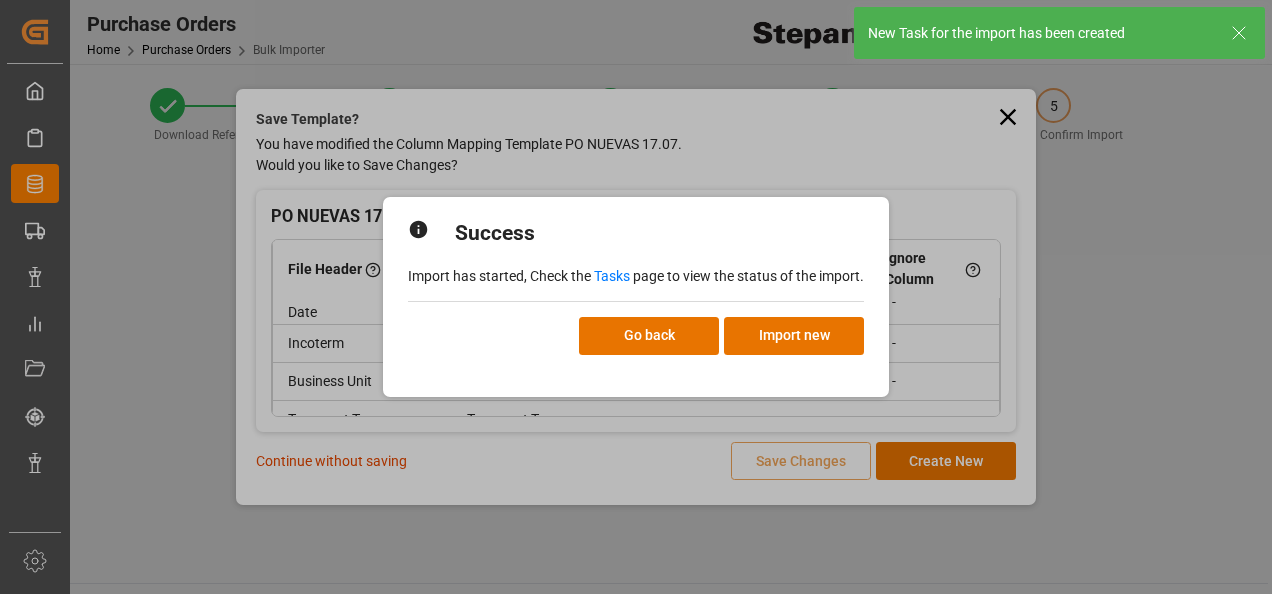 click on "Tasks" at bounding box center [612, 276] 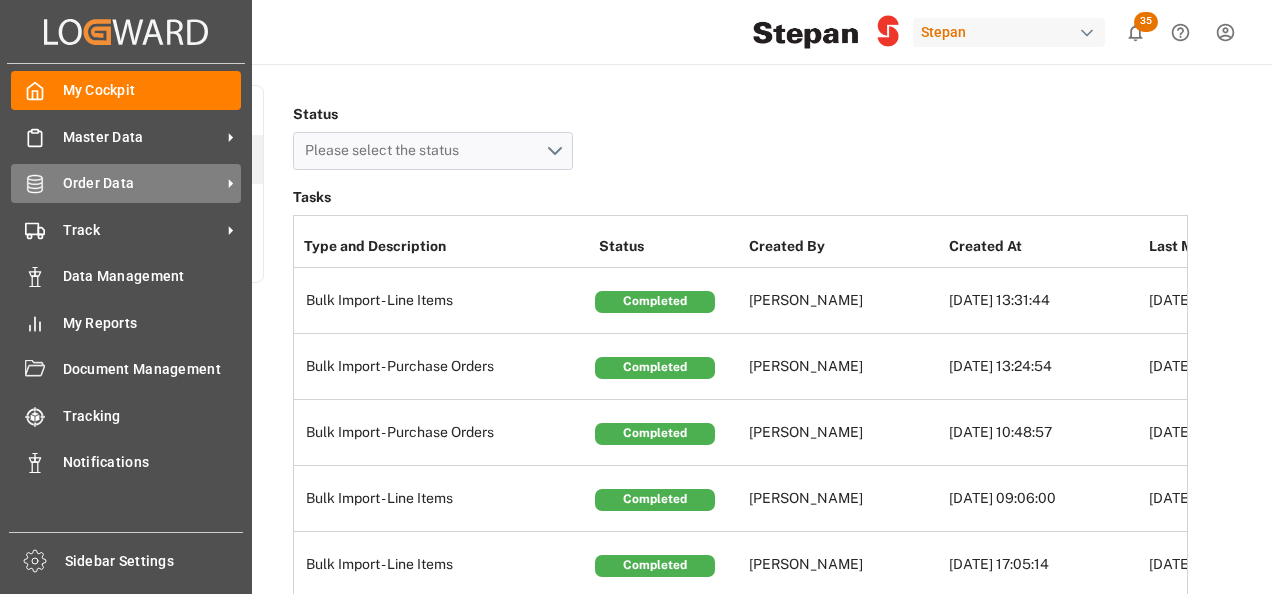 click on "Order Data" at bounding box center [142, 183] 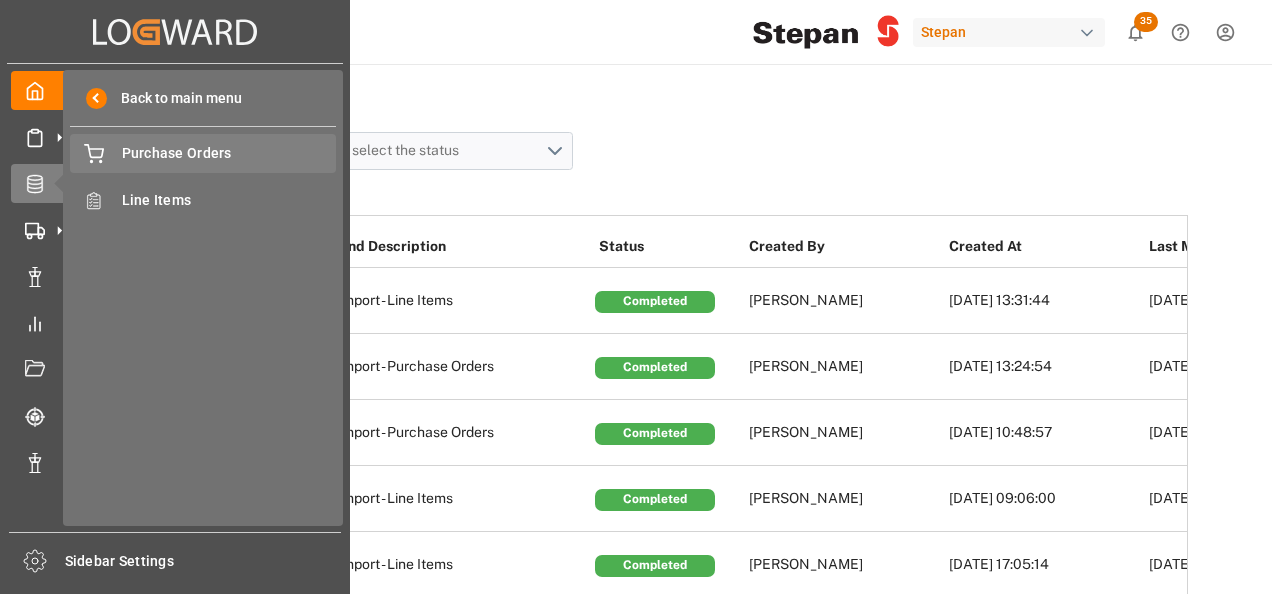 click on "Purchase Orders" at bounding box center [229, 153] 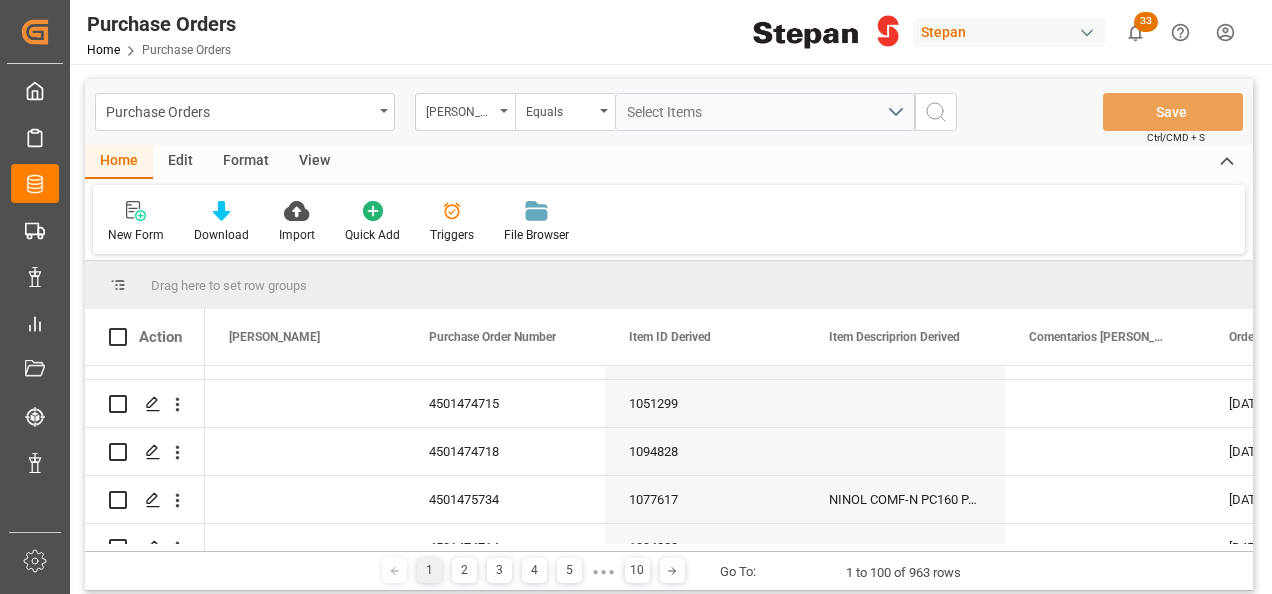 scroll, scrollTop: 0, scrollLeft: 0, axis: both 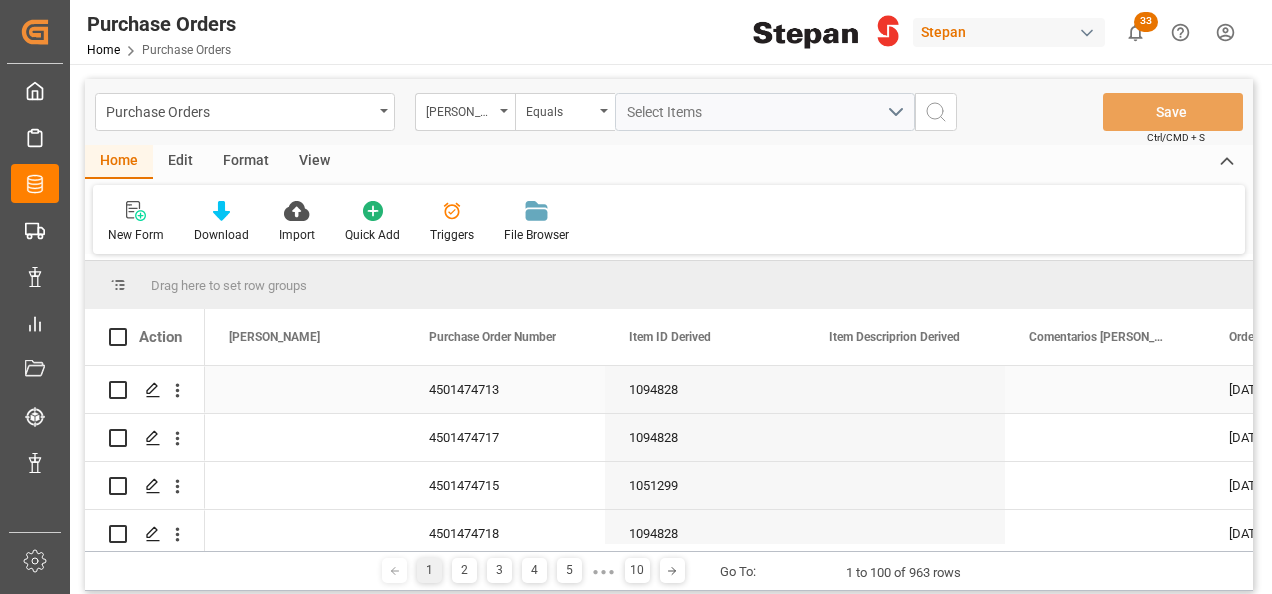 click on "1094828" at bounding box center (705, 389) 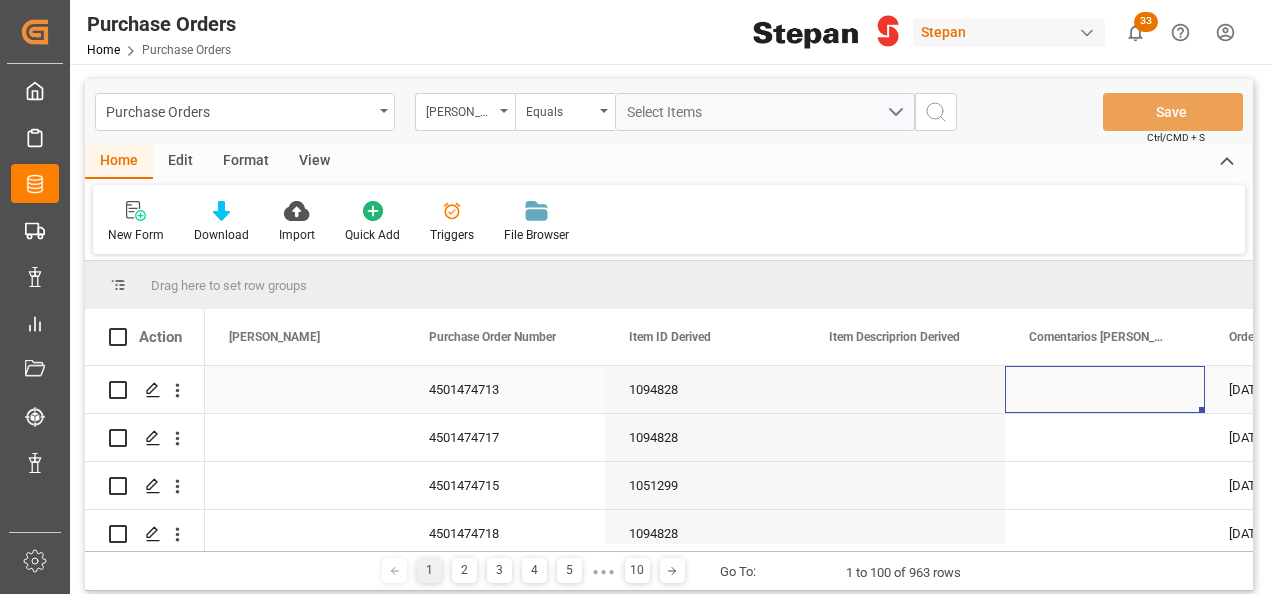 scroll, scrollTop: 0, scrollLeft: 158, axis: horizontal 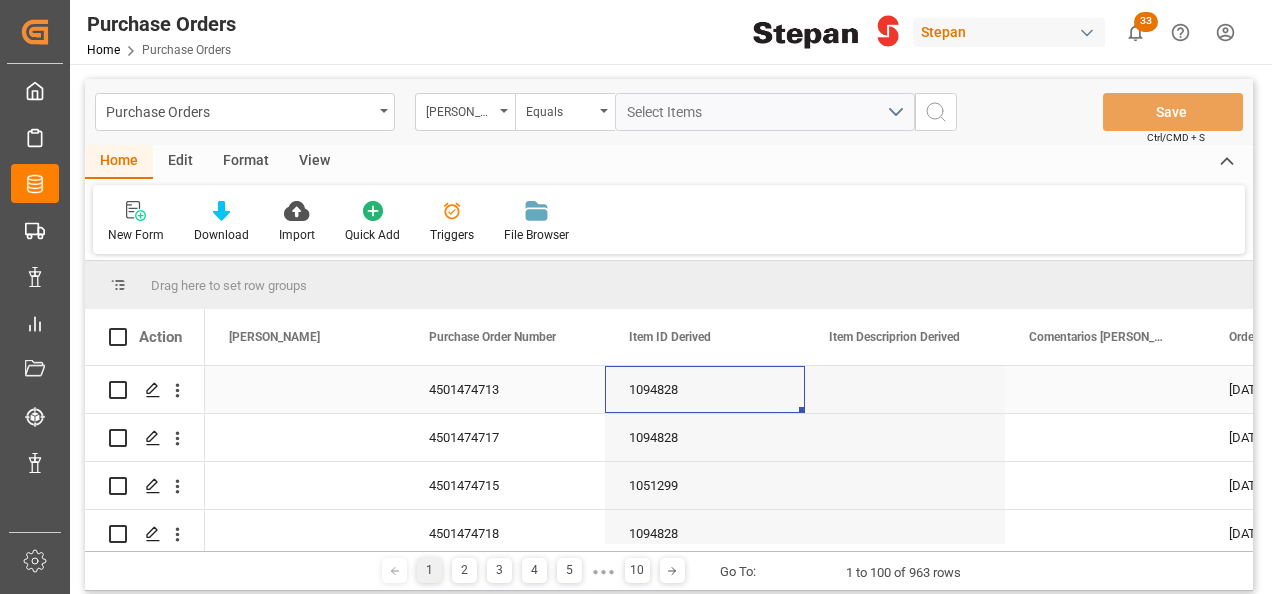 drag, startPoint x: 674, startPoint y: 395, endPoint x: 794, endPoint y: 396, distance: 120.004166 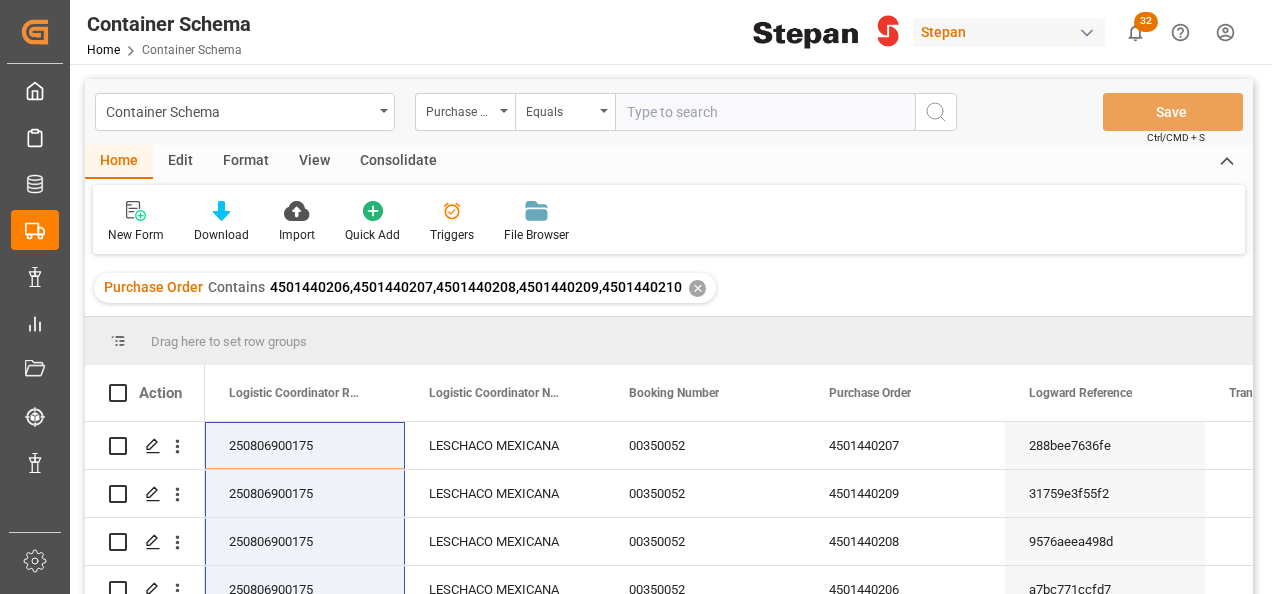scroll, scrollTop: 0, scrollLeft: 0, axis: both 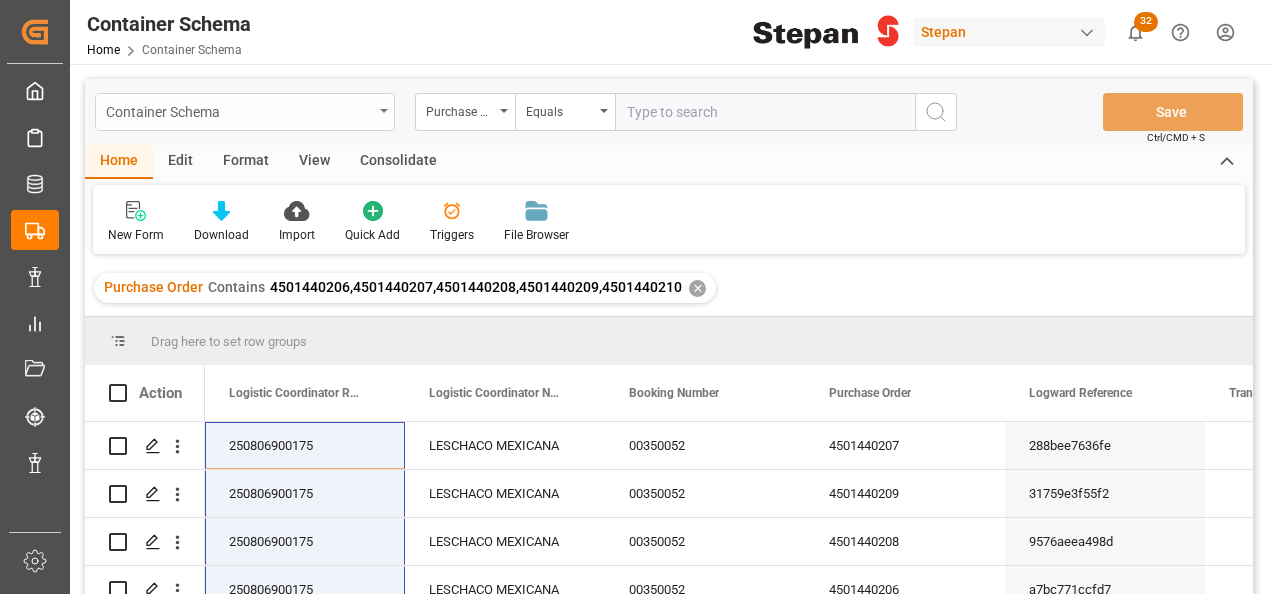 click on "Container Schema" at bounding box center [245, 112] 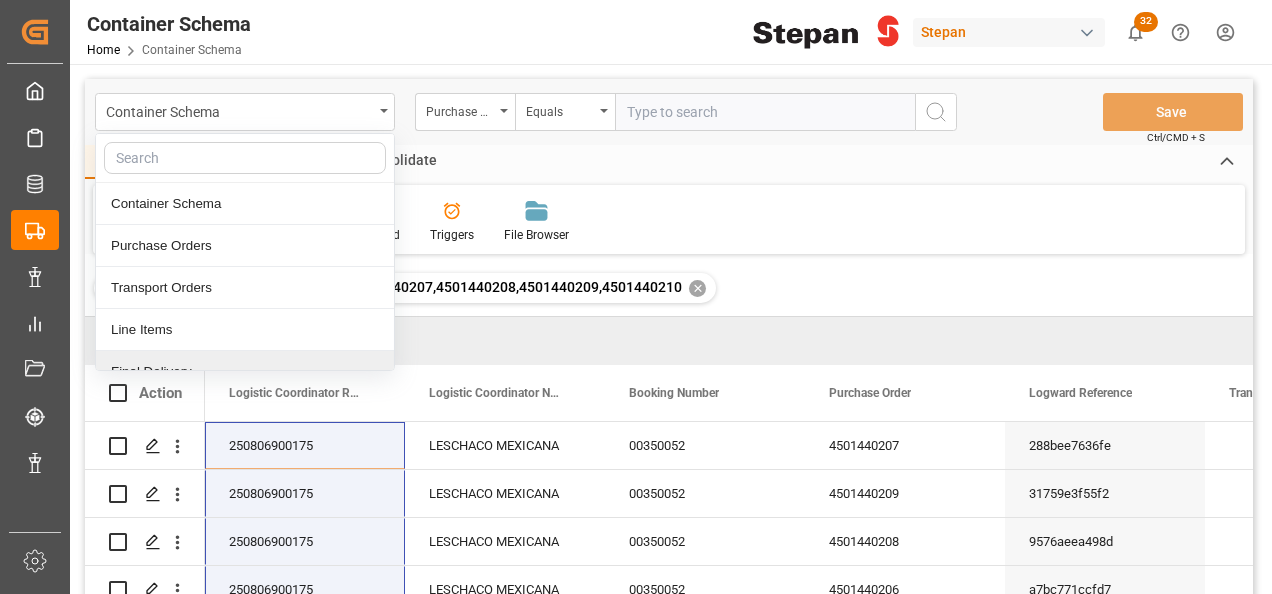click on "Final Delivery" at bounding box center [245, 372] 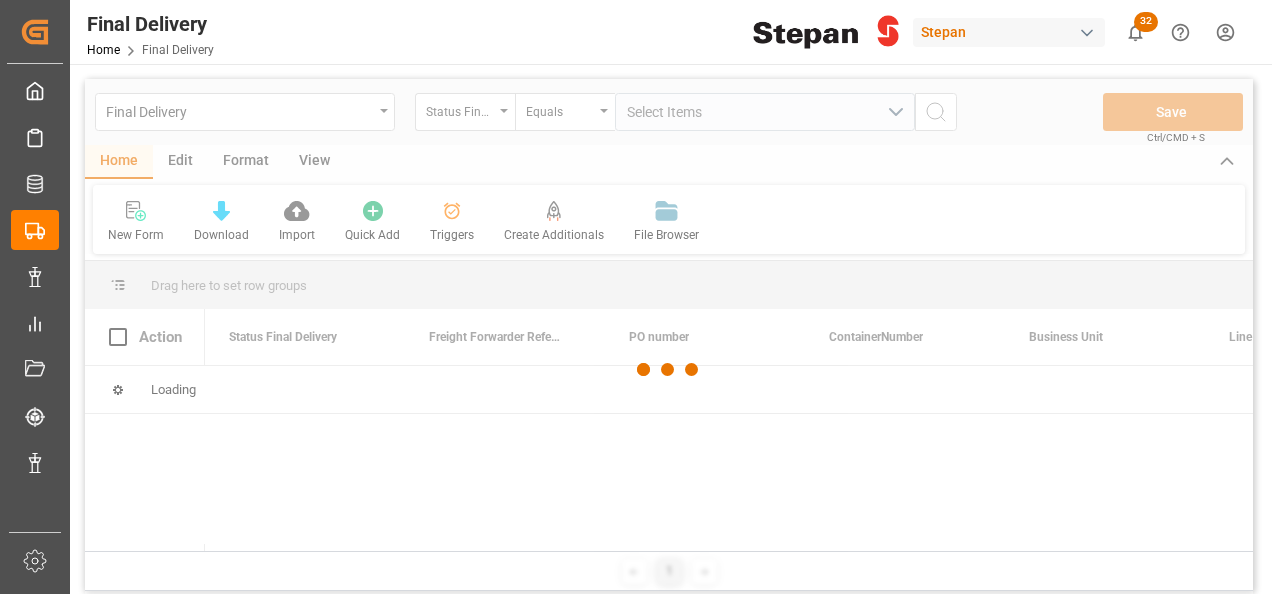click at bounding box center (669, 370) 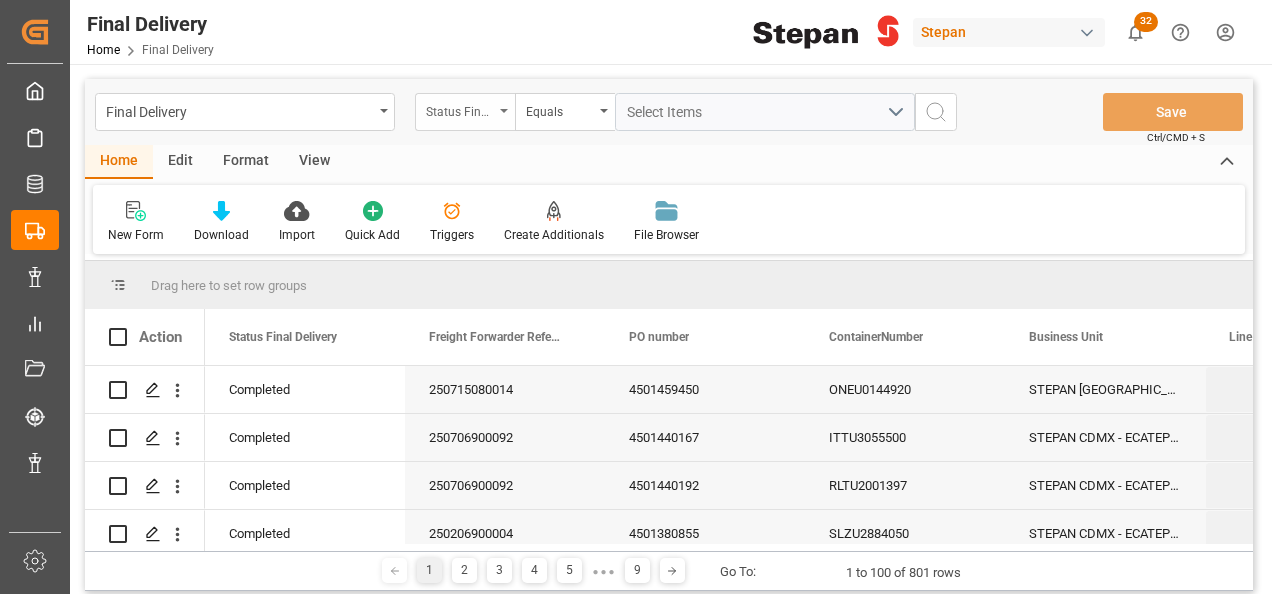 click on "Status Final Delivery" at bounding box center [465, 112] 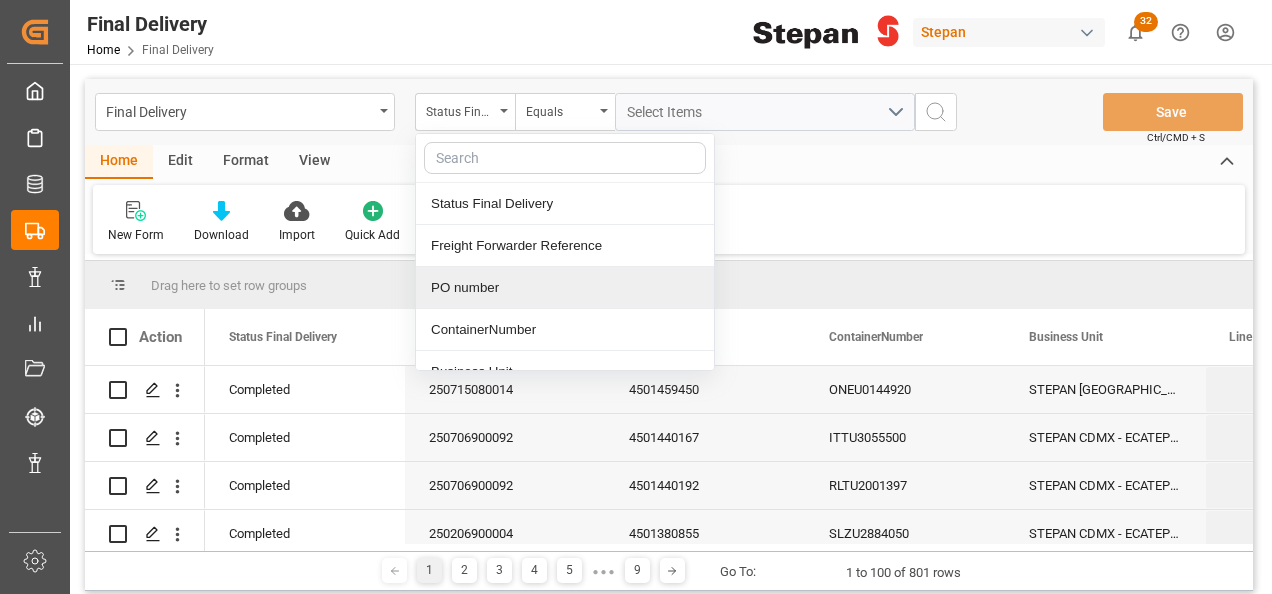 click on "PO number" at bounding box center [565, 288] 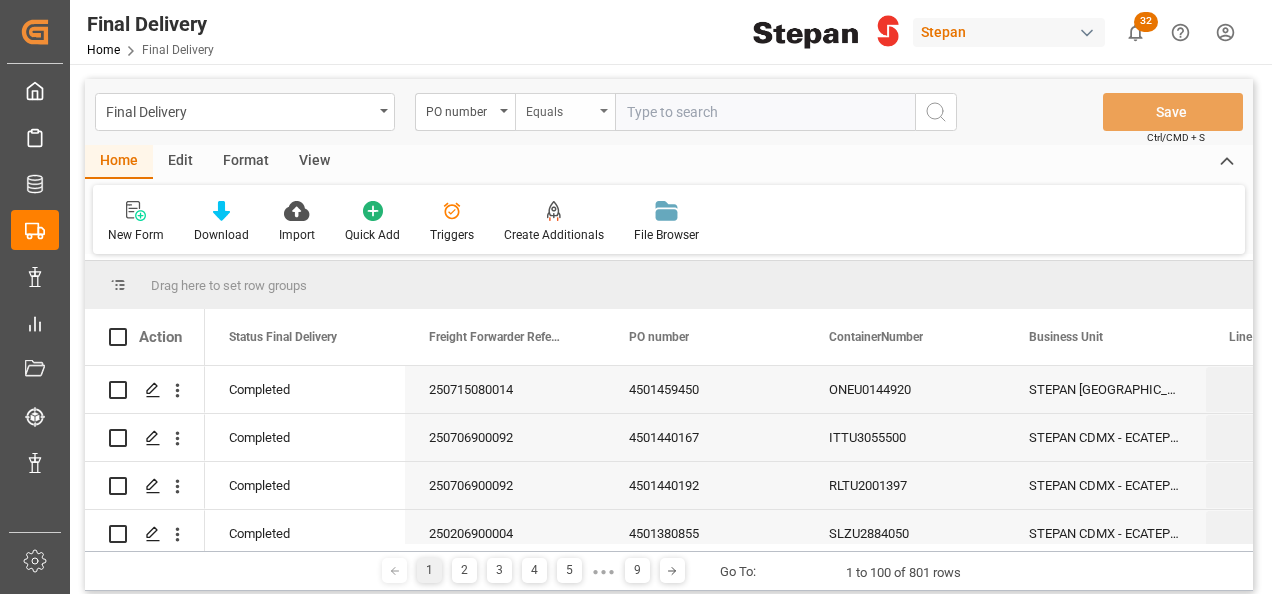 click on "Equals" at bounding box center (560, 109) 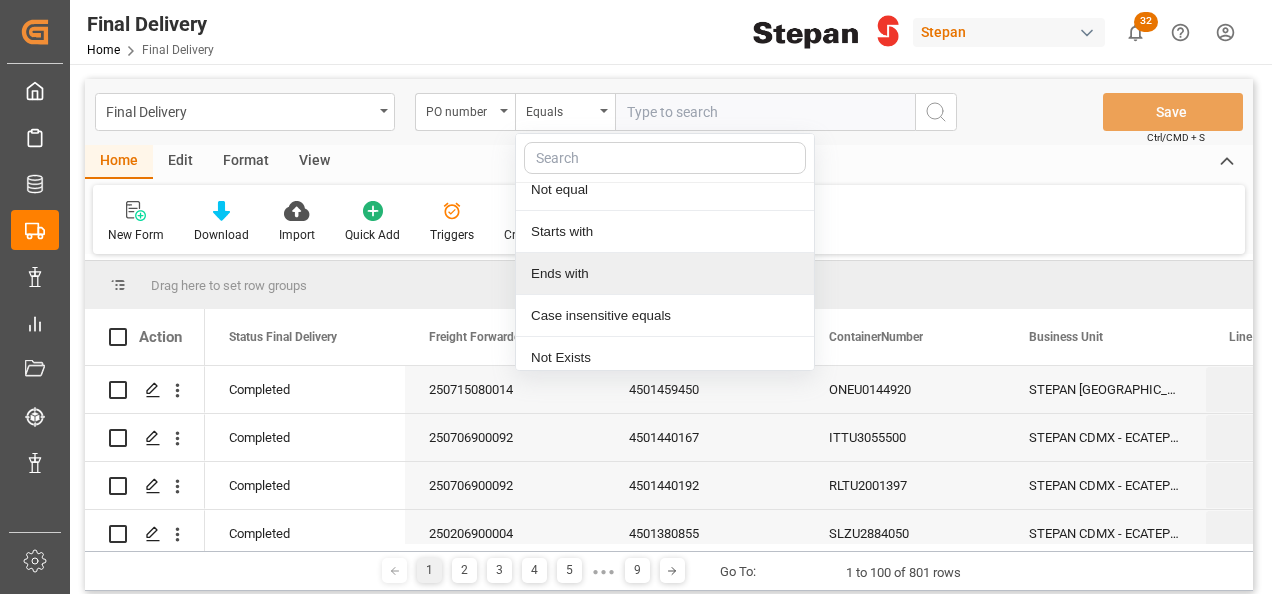 scroll, scrollTop: 146, scrollLeft: 0, axis: vertical 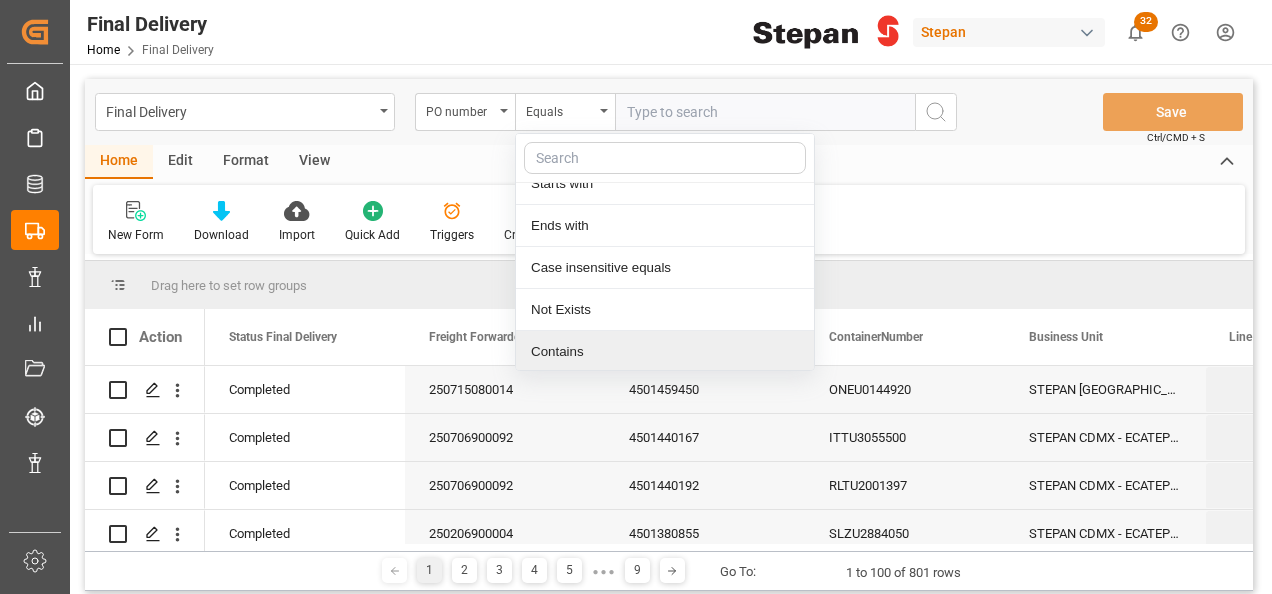 click on "Contains" at bounding box center [665, 352] 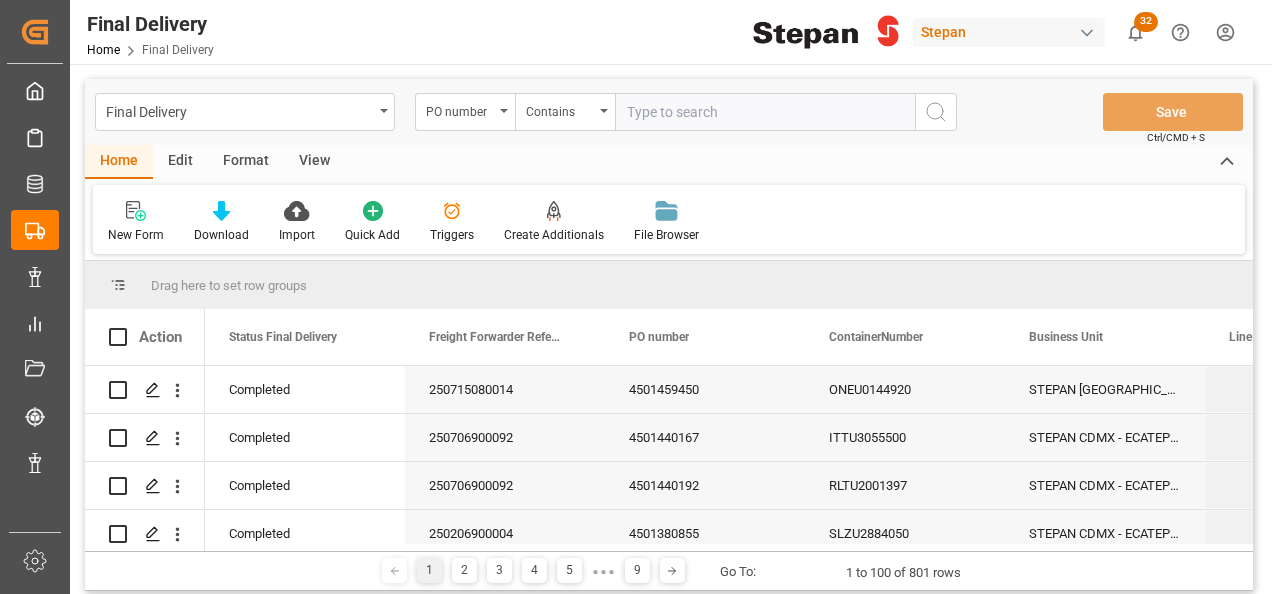 paste on "4501440206,4501440207,4501440208,4501440209,4501440210" 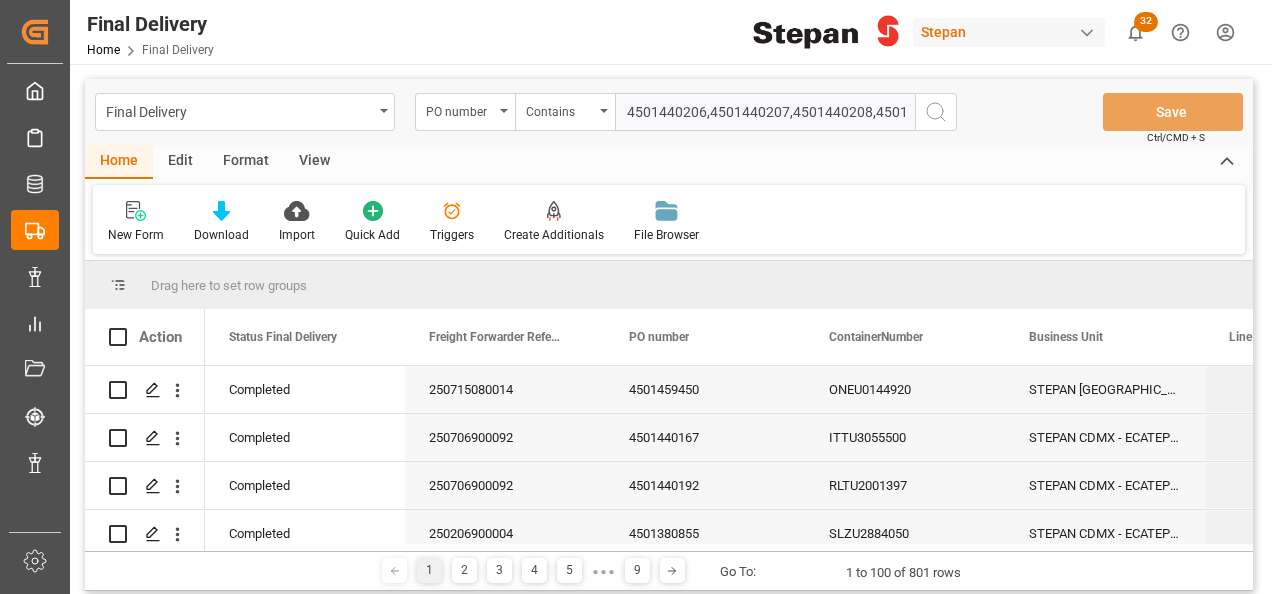 scroll, scrollTop: 0, scrollLeft: 126, axis: horizontal 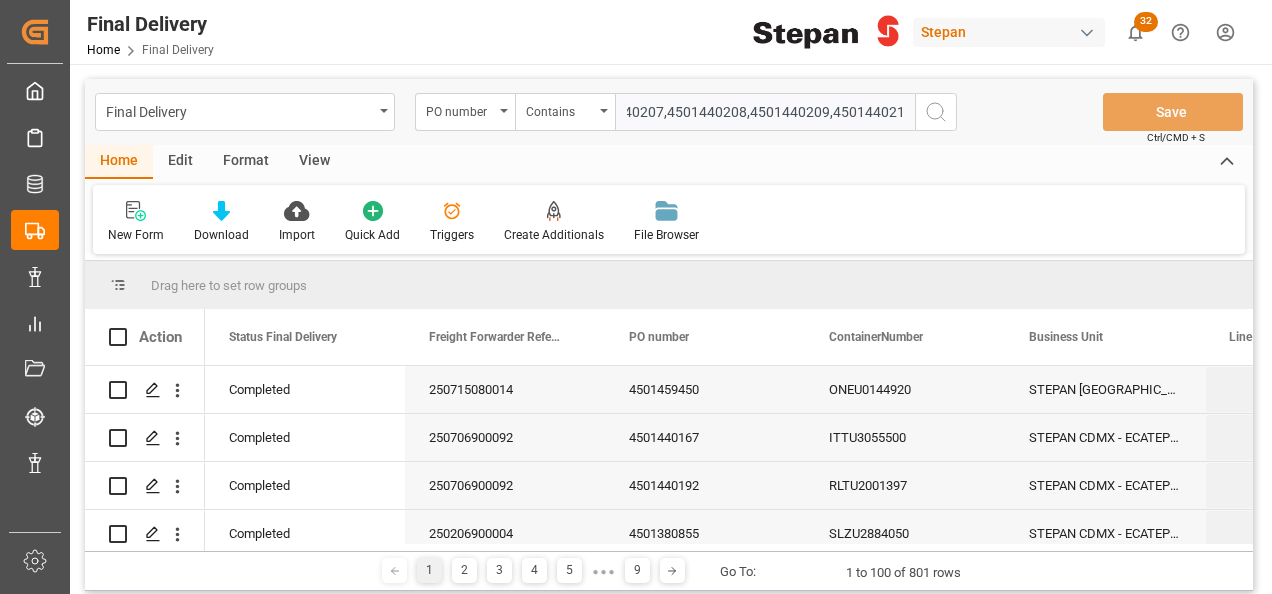 type on "4501440206,4501440207,4501440208,4501440209,4501440210" 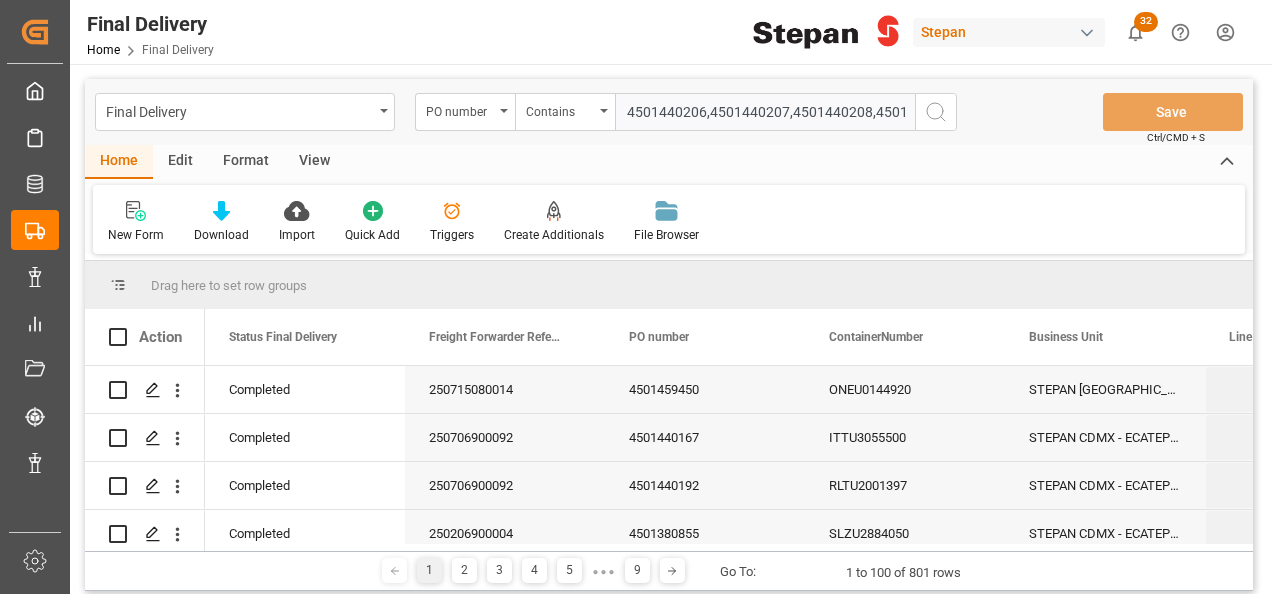 click 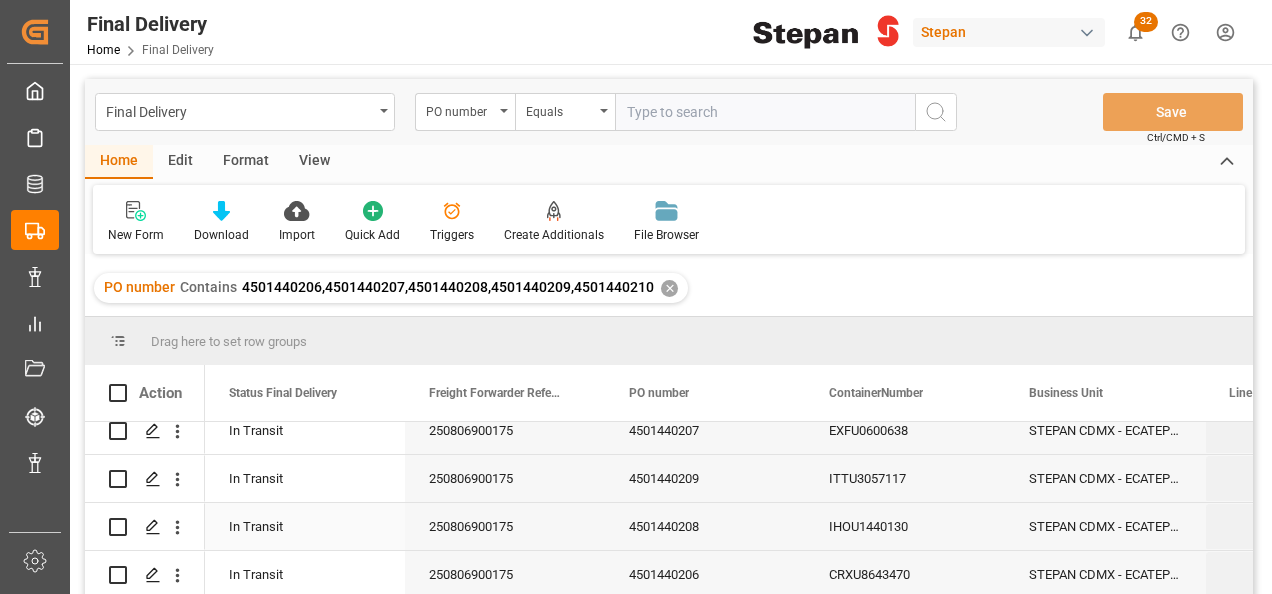 scroll, scrollTop: 0, scrollLeft: 0, axis: both 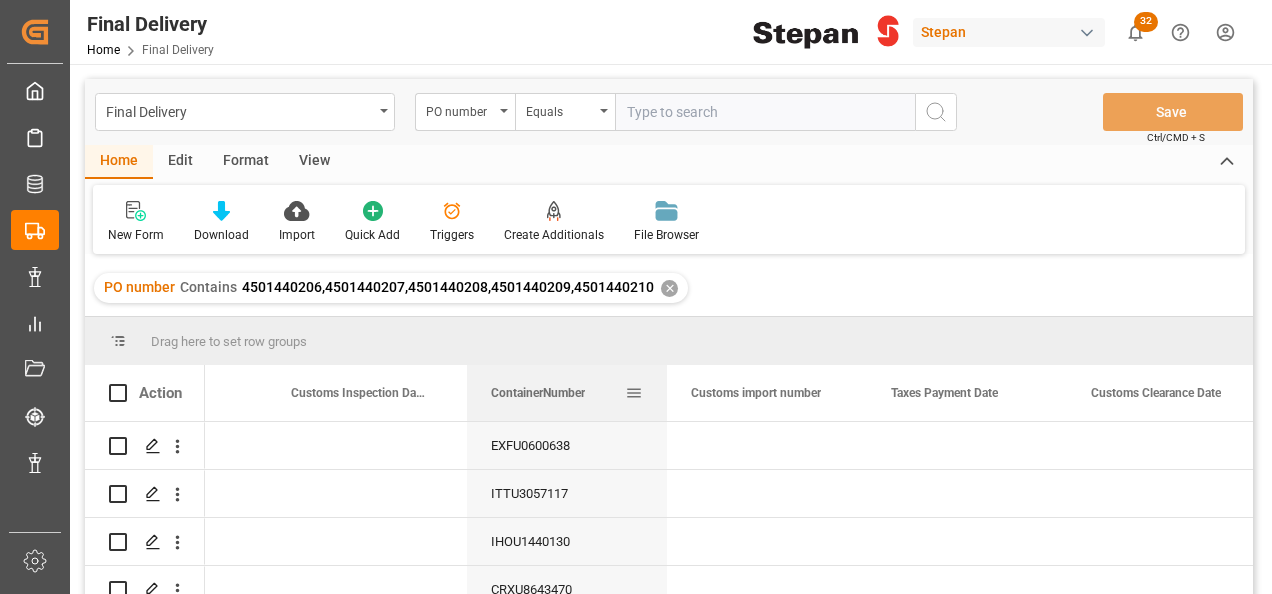 drag, startPoint x: 868, startPoint y: 389, endPoint x: 516, endPoint y: 362, distance: 353.034 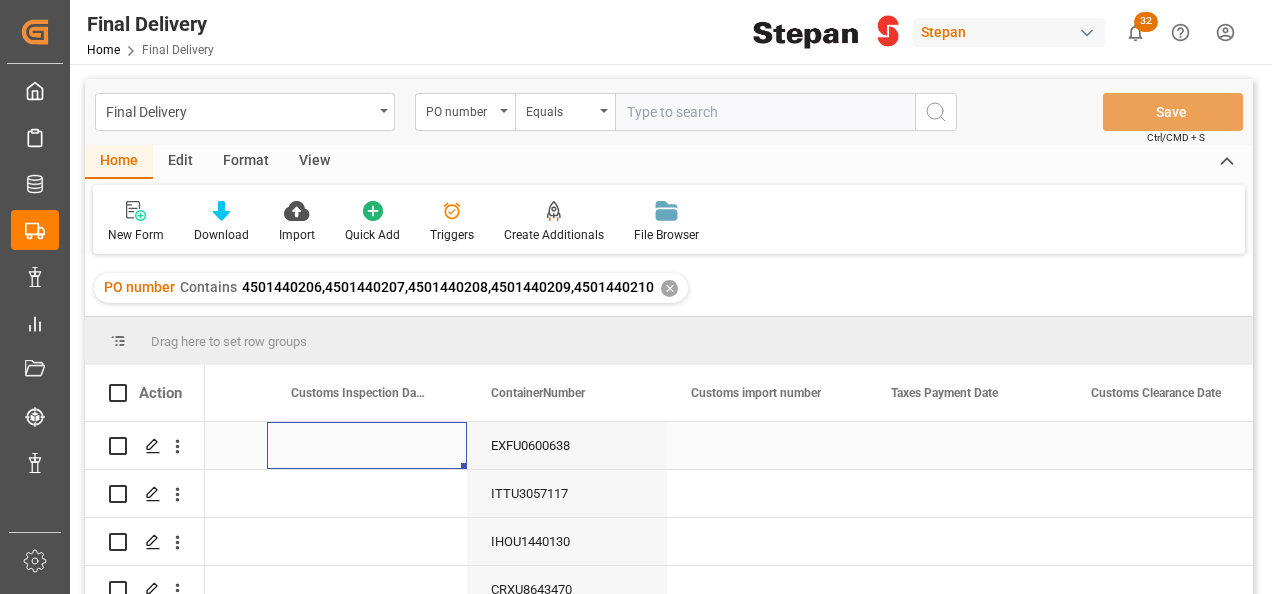 click at bounding box center (367, 445) 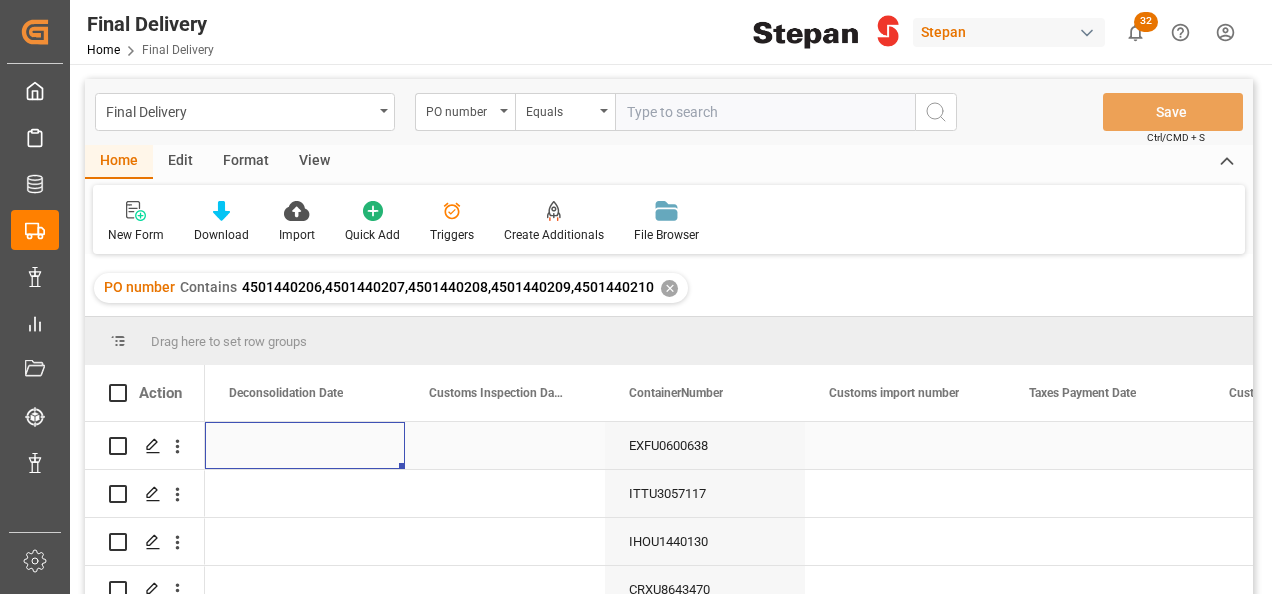 scroll, scrollTop: 0, scrollLeft: 200, axis: horizontal 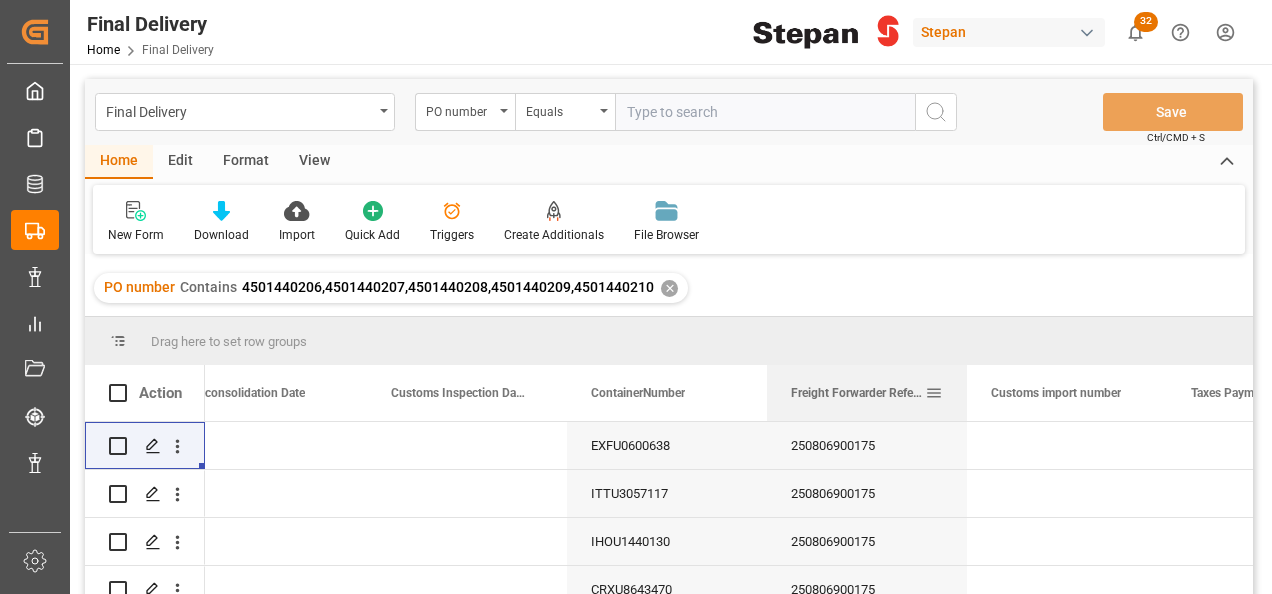 drag, startPoint x: 456, startPoint y: 384, endPoint x: 877, endPoint y: 420, distance: 422.53638 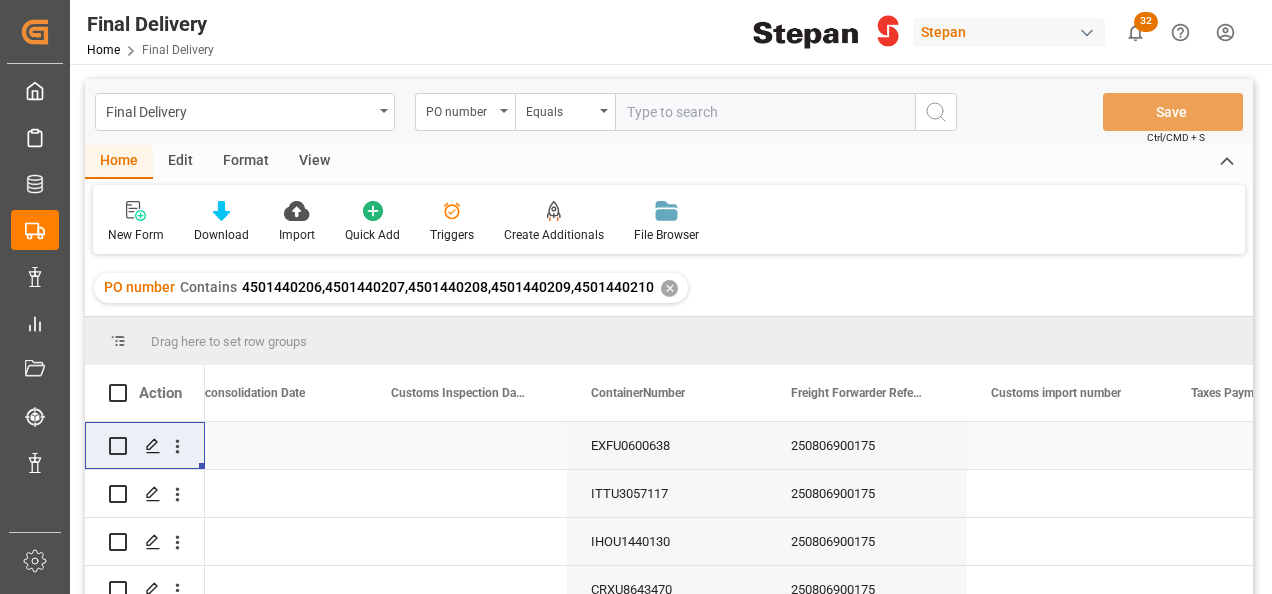 click at bounding box center [467, 445] 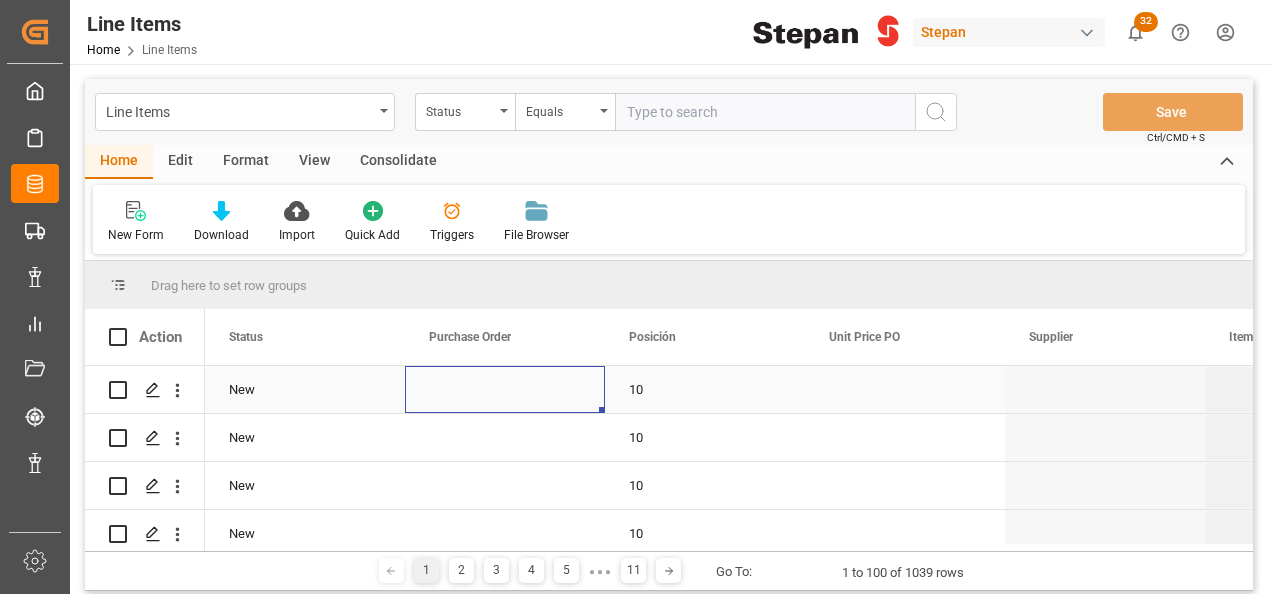 scroll, scrollTop: 0, scrollLeft: 0, axis: both 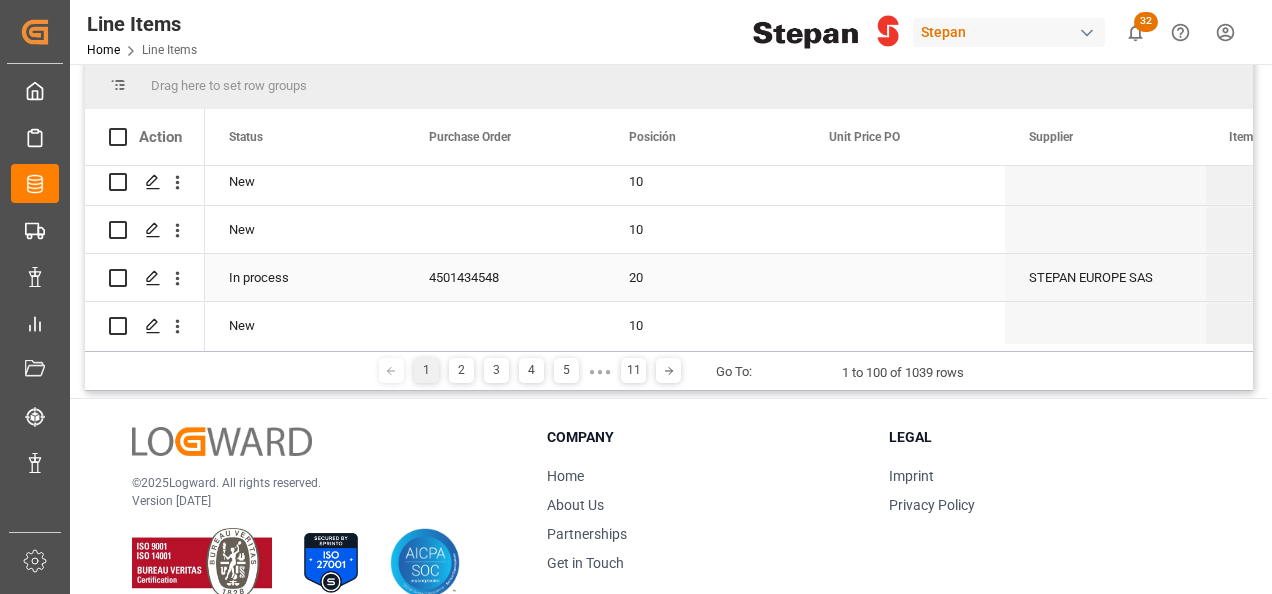 click at bounding box center [905, 277] 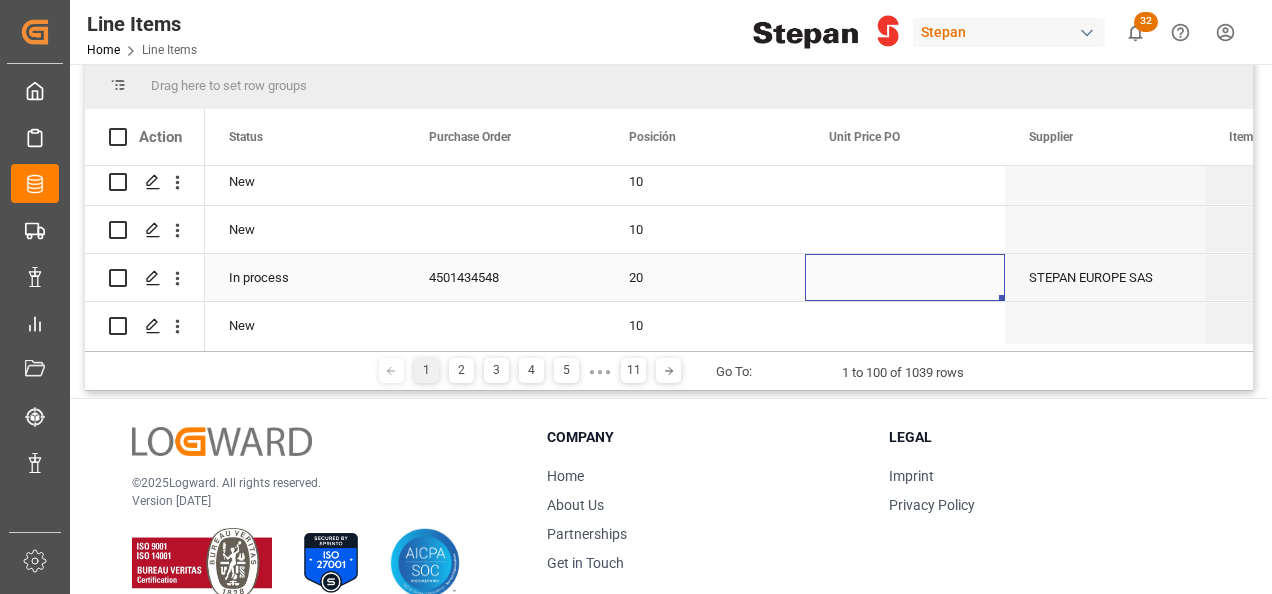 scroll, scrollTop: 0, scrollLeft: 0, axis: both 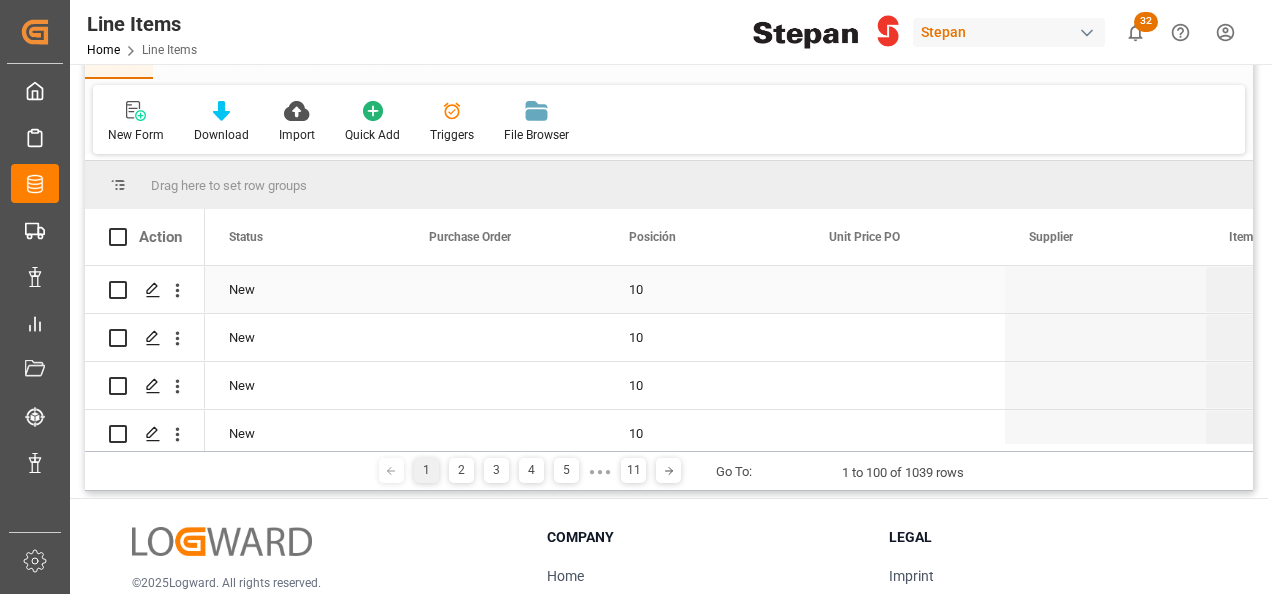 click at bounding box center [505, 289] 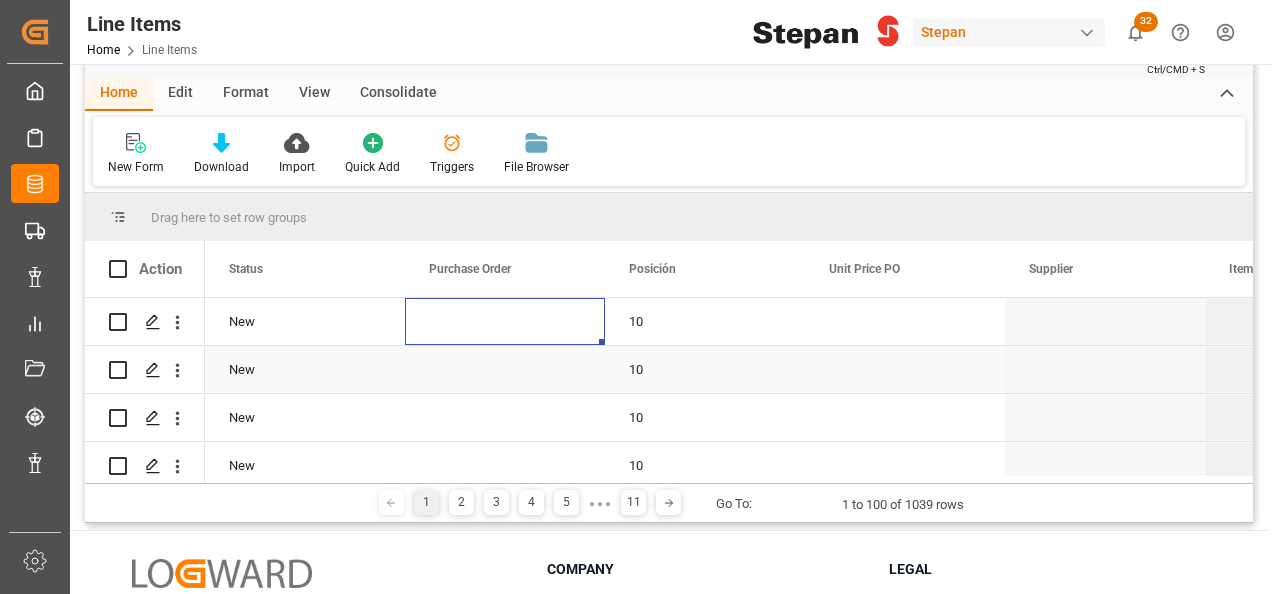 scroll, scrollTop: 100, scrollLeft: 0, axis: vertical 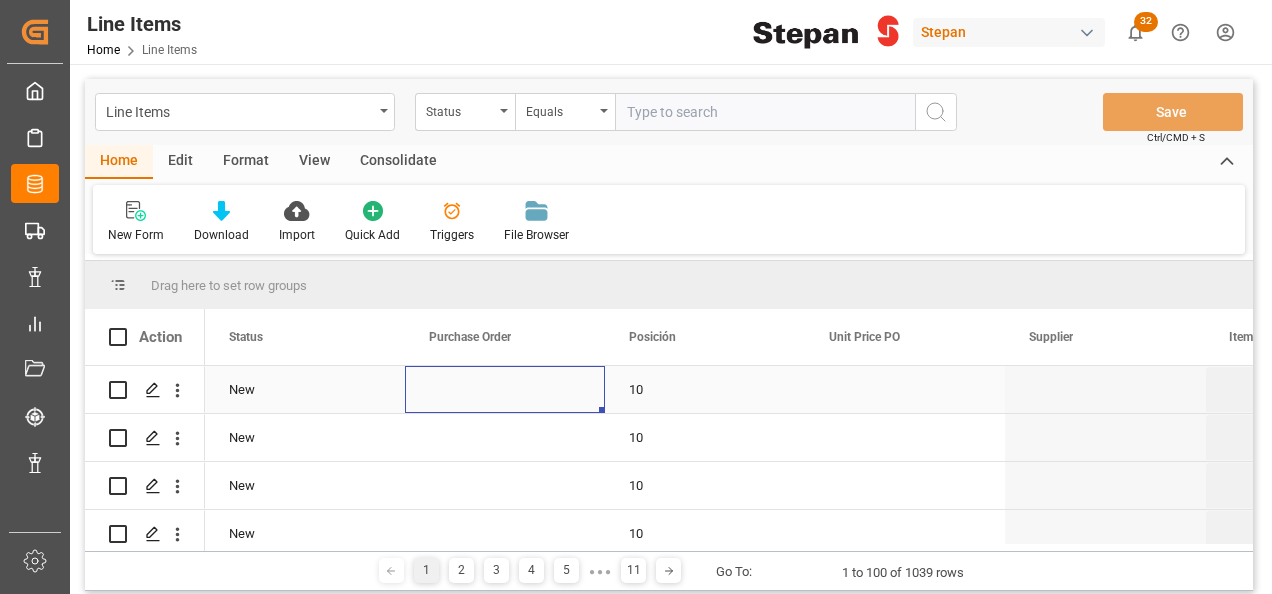 click at bounding box center (905, 389) 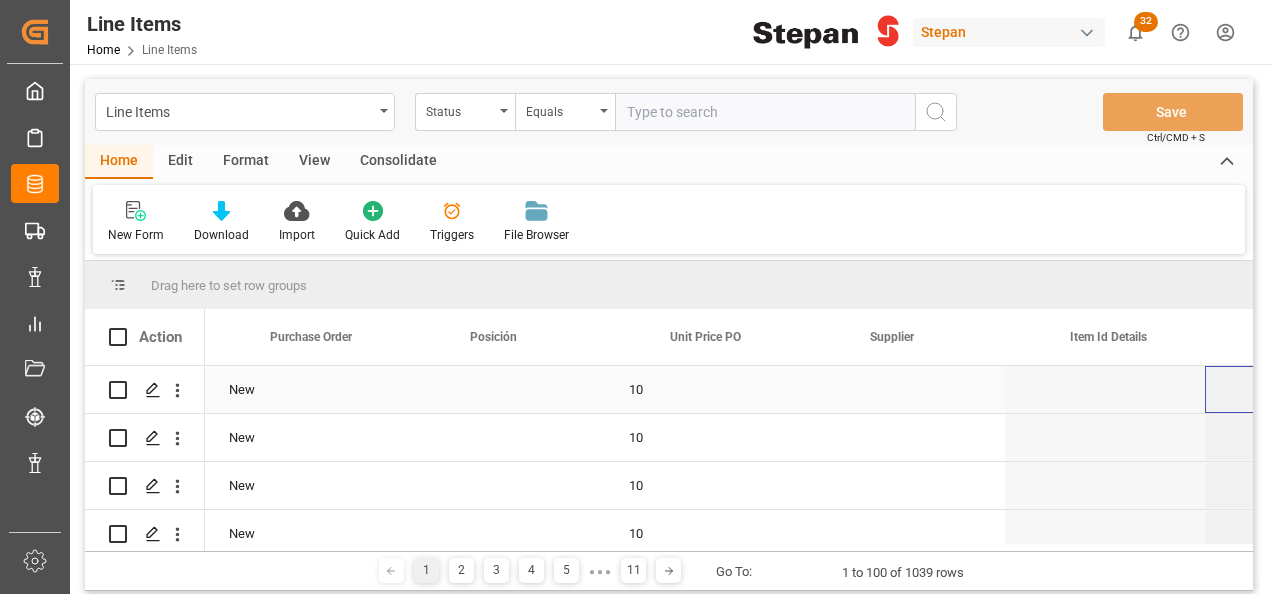 scroll, scrollTop: 0, scrollLeft: 158, axis: horizontal 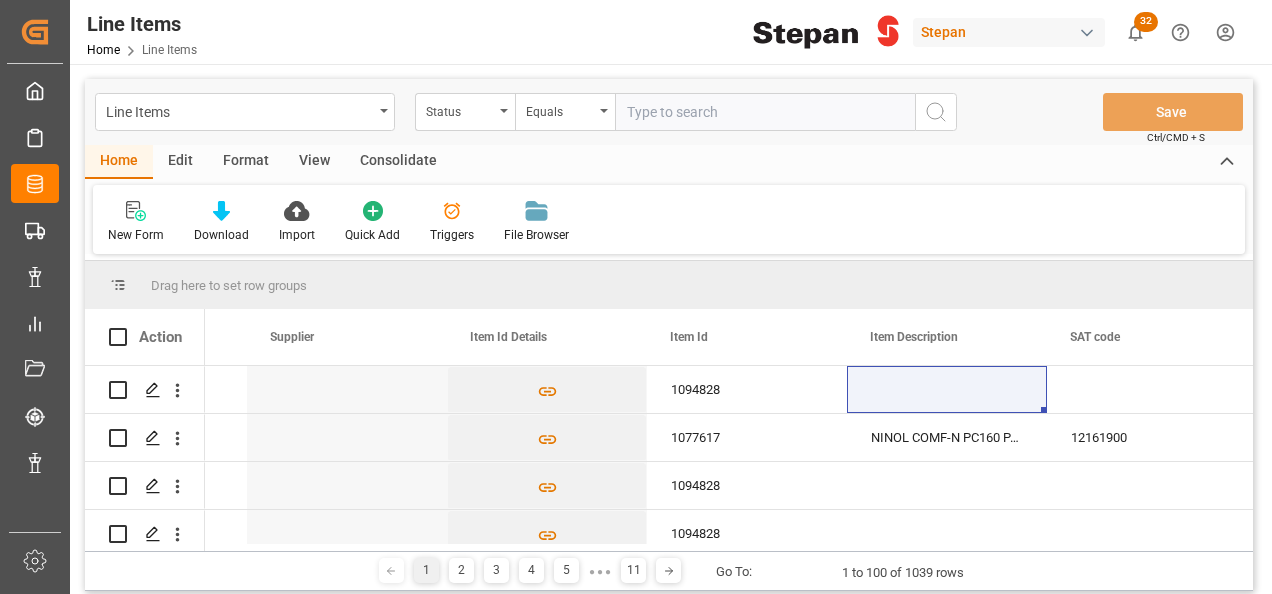 drag, startPoint x: 353, startPoint y: 550, endPoint x: 184, endPoint y: 538, distance: 169.4255 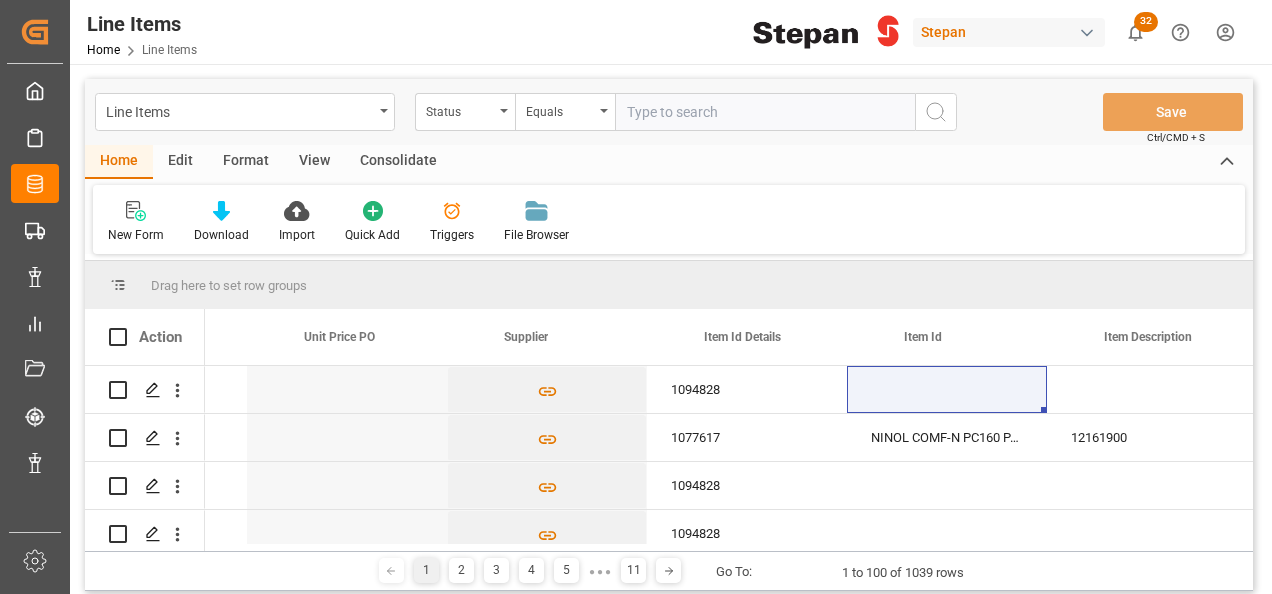scroll, scrollTop: 0, scrollLeft: 166, axis: horizontal 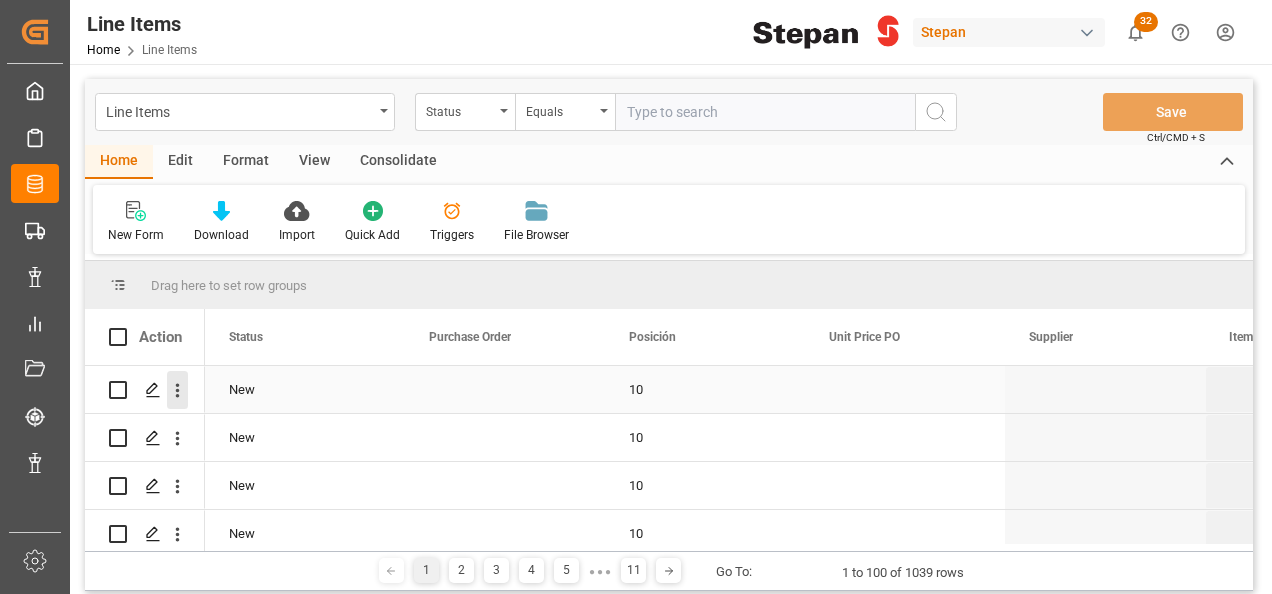 click 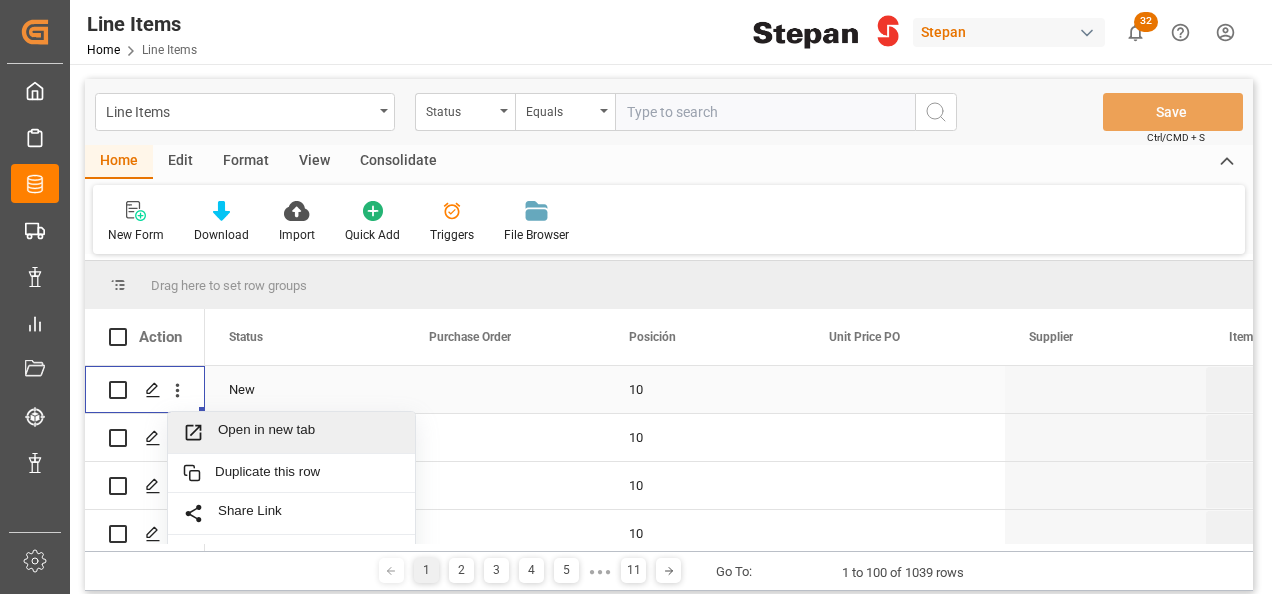 click at bounding box center [118, 390] 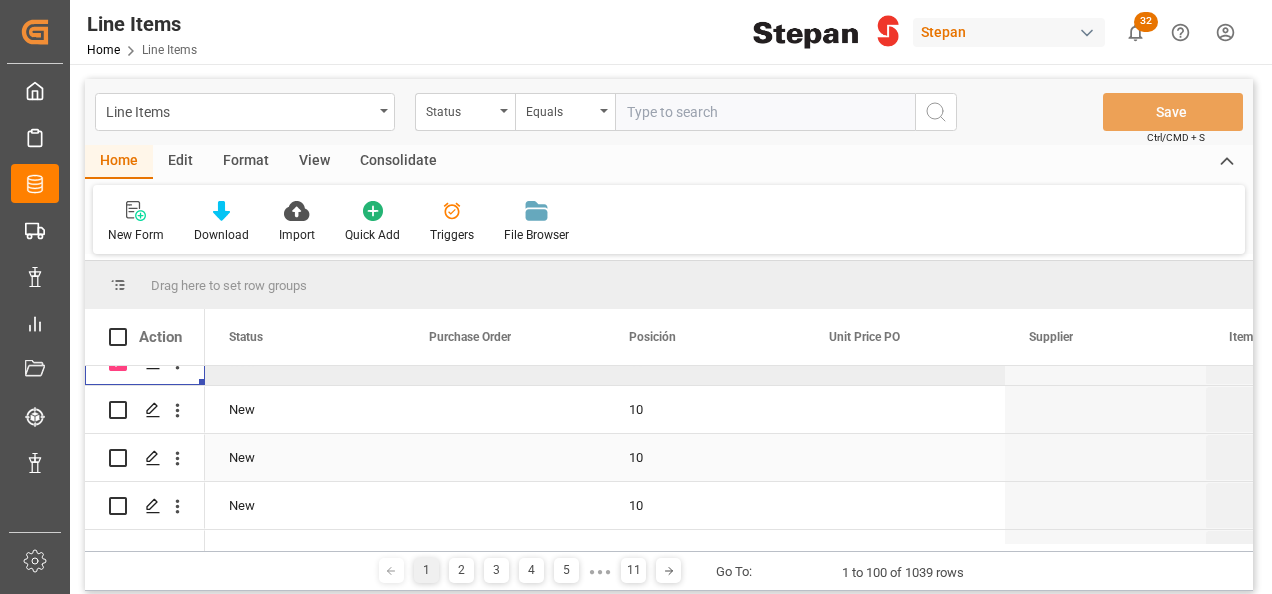 scroll, scrollTop: 0, scrollLeft: 0, axis: both 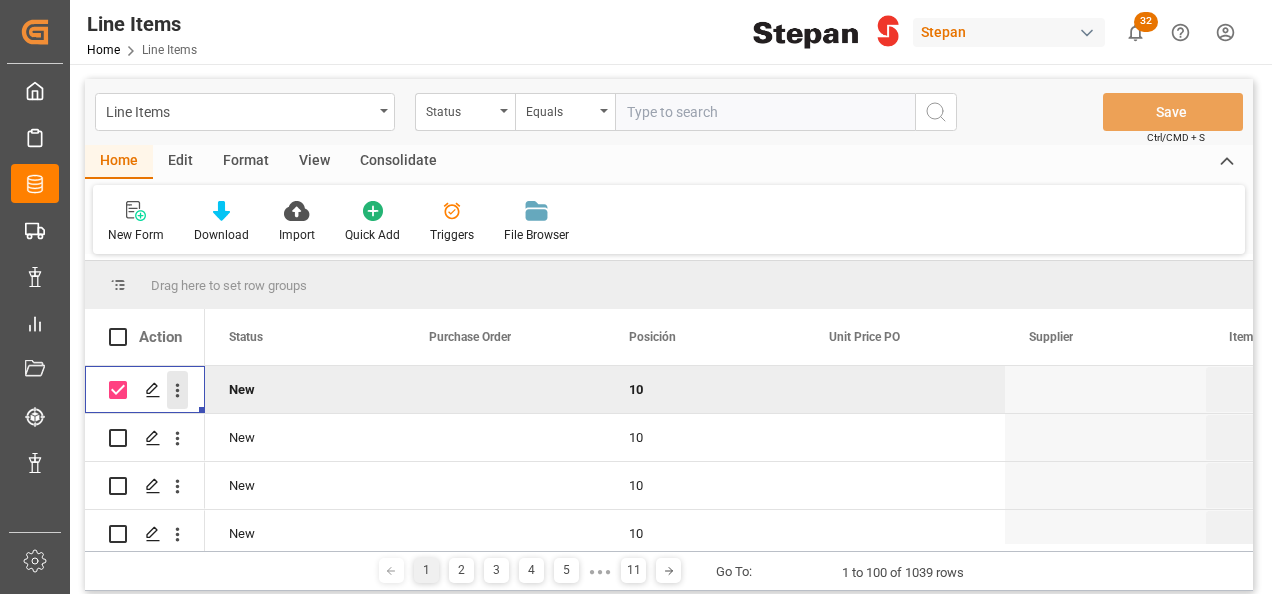 click 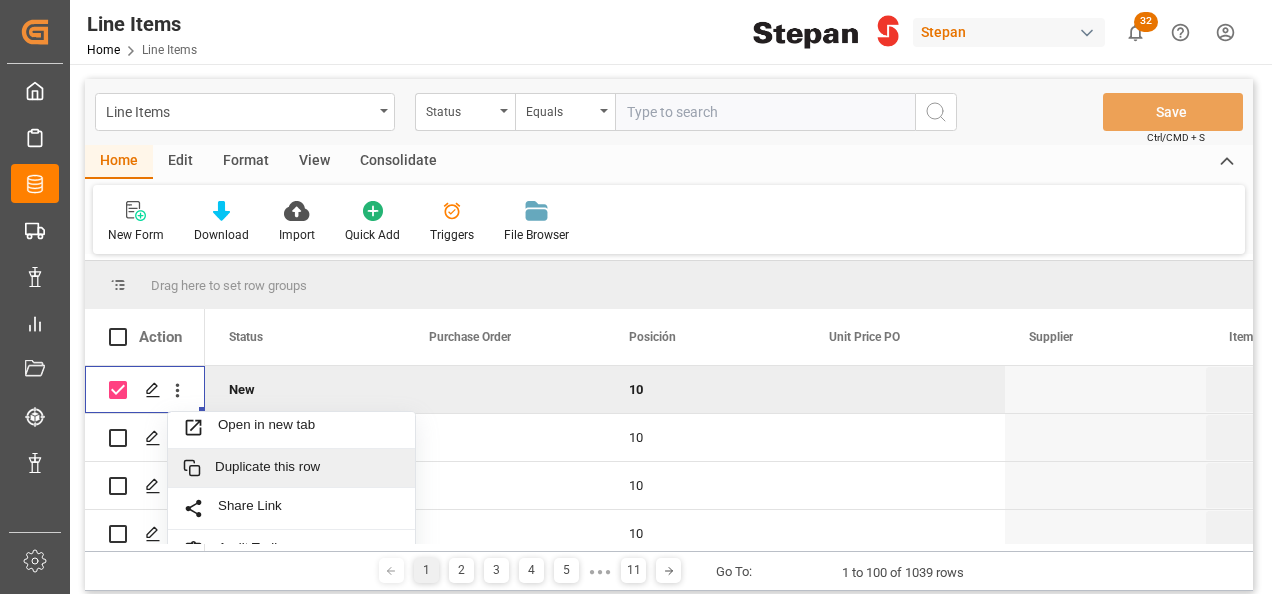 scroll, scrollTop: 7, scrollLeft: 0, axis: vertical 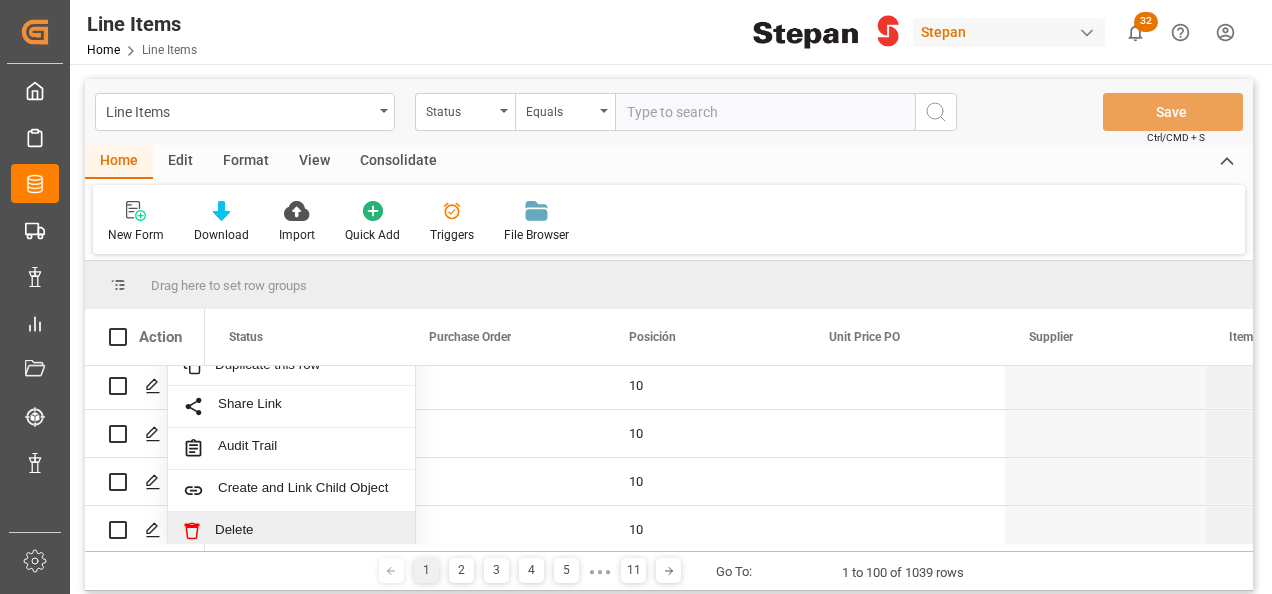 click on "Delete" at bounding box center [307, 531] 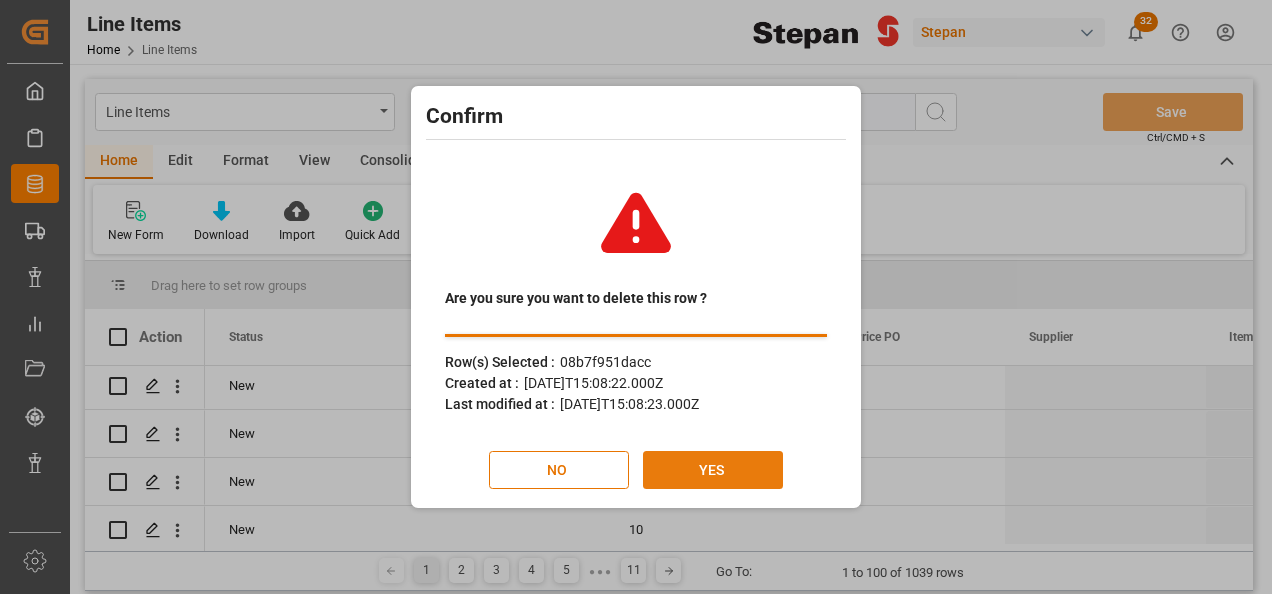click on "YES" at bounding box center [713, 470] 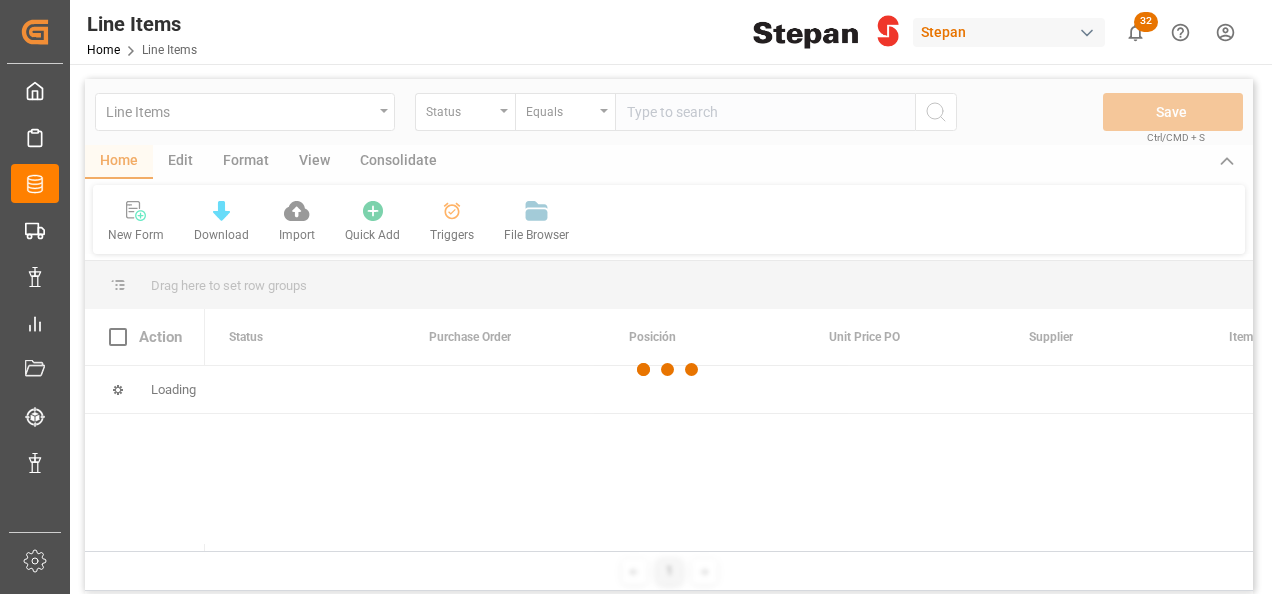 scroll, scrollTop: 0, scrollLeft: 0, axis: both 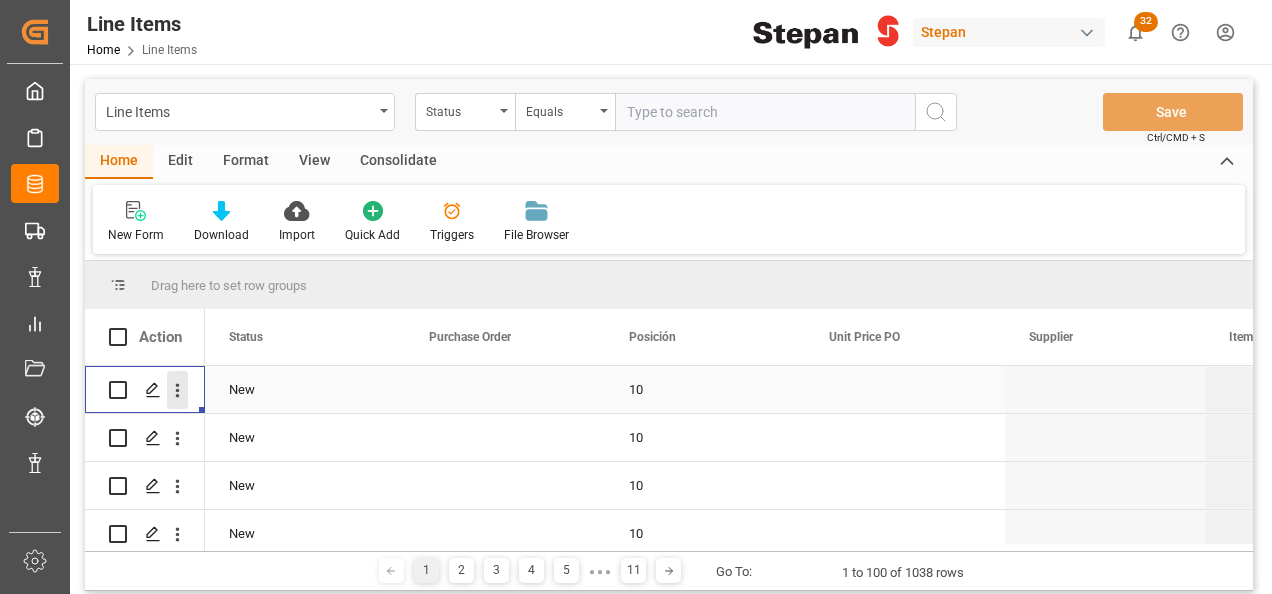 click 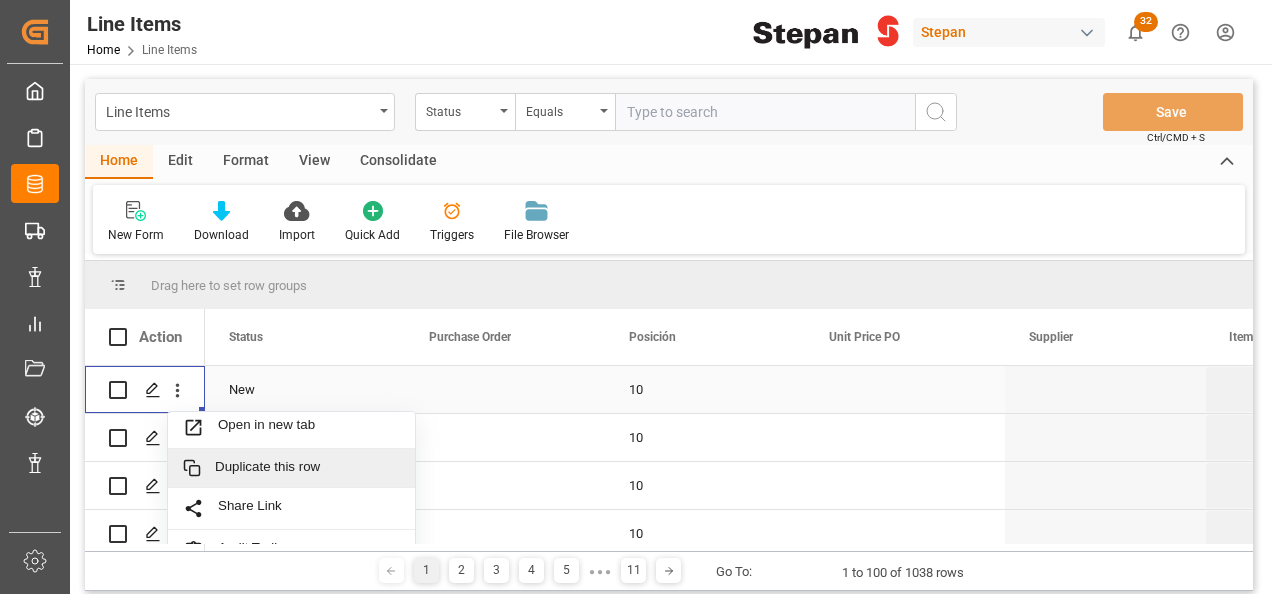 scroll, scrollTop: 7, scrollLeft: 0, axis: vertical 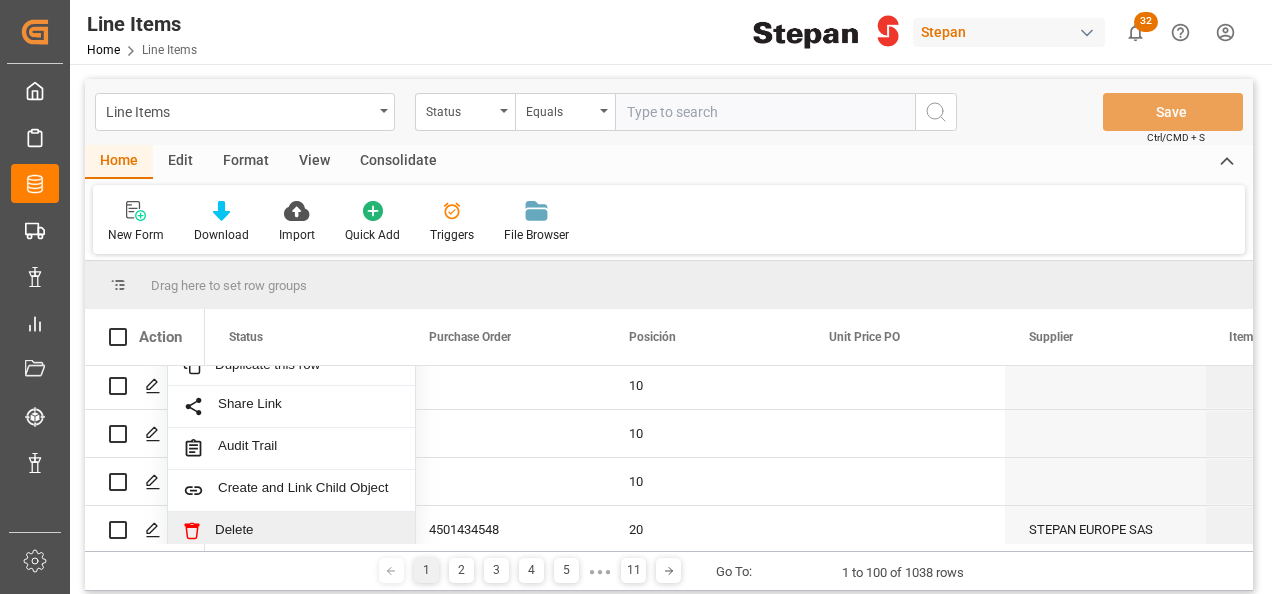 click on "Delete" at bounding box center [307, 531] 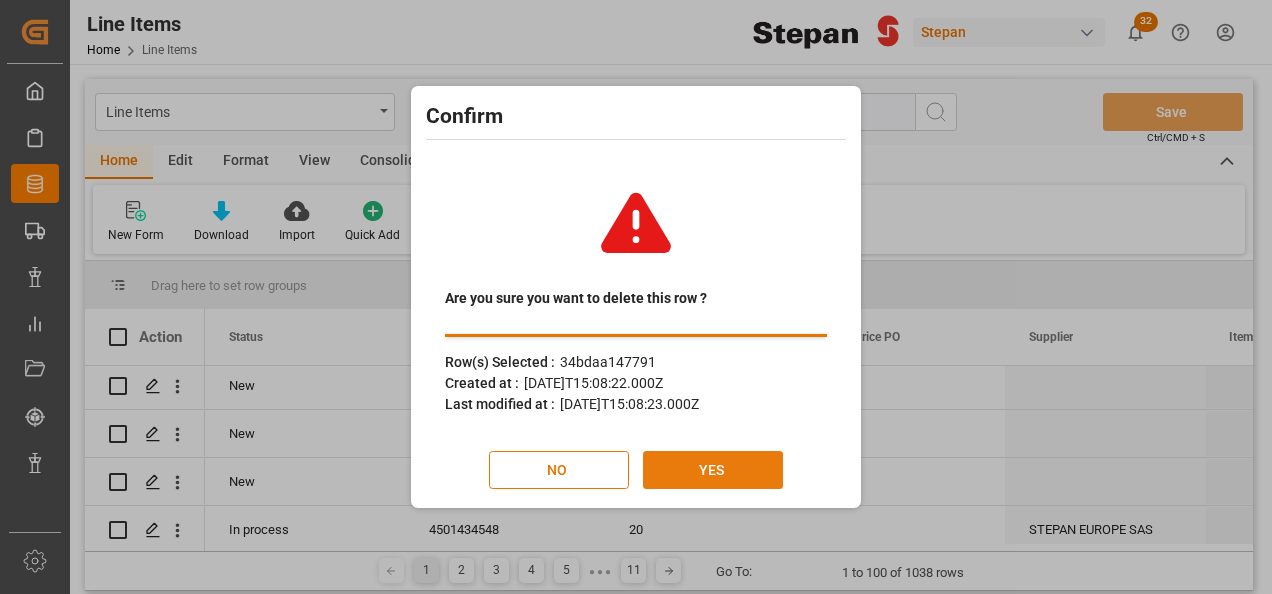 click on "YES" at bounding box center [713, 470] 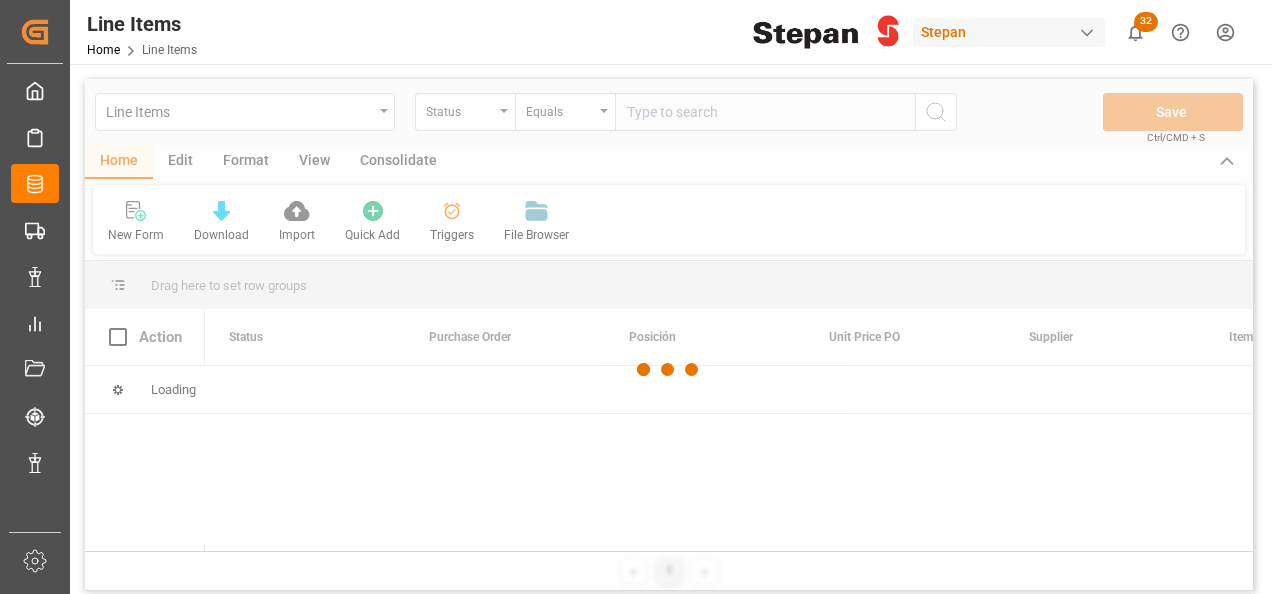 scroll, scrollTop: 0, scrollLeft: 0, axis: both 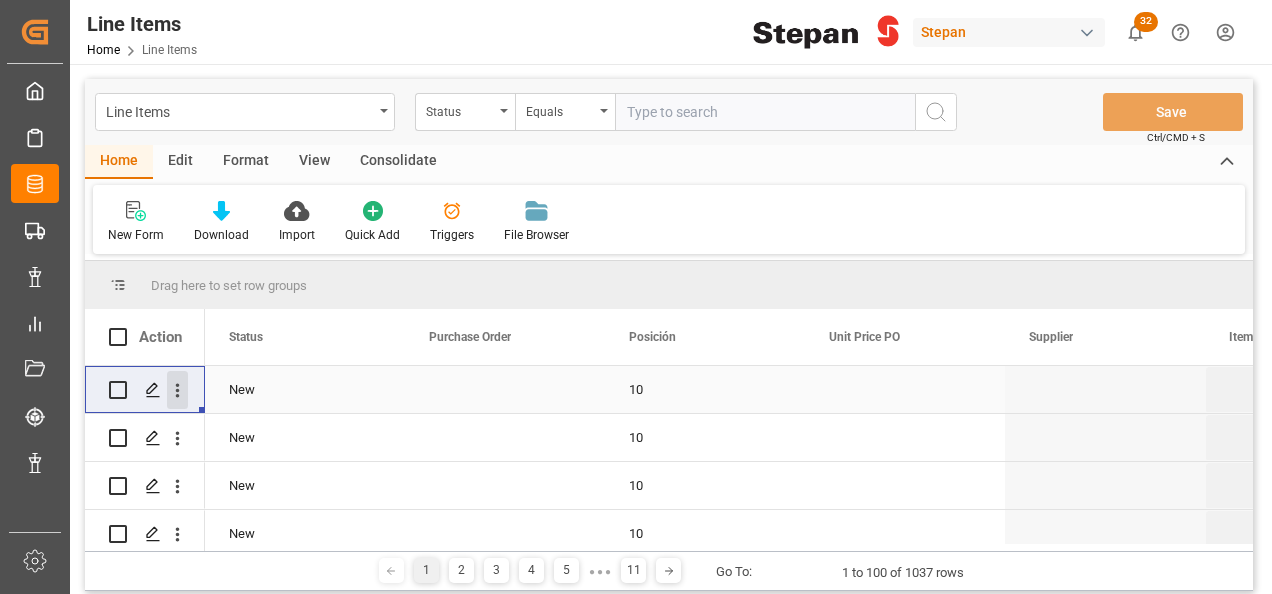click 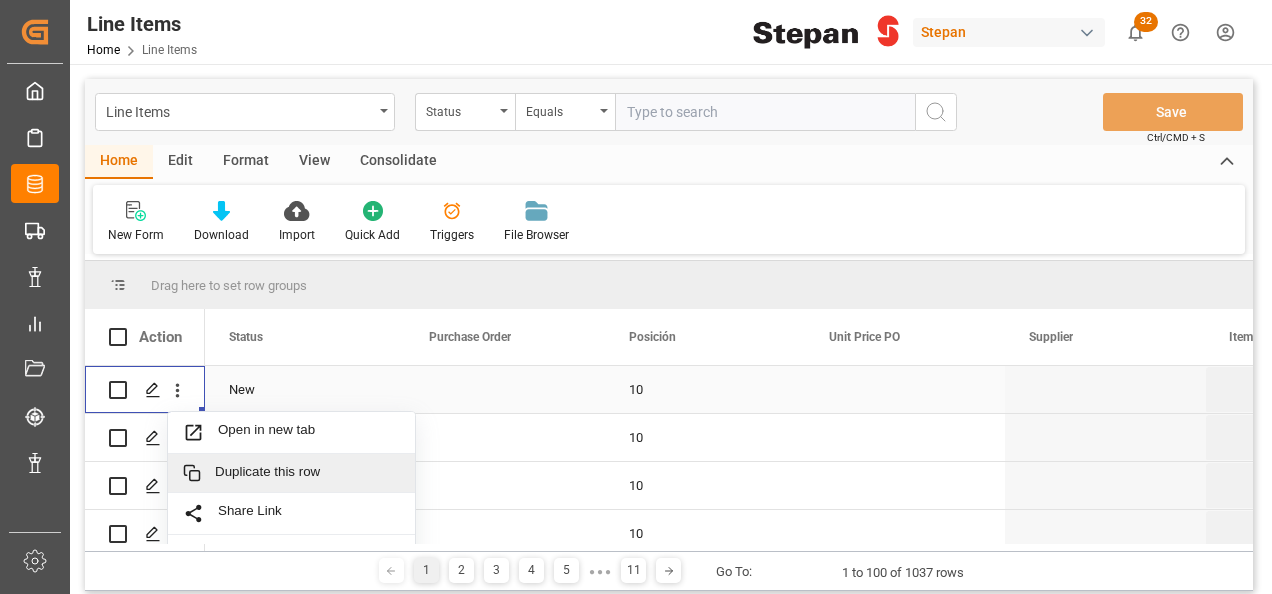 scroll, scrollTop: 7, scrollLeft: 0, axis: vertical 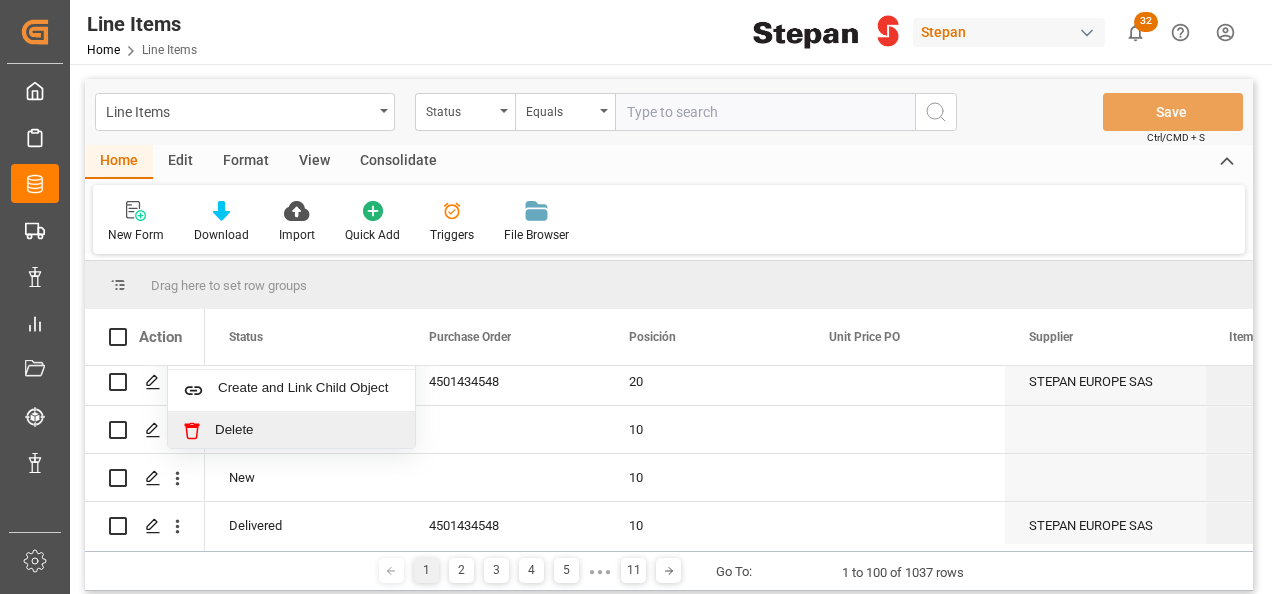 click on "Delete" at bounding box center (307, 431) 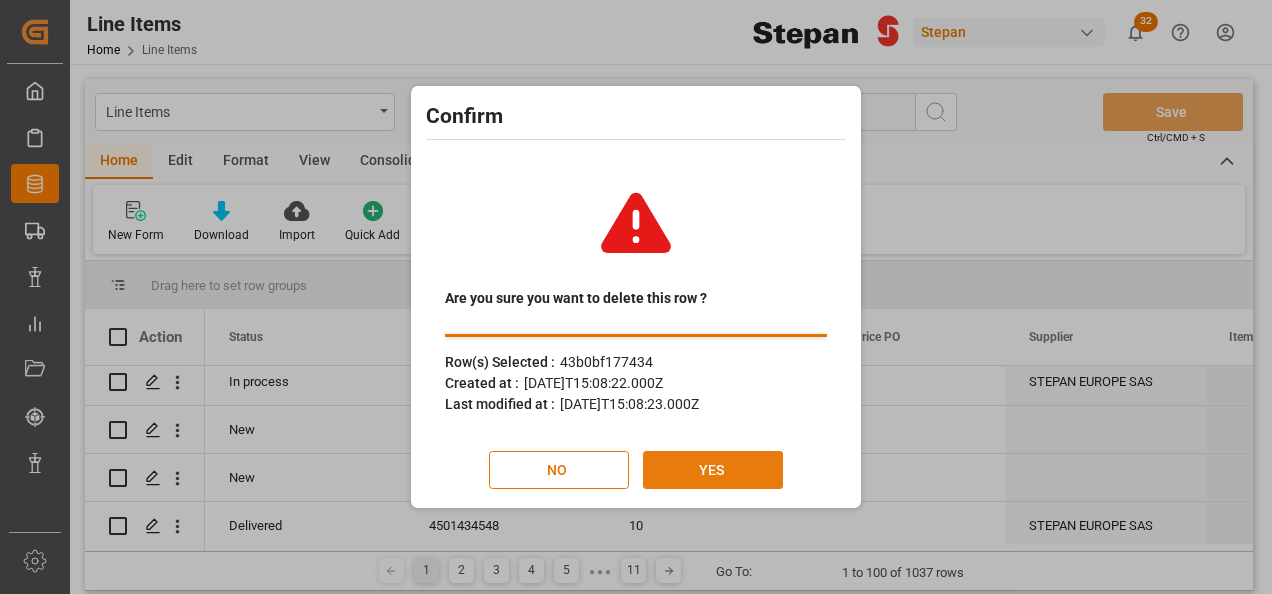 click on "YES" at bounding box center [713, 470] 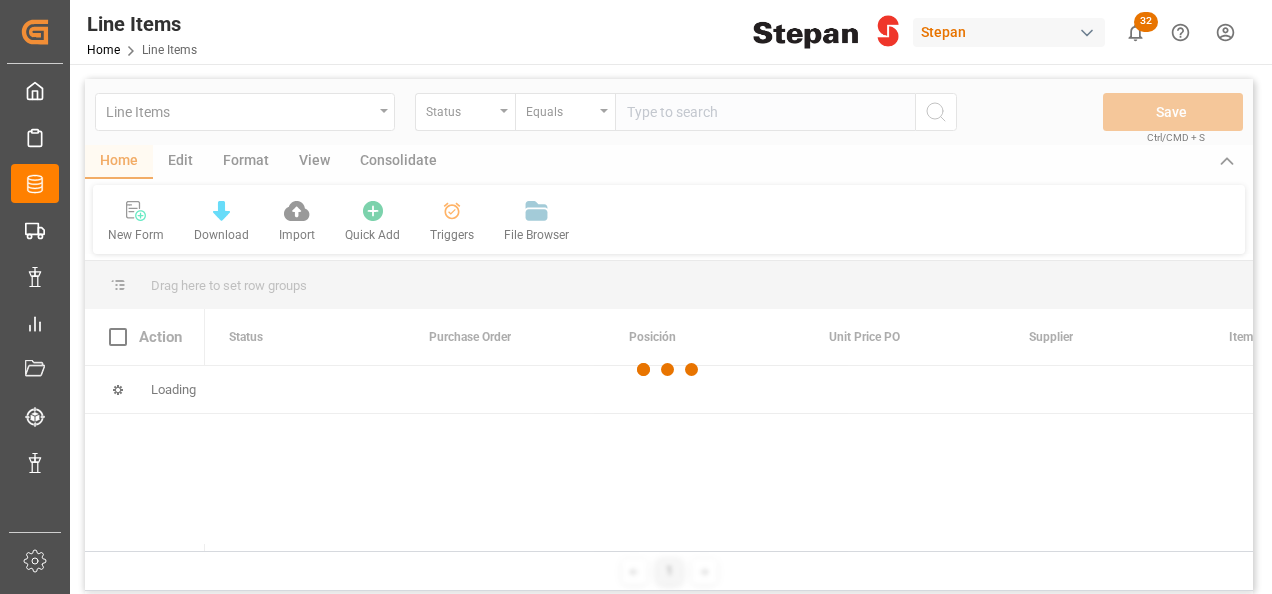 scroll, scrollTop: 0, scrollLeft: 0, axis: both 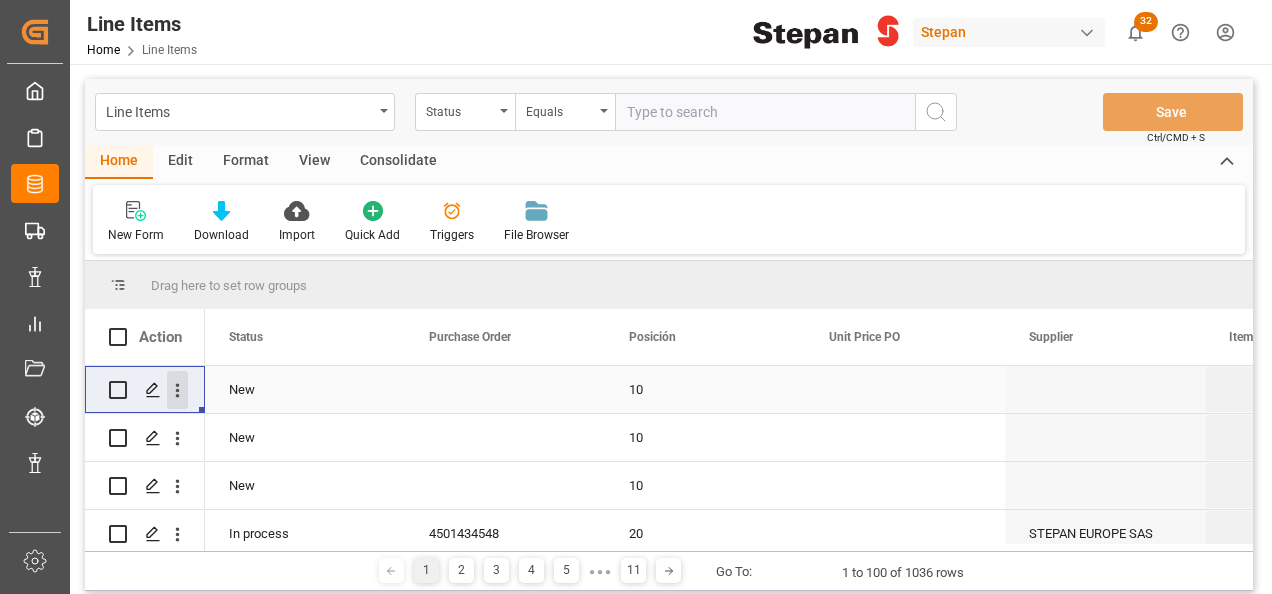 click 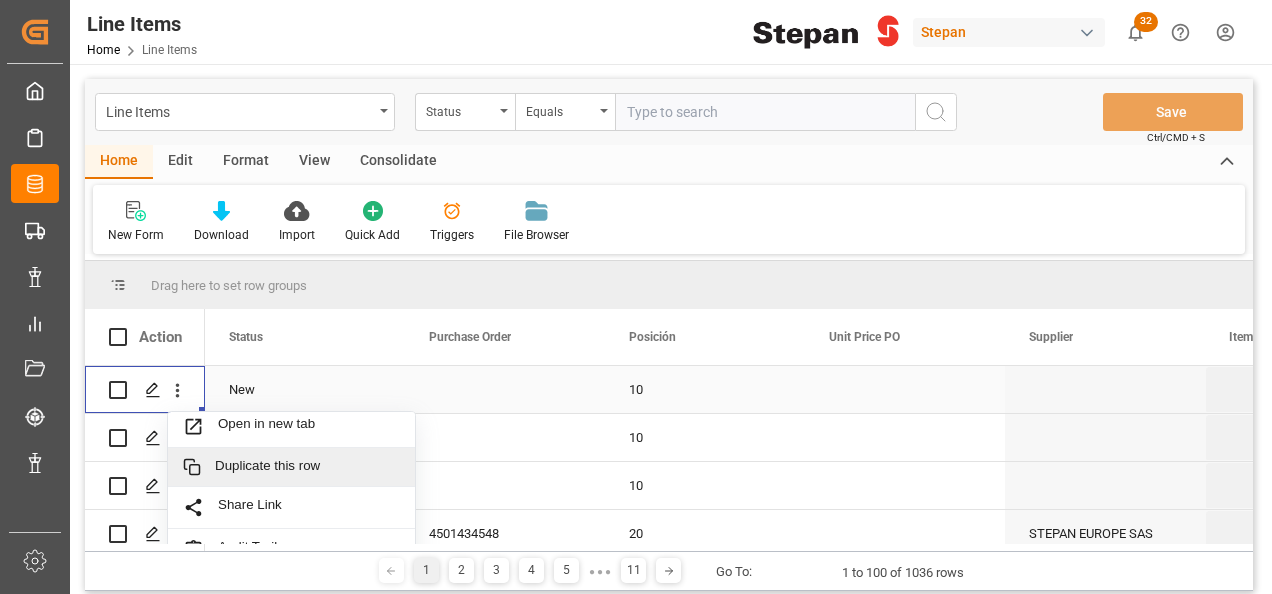 scroll, scrollTop: 7, scrollLeft: 0, axis: vertical 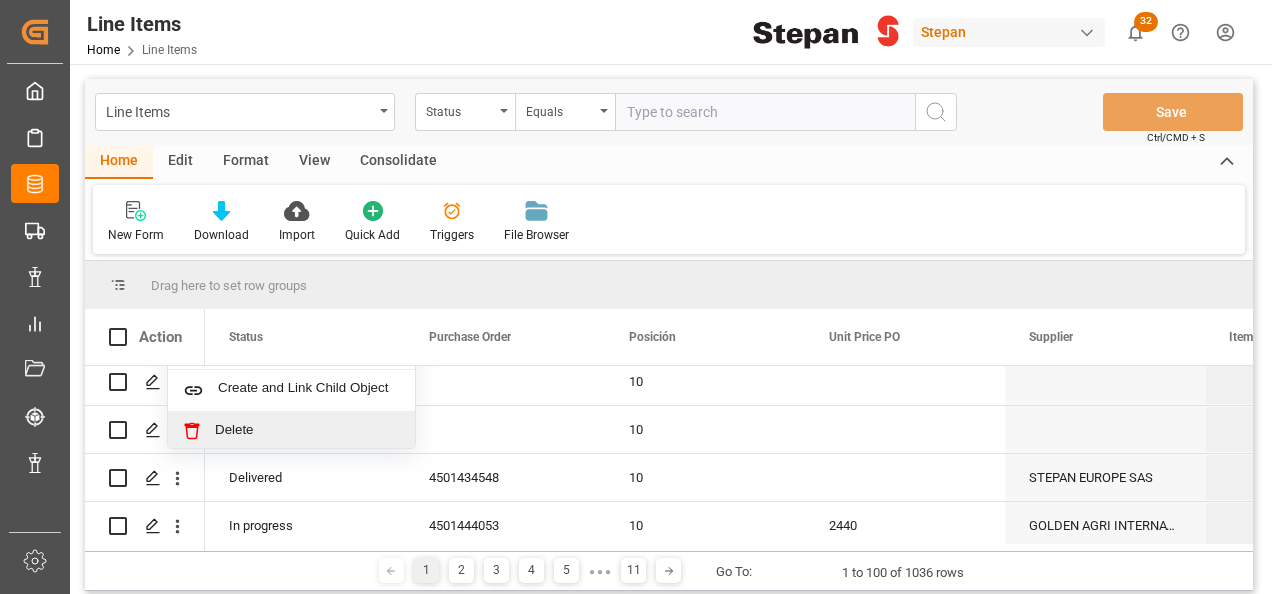 click on "Delete" at bounding box center [307, 431] 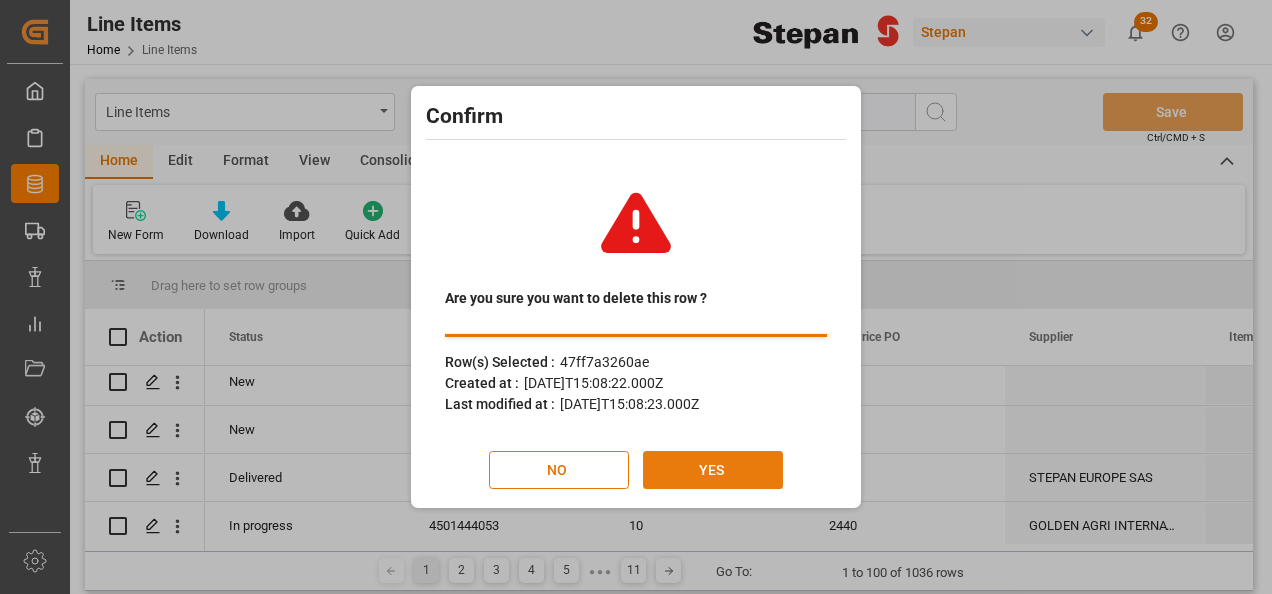 click on "YES" at bounding box center (713, 470) 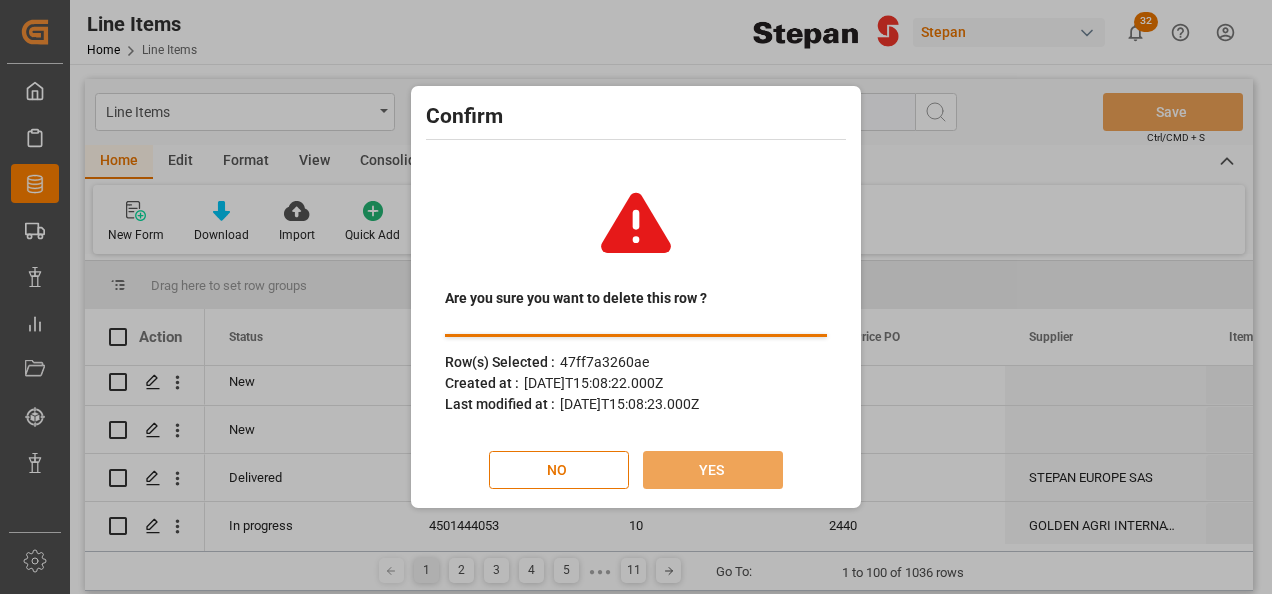 scroll, scrollTop: 0, scrollLeft: 0, axis: both 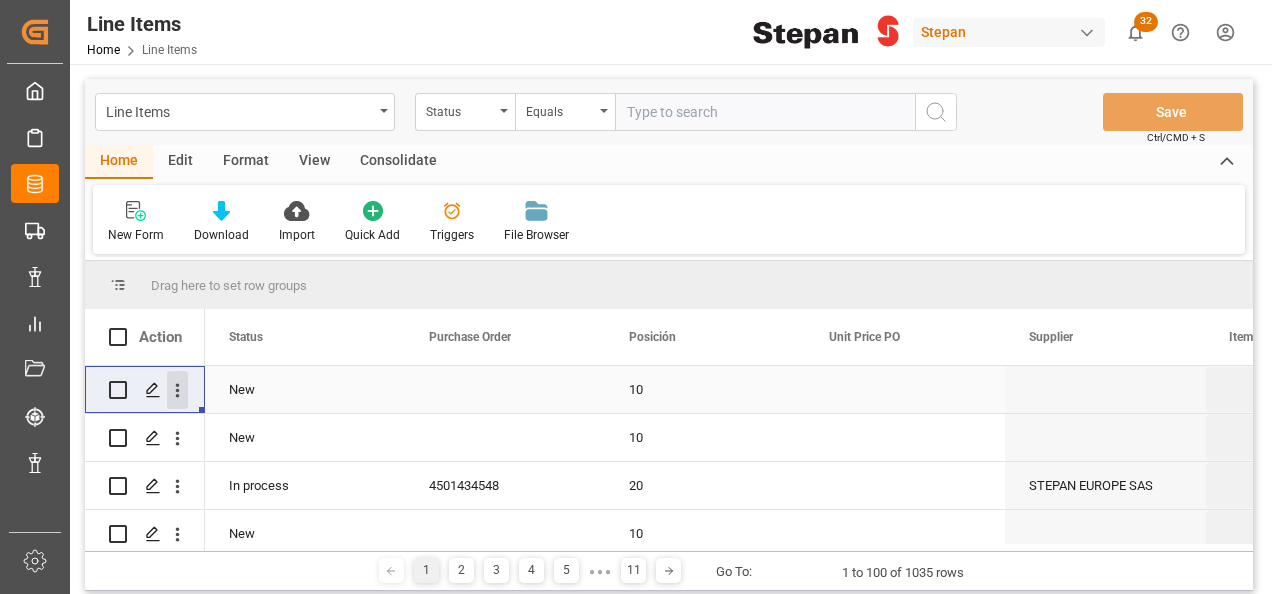 click 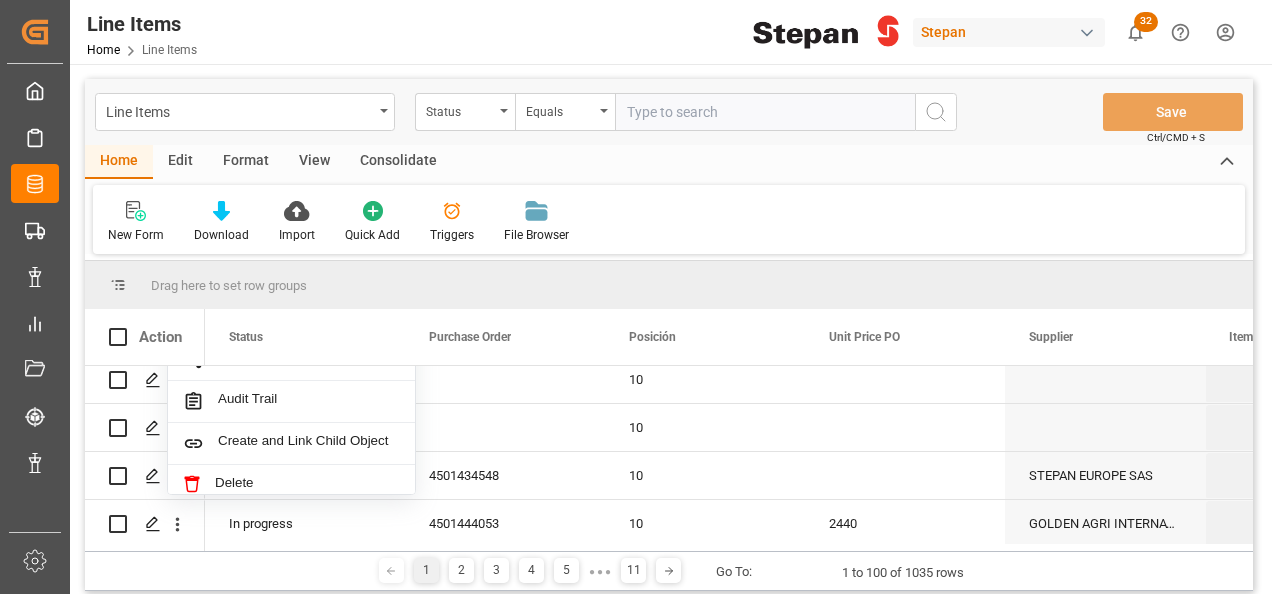 scroll, scrollTop: 200, scrollLeft: 0, axis: vertical 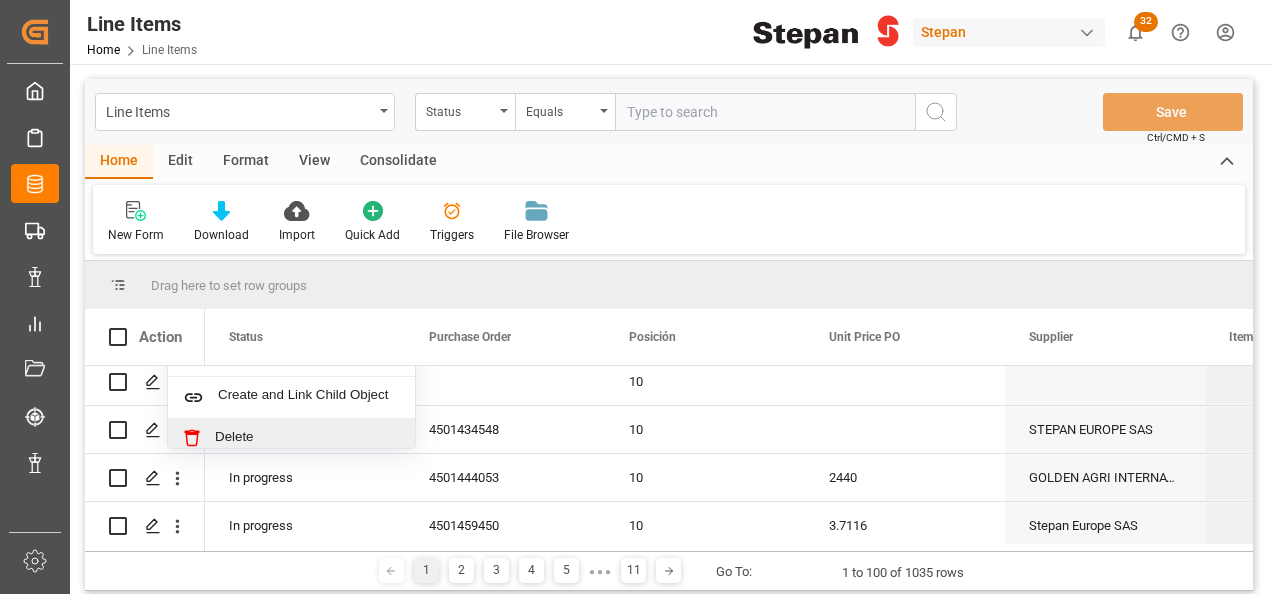 click on "Delete" at bounding box center [307, 438] 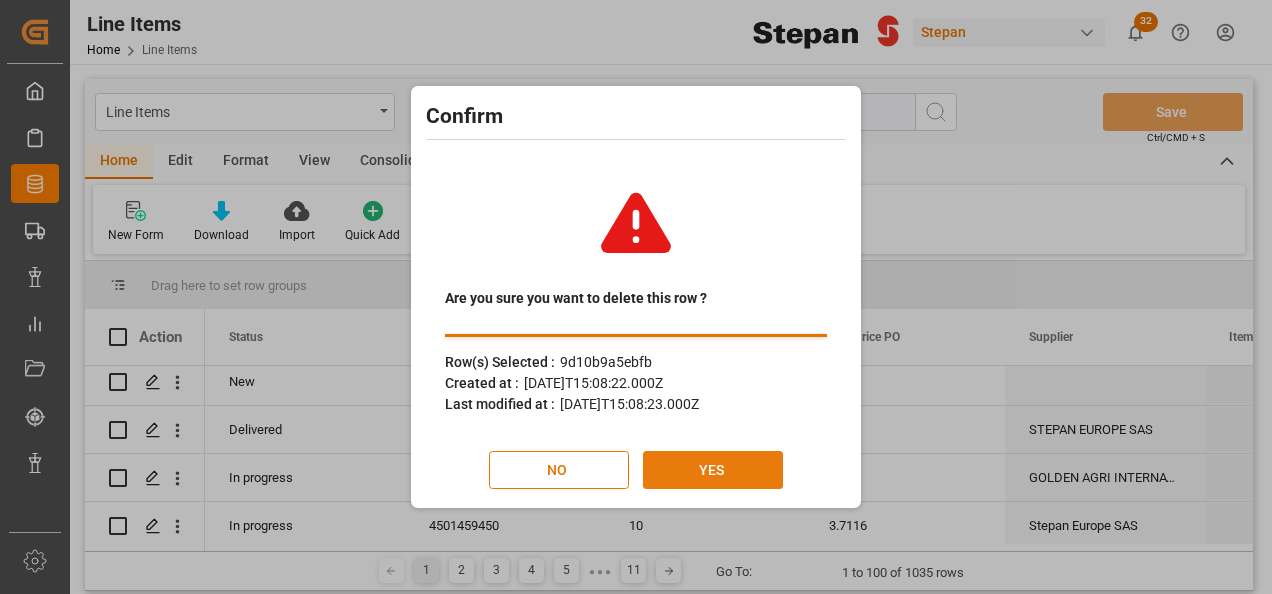 click on "YES" at bounding box center [713, 470] 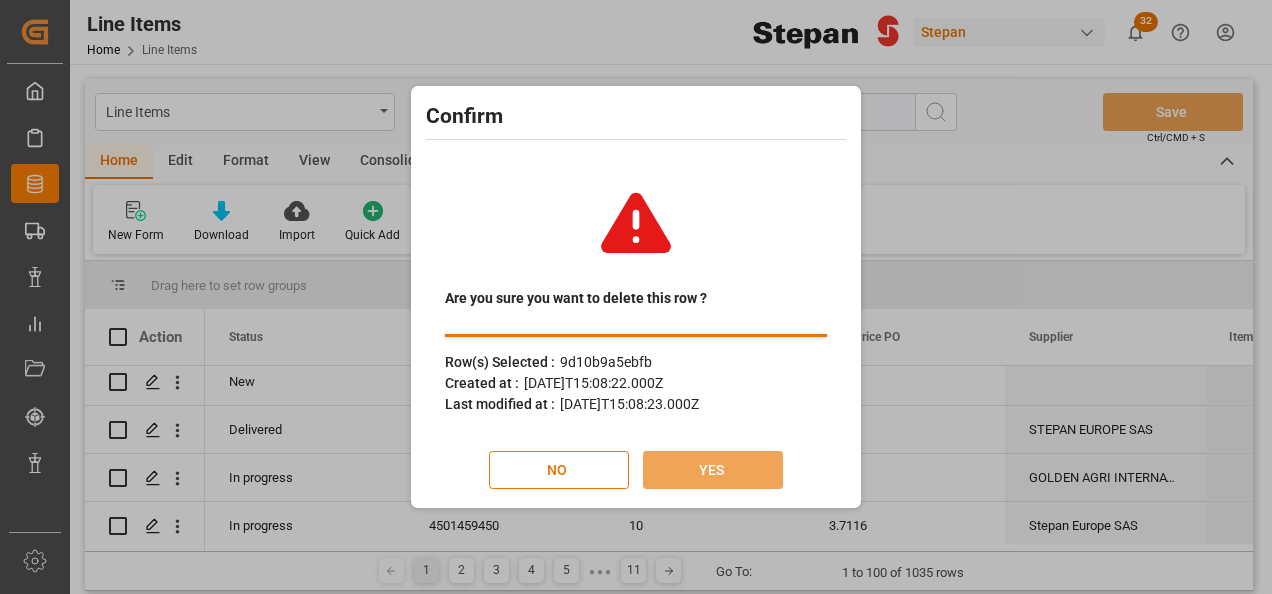 scroll, scrollTop: 0, scrollLeft: 0, axis: both 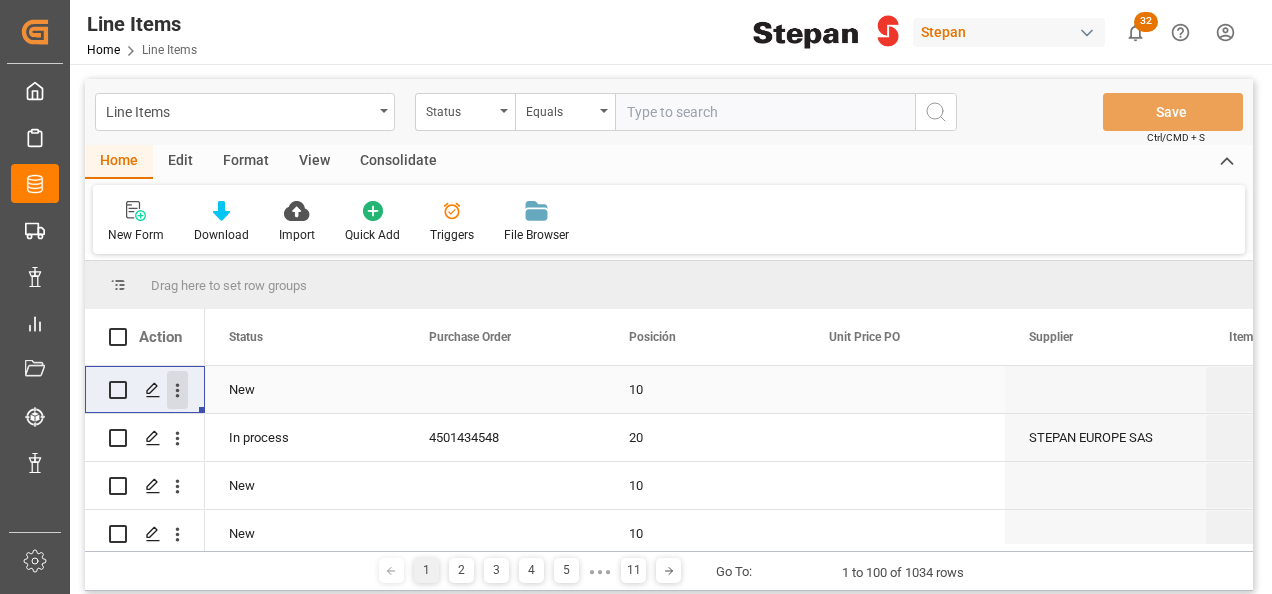 click 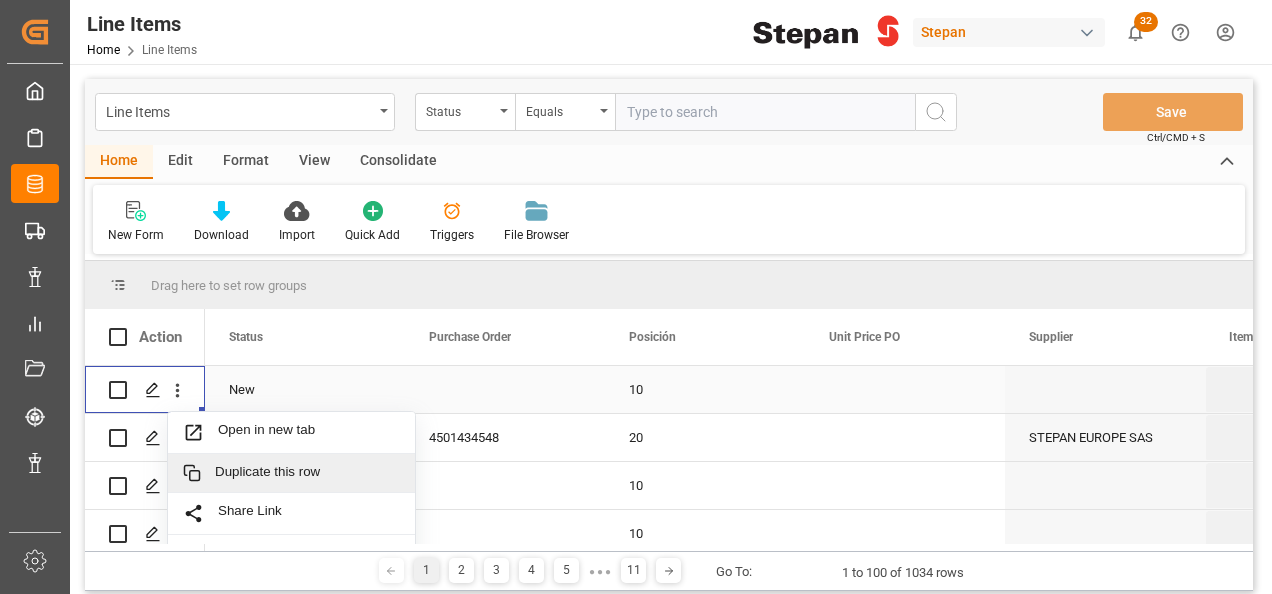scroll, scrollTop: 7, scrollLeft: 0, axis: vertical 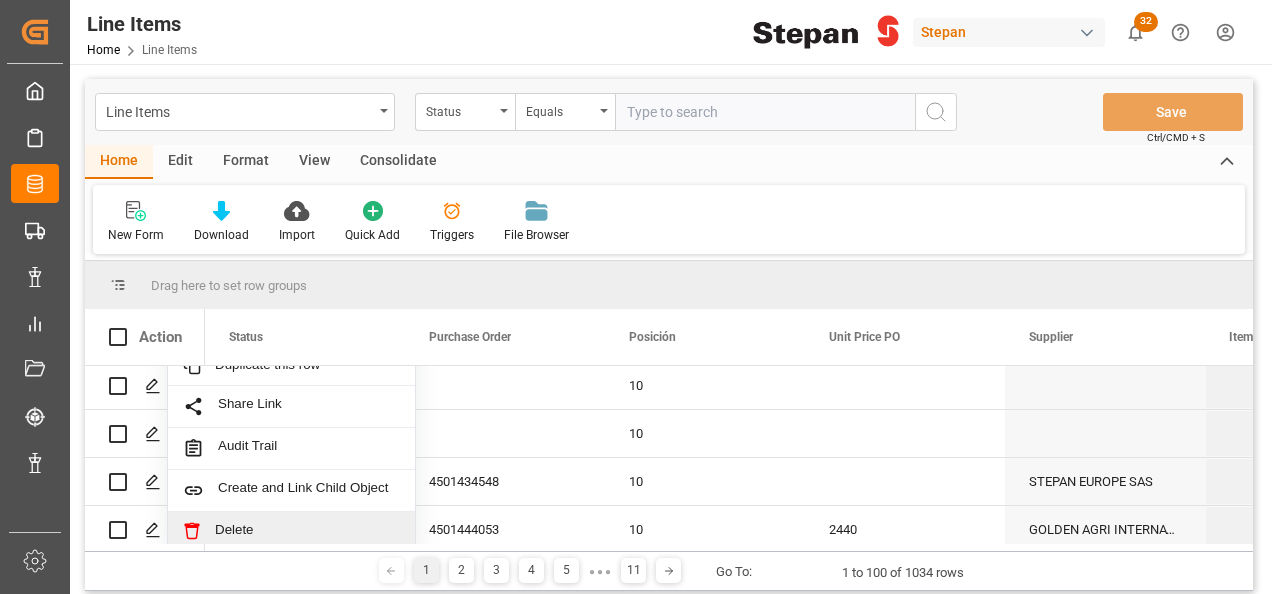 click on "Delete" at bounding box center (307, 531) 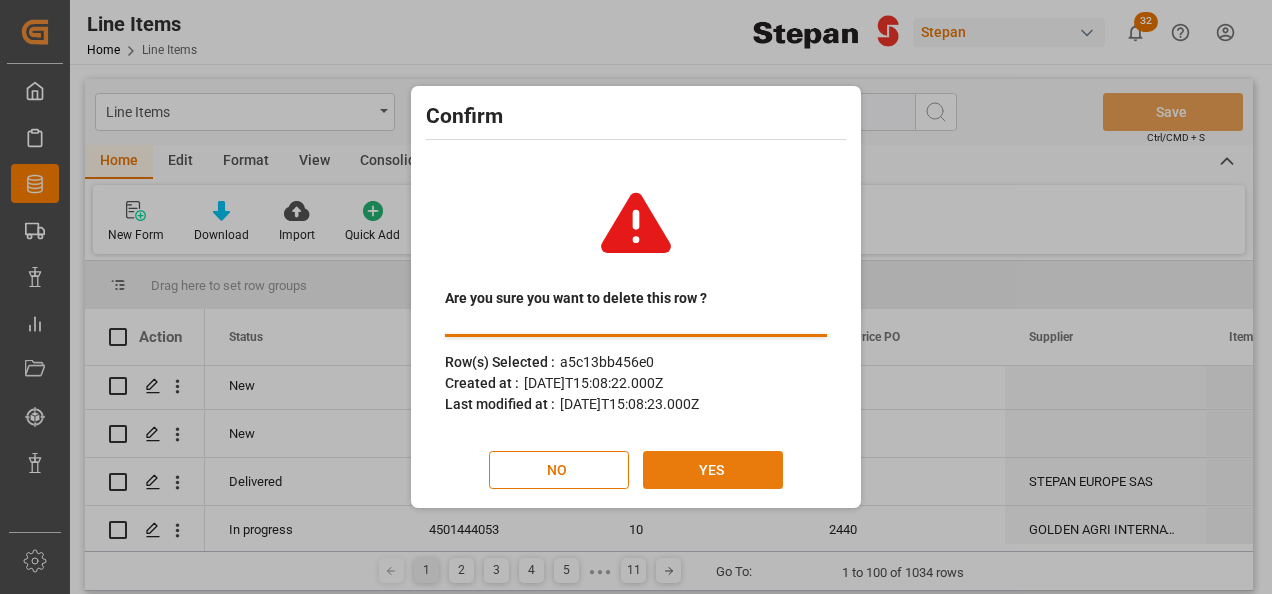 click on "YES" at bounding box center (713, 470) 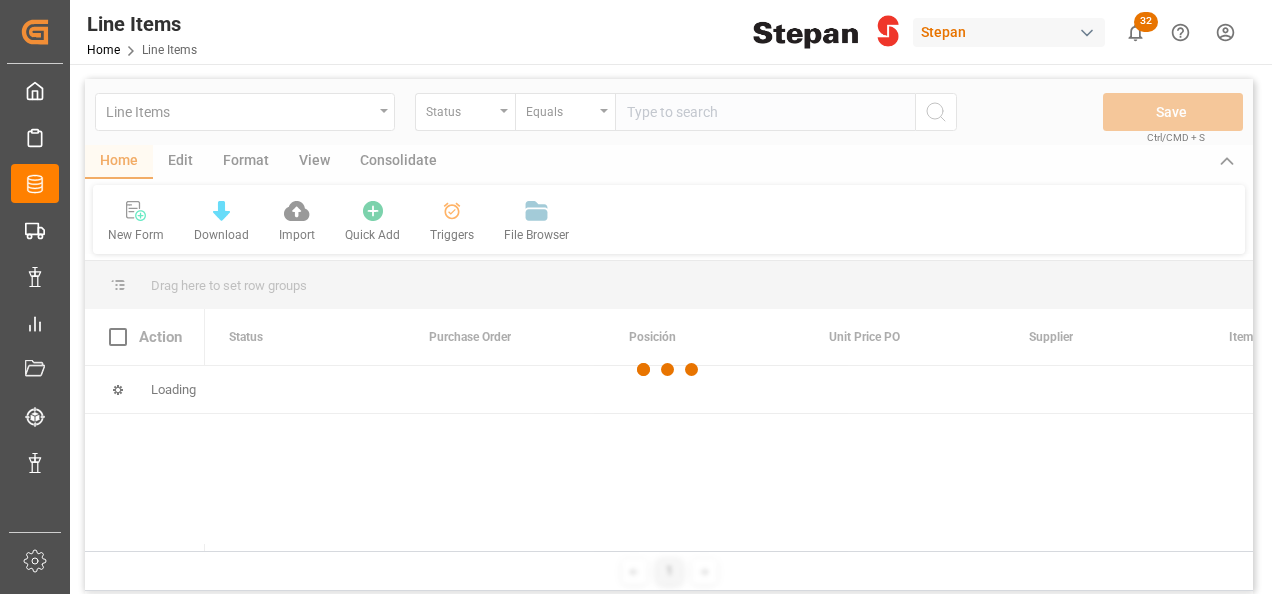 scroll, scrollTop: 0, scrollLeft: 0, axis: both 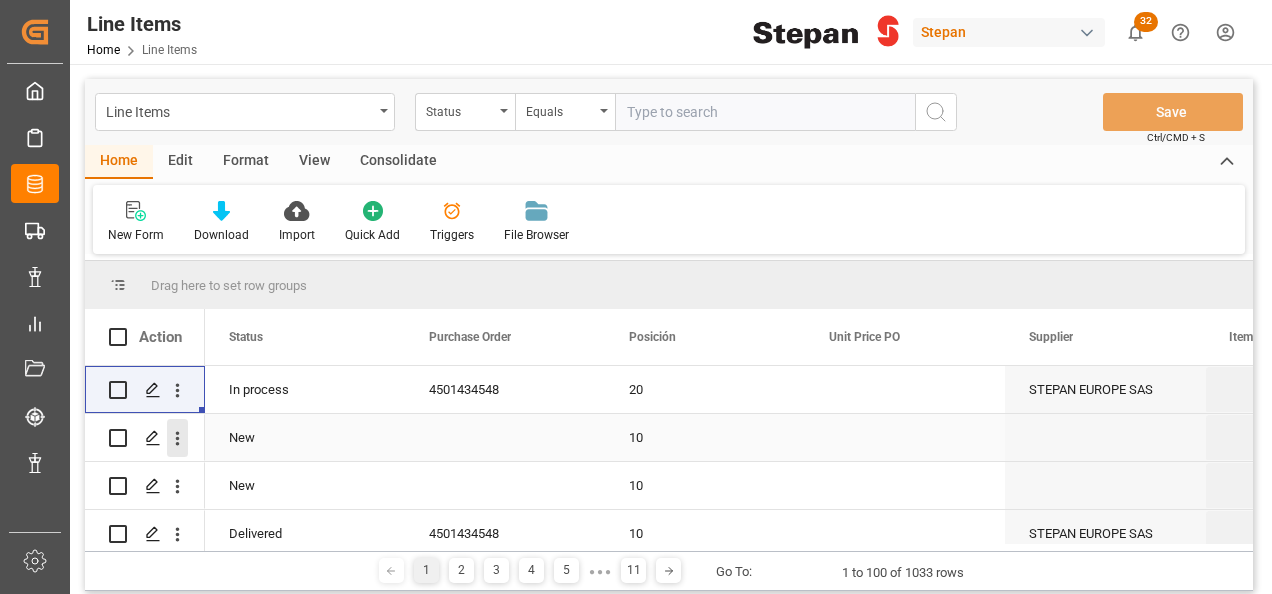 click 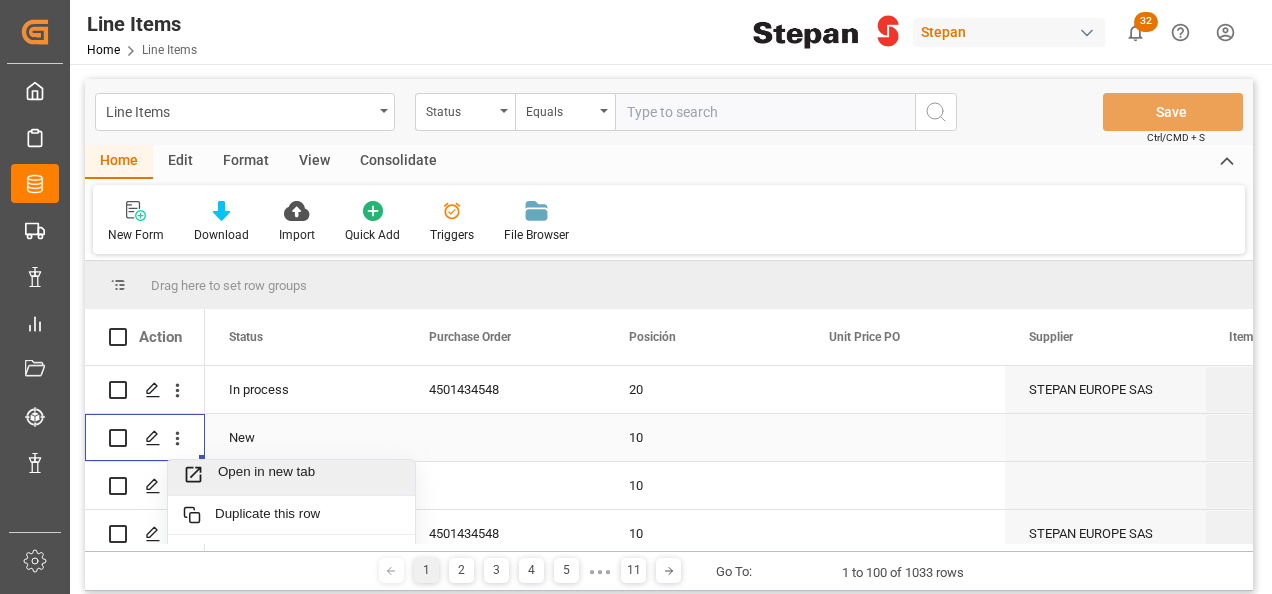 scroll, scrollTop: 7, scrollLeft: 0, axis: vertical 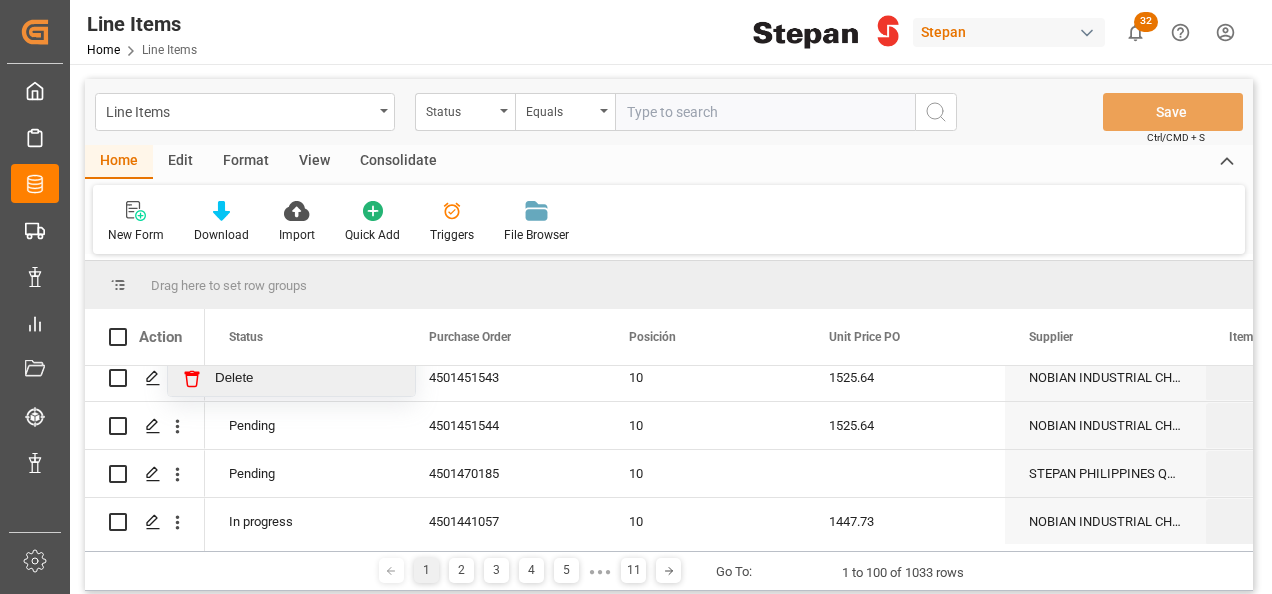 click on "Delete" at bounding box center [307, 379] 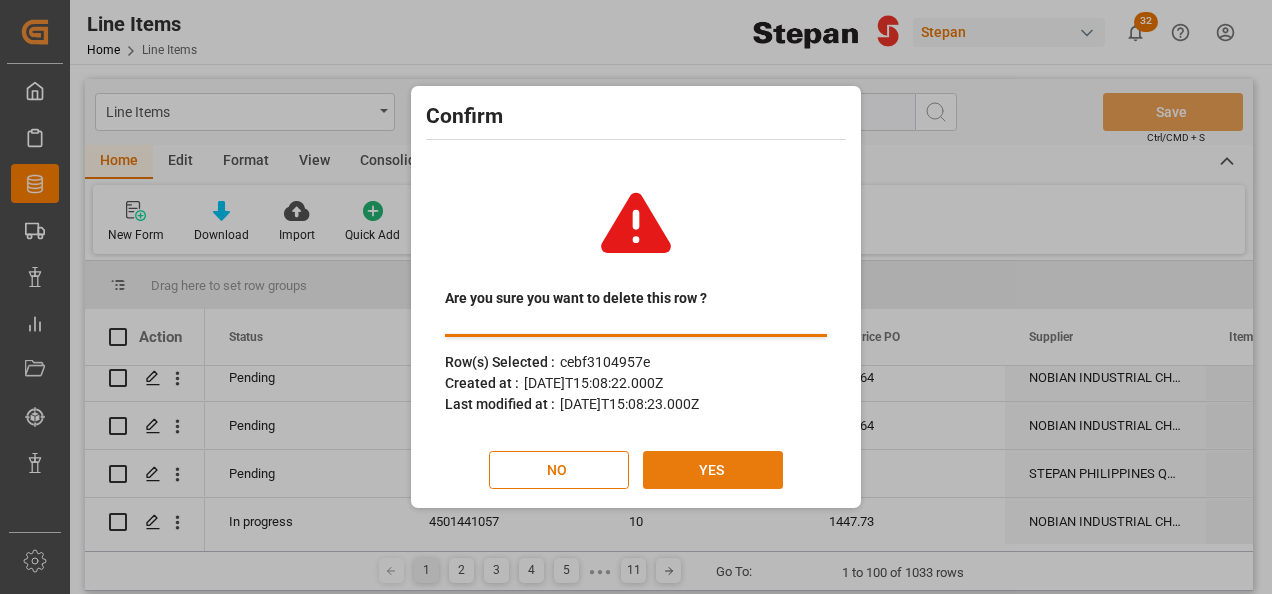 click on "YES" at bounding box center (713, 470) 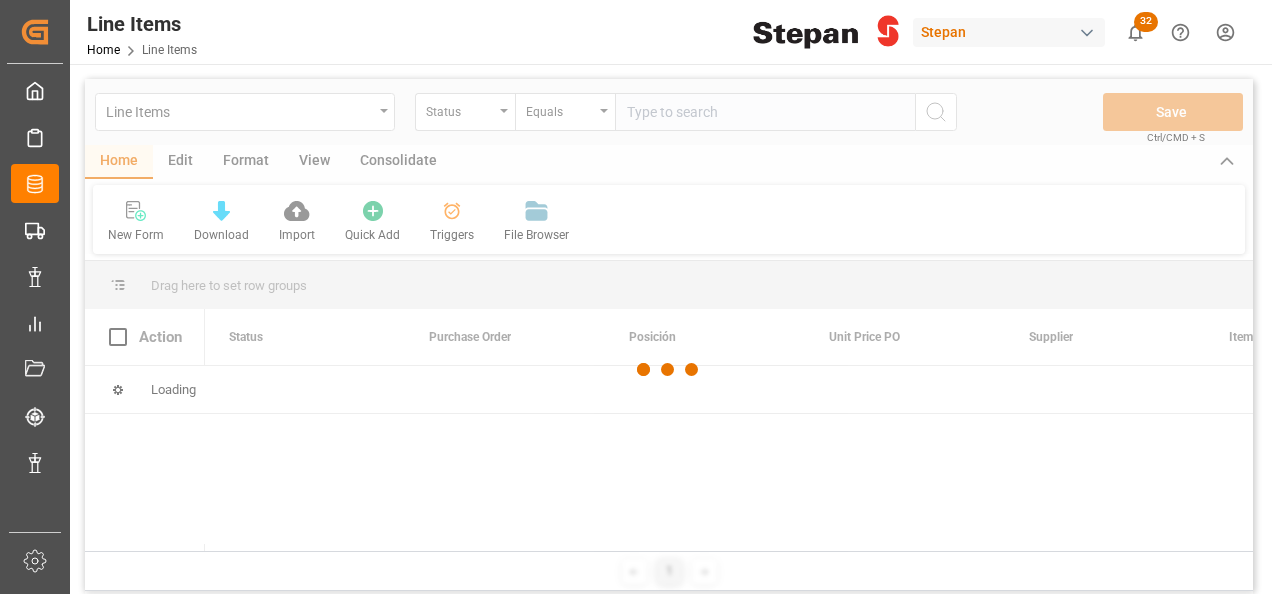 scroll, scrollTop: 0, scrollLeft: 0, axis: both 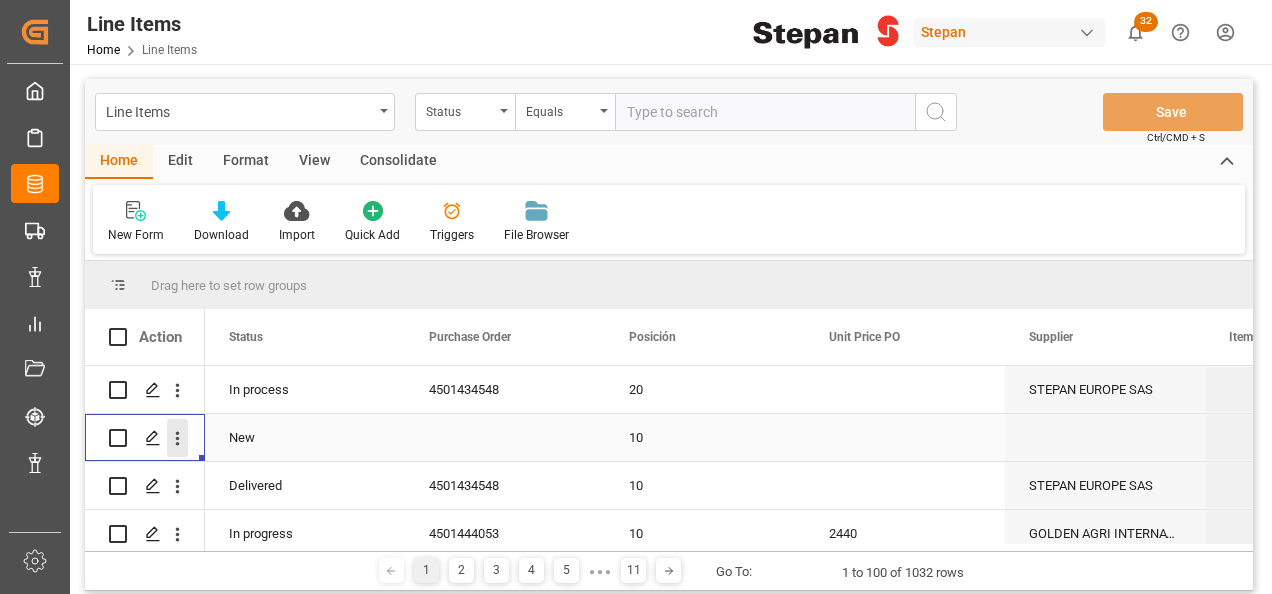 click 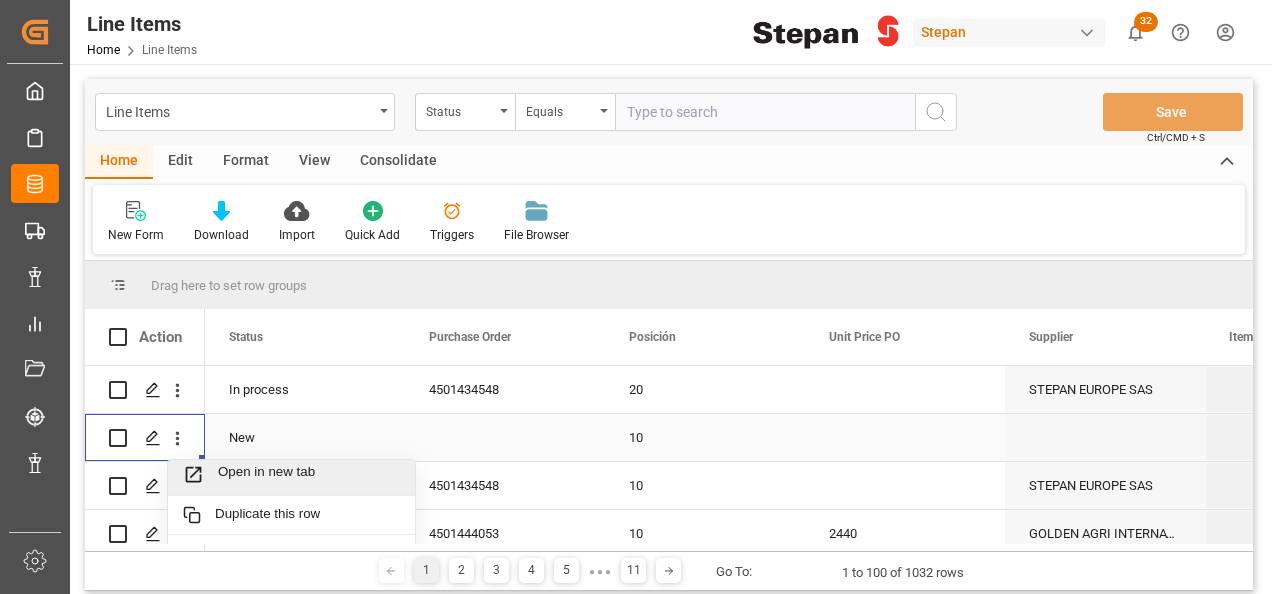 scroll, scrollTop: 7, scrollLeft: 0, axis: vertical 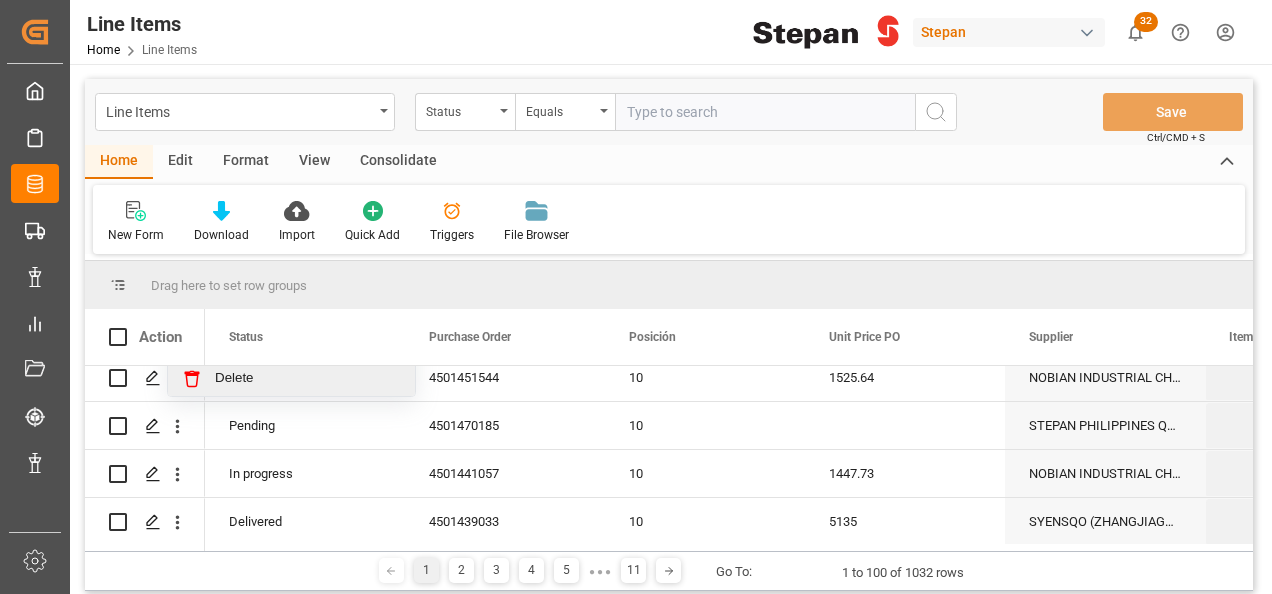 click on "Delete" at bounding box center (307, 379) 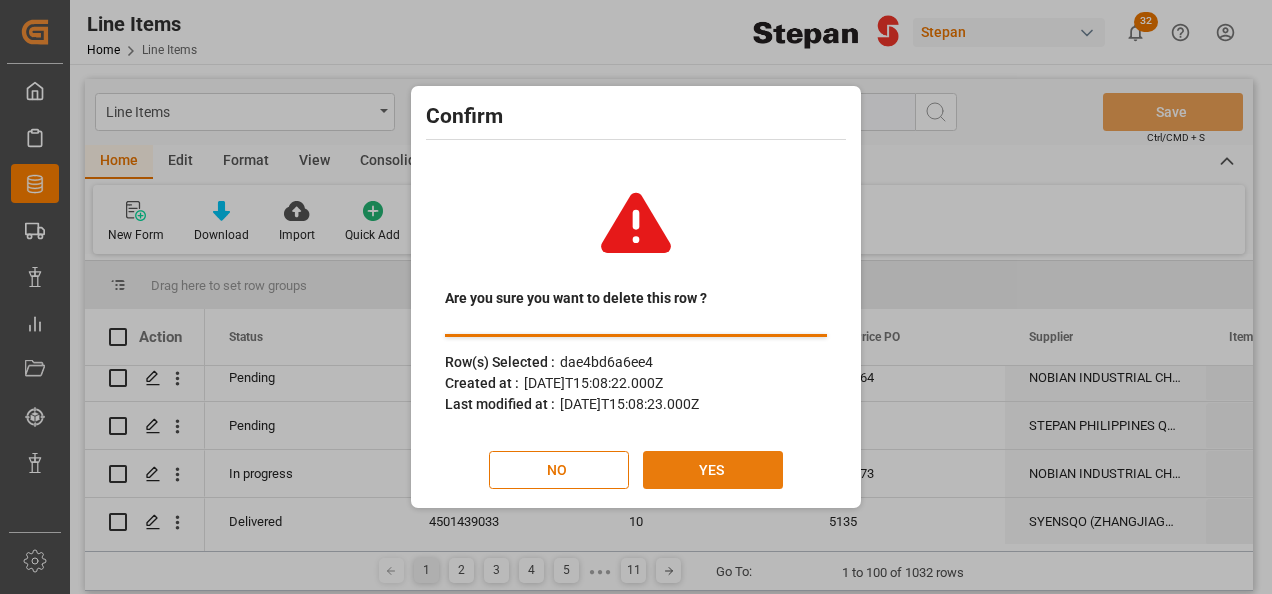 click on "YES" at bounding box center (713, 470) 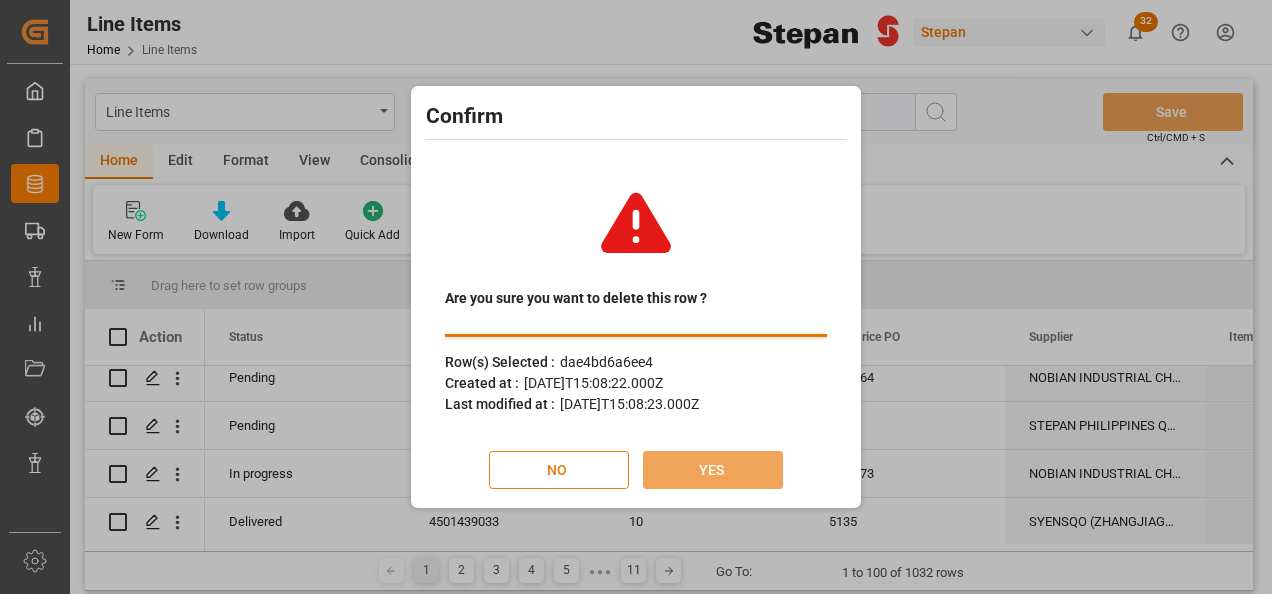 scroll, scrollTop: 0, scrollLeft: 0, axis: both 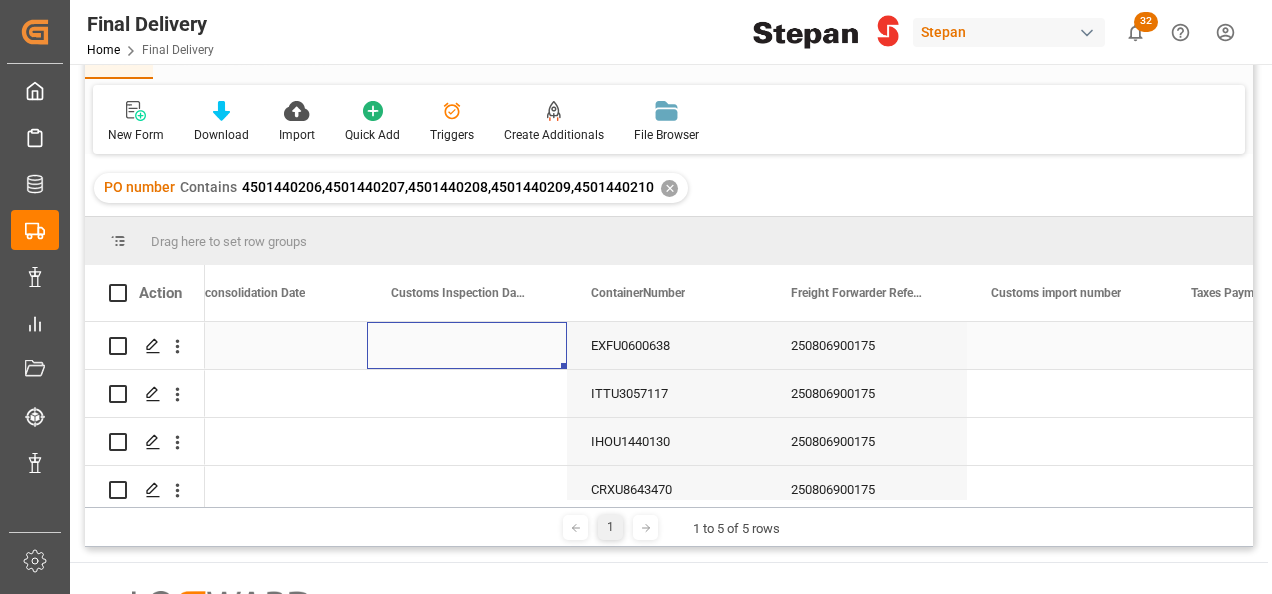 click on "EXFU0600638" at bounding box center [667, 345] 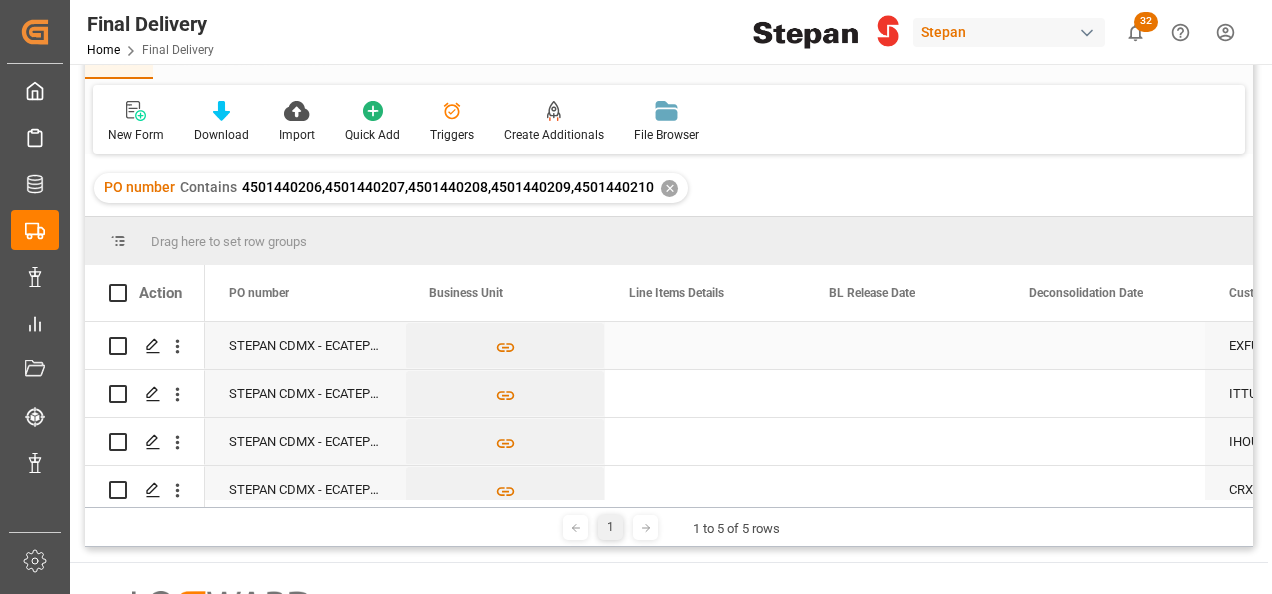 scroll, scrollTop: 0, scrollLeft: 0, axis: both 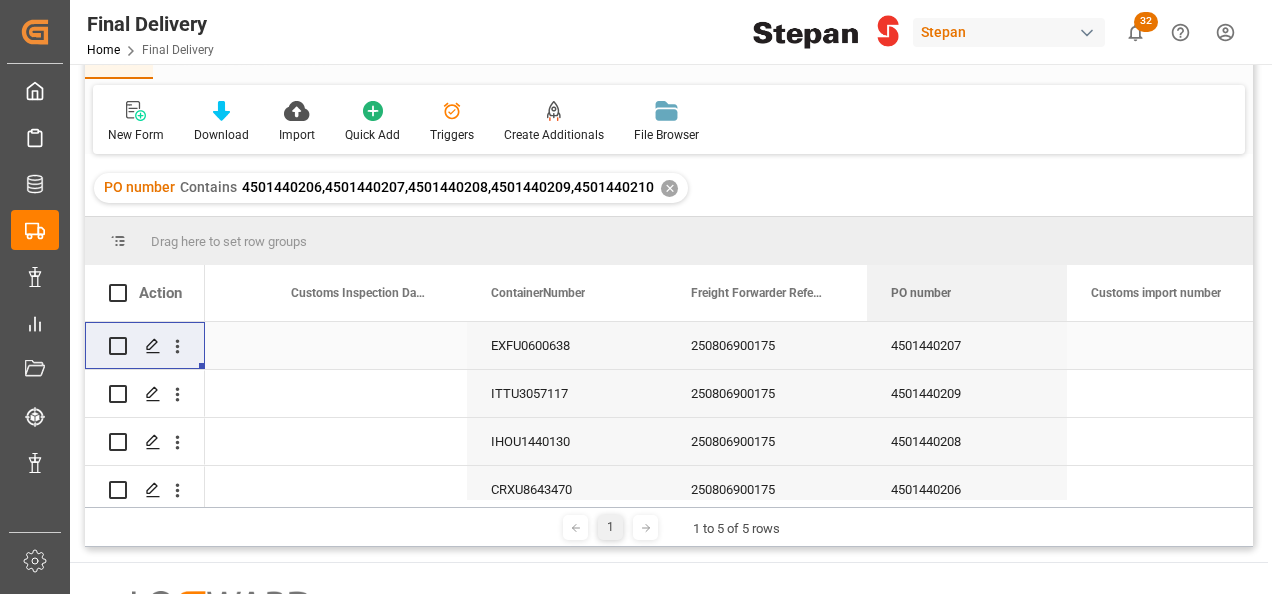 drag, startPoint x: 484, startPoint y: 294, endPoint x: 916, endPoint y: 345, distance: 435 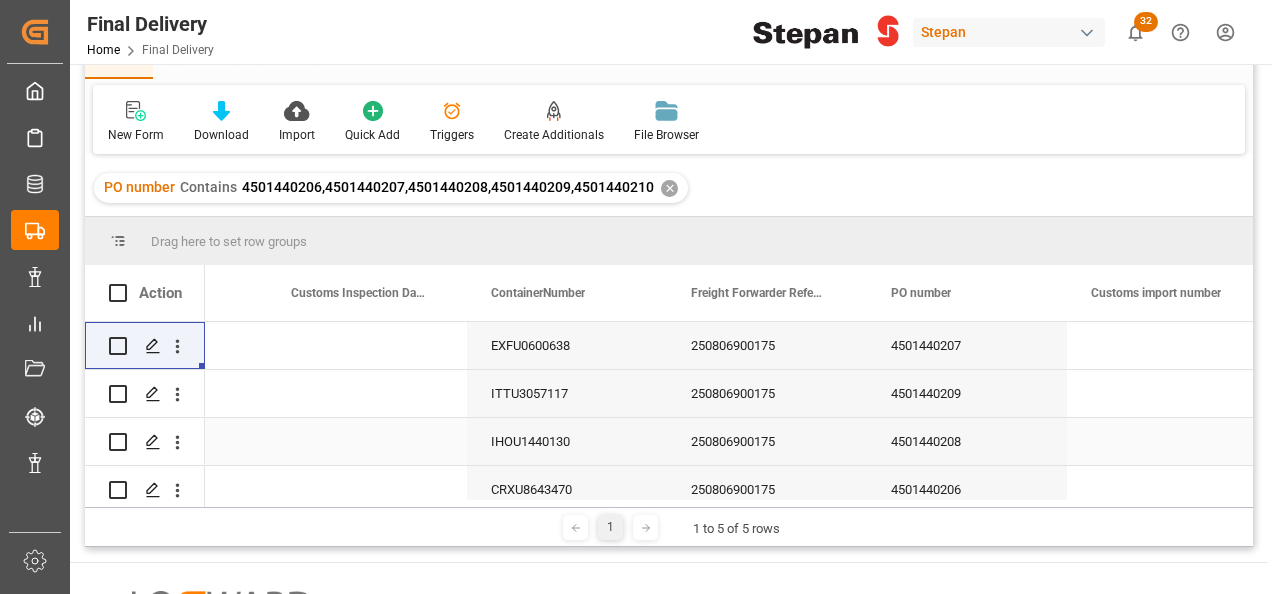 scroll, scrollTop: 68, scrollLeft: 0, axis: vertical 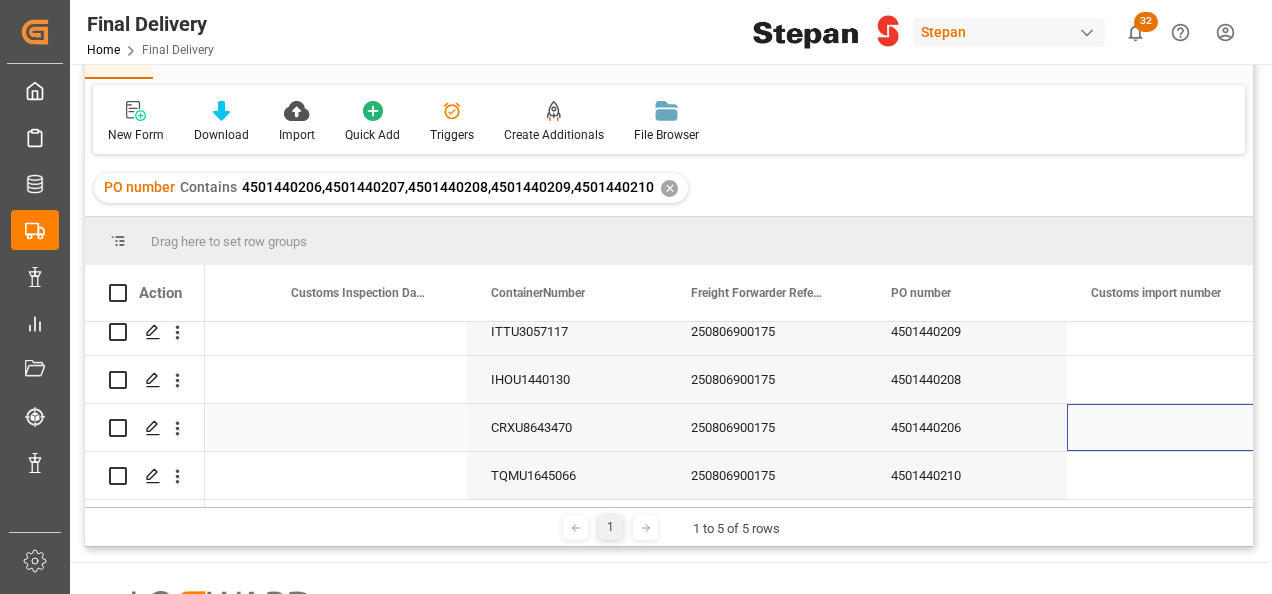 click at bounding box center (1167, 427) 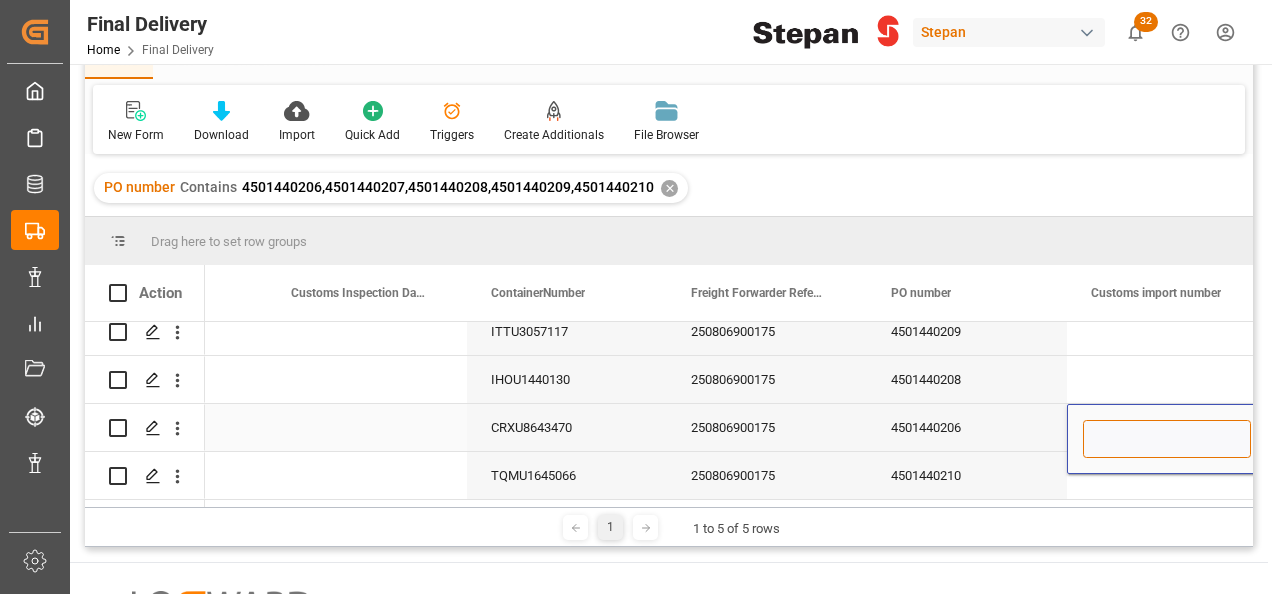 click at bounding box center (1167, 439) 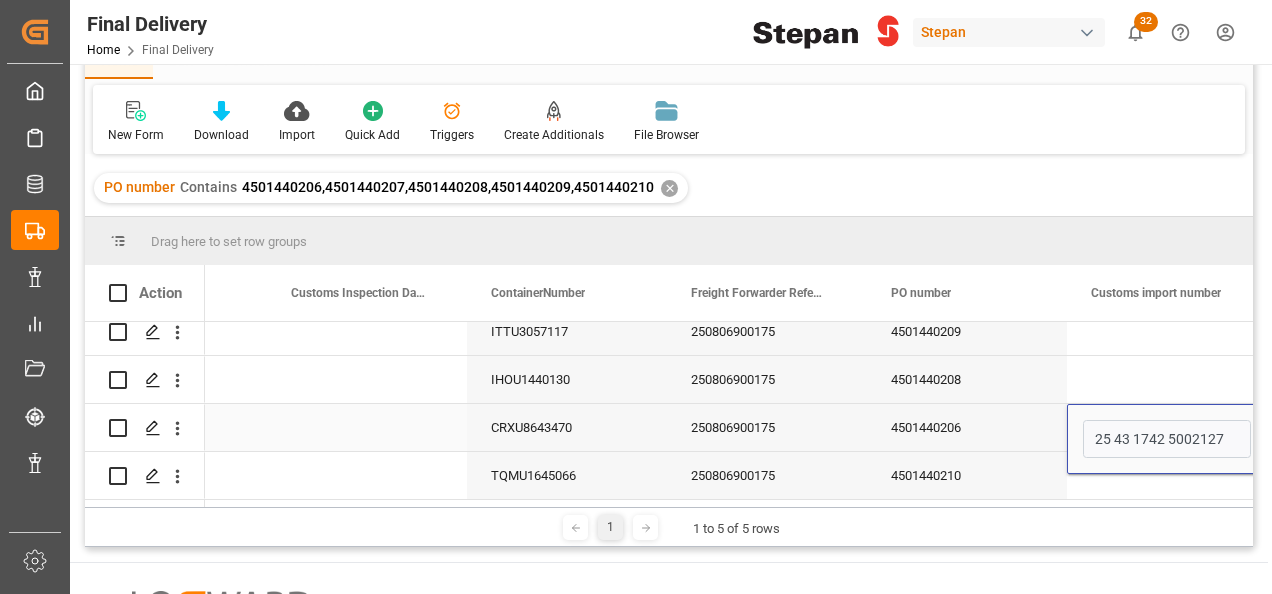 click on "4501440206" at bounding box center (967, 427) 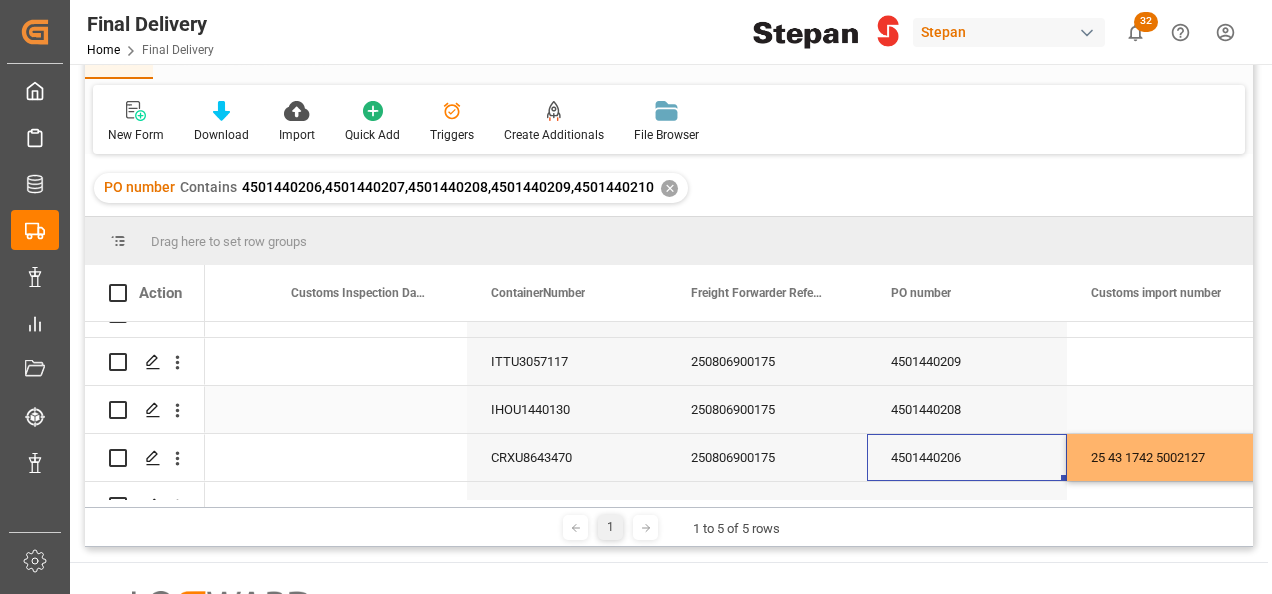 scroll, scrollTop: 0, scrollLeft: 0, axis: both 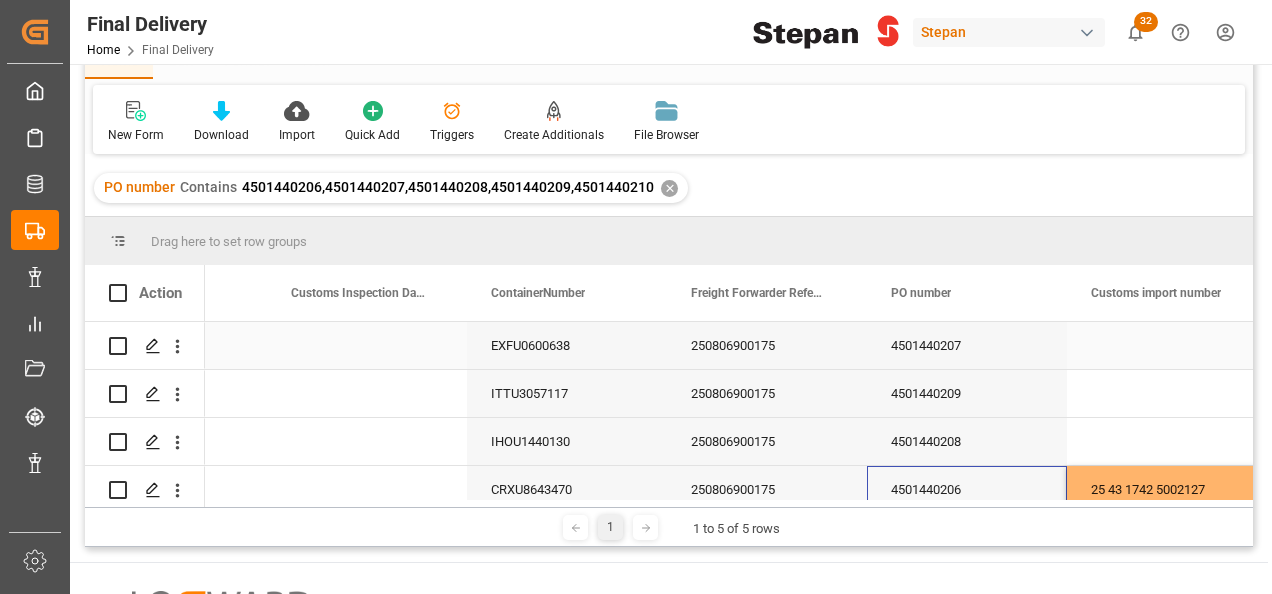 click at bounding box center (1167, 345) 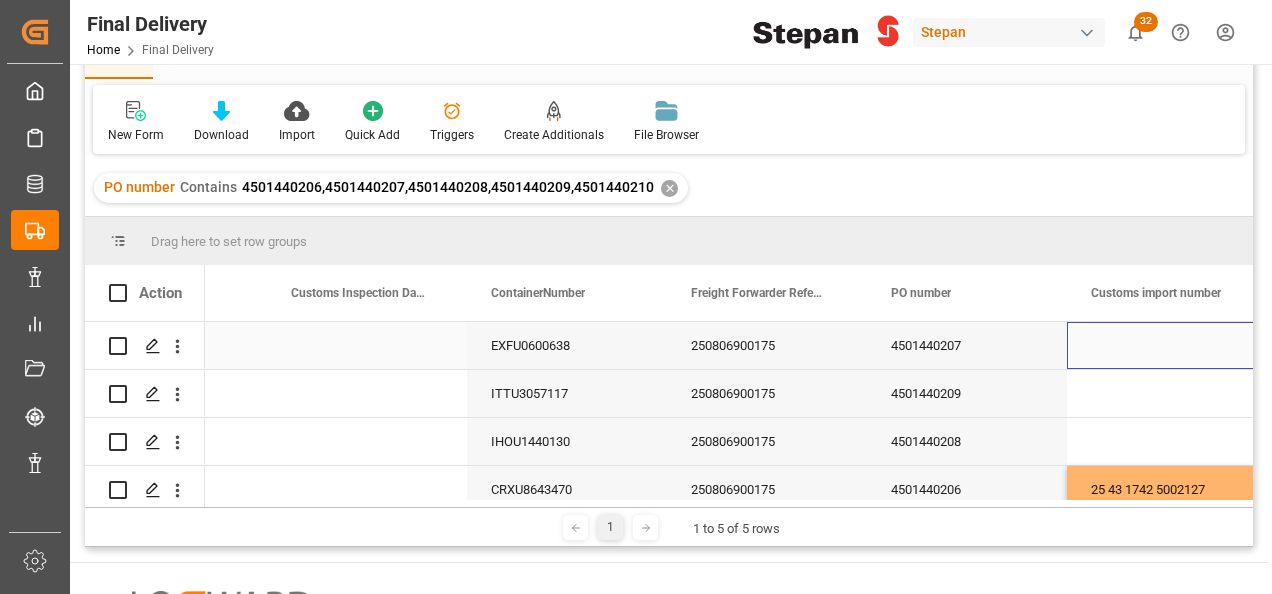 click at bounding box center (1167, 345) 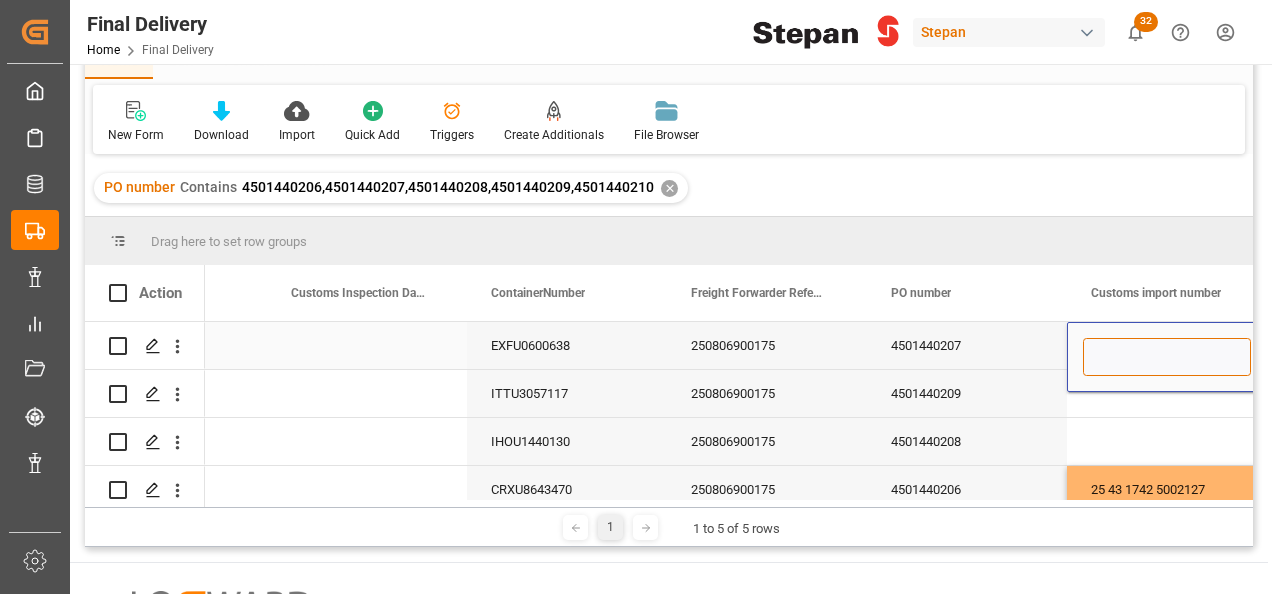 click at bounding box center (1167, 357) 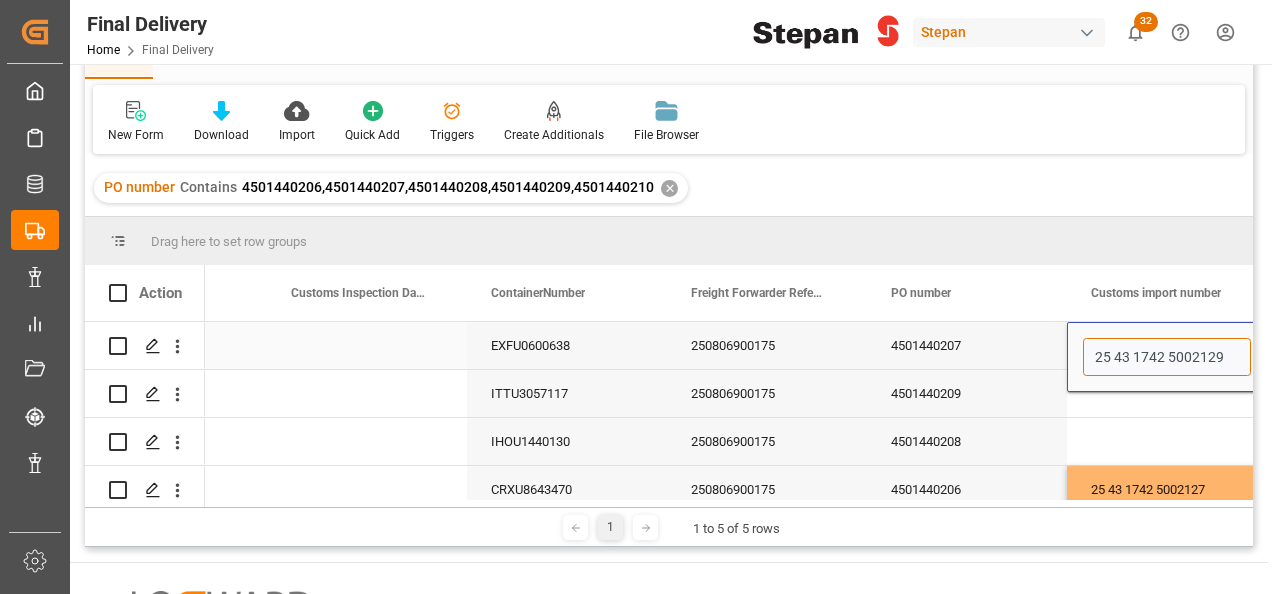 type on "25 43 1742 5002129" 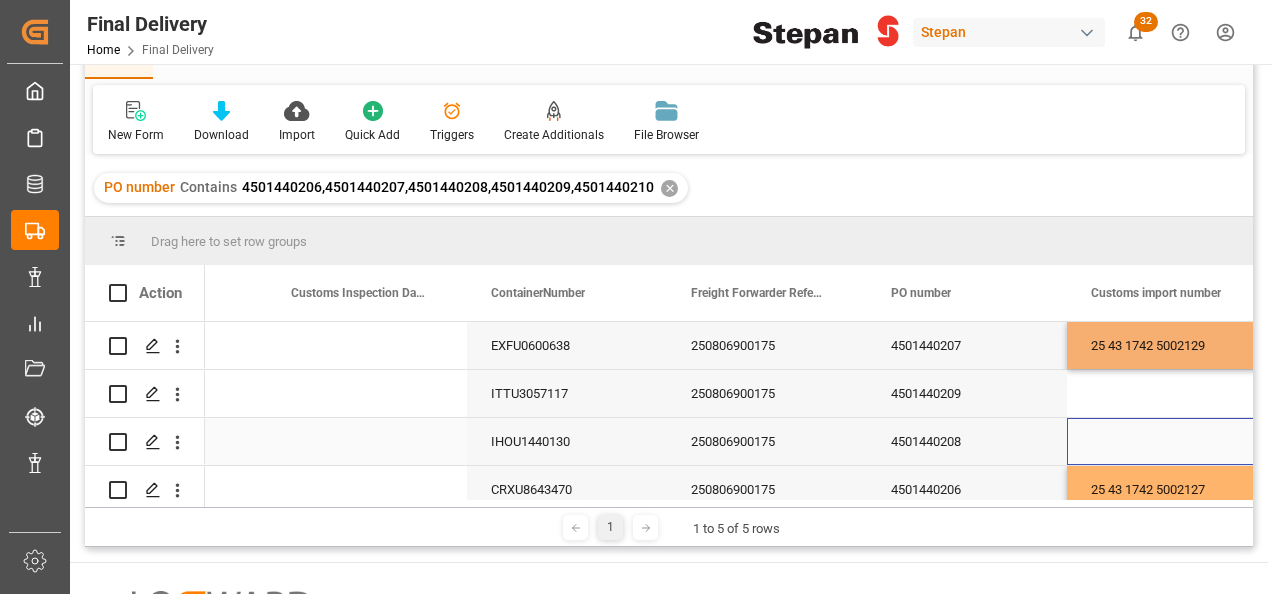 click at bounding box center [1167, 441] 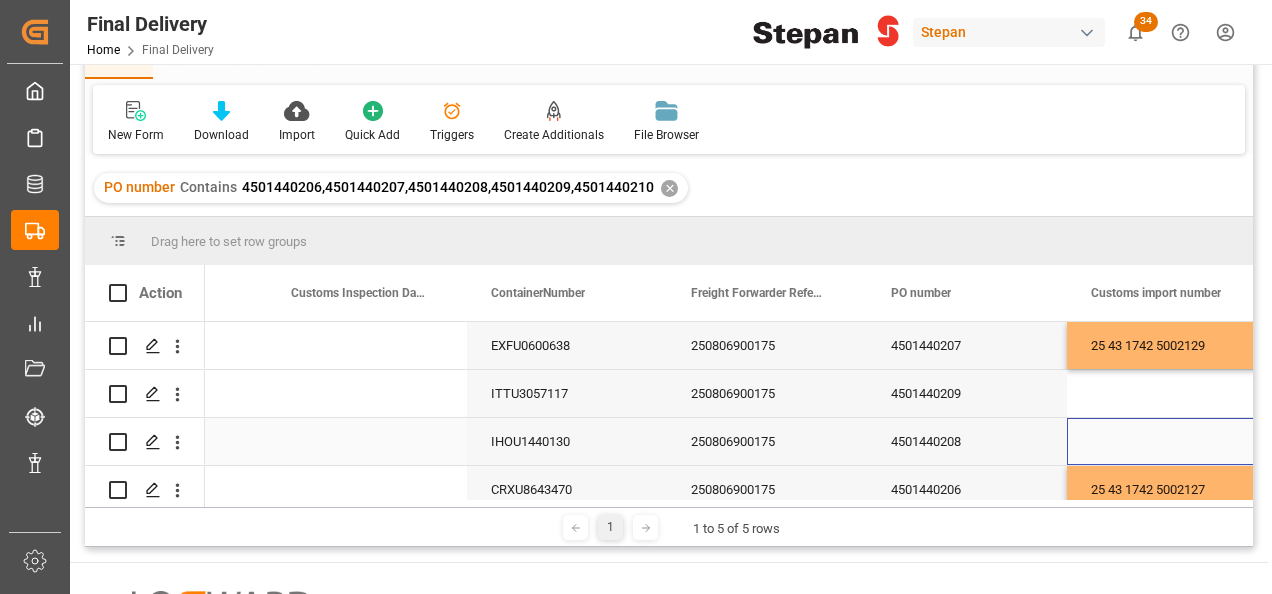 click at bounding box center [1167, 441] 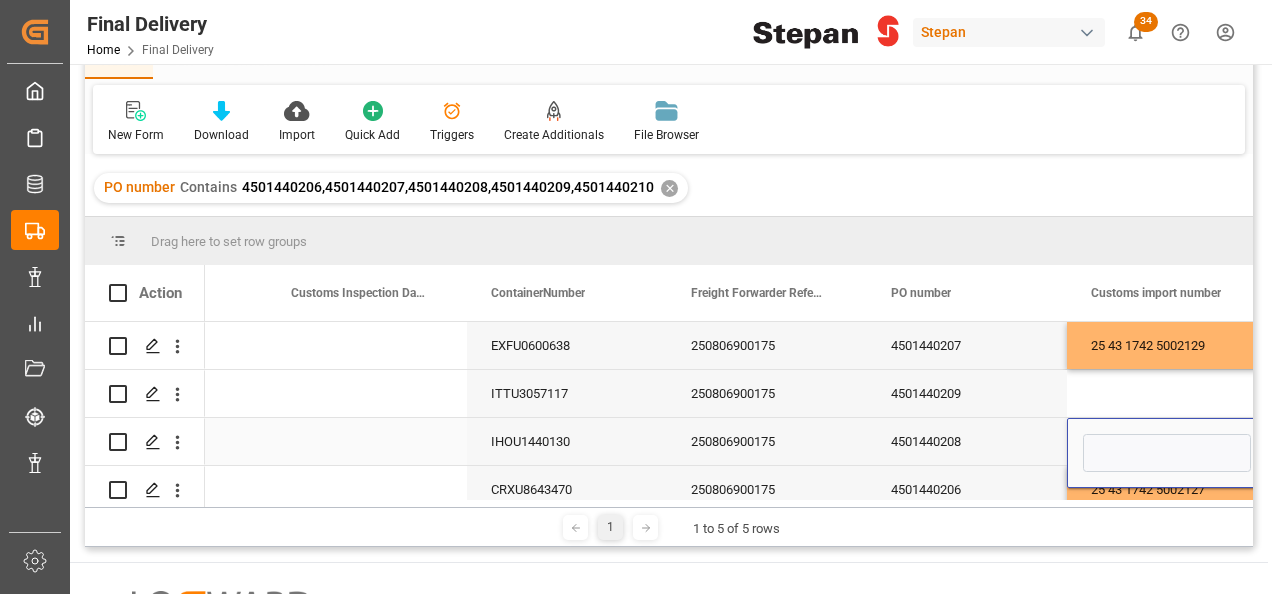 click at bounding box center [1167, 453] 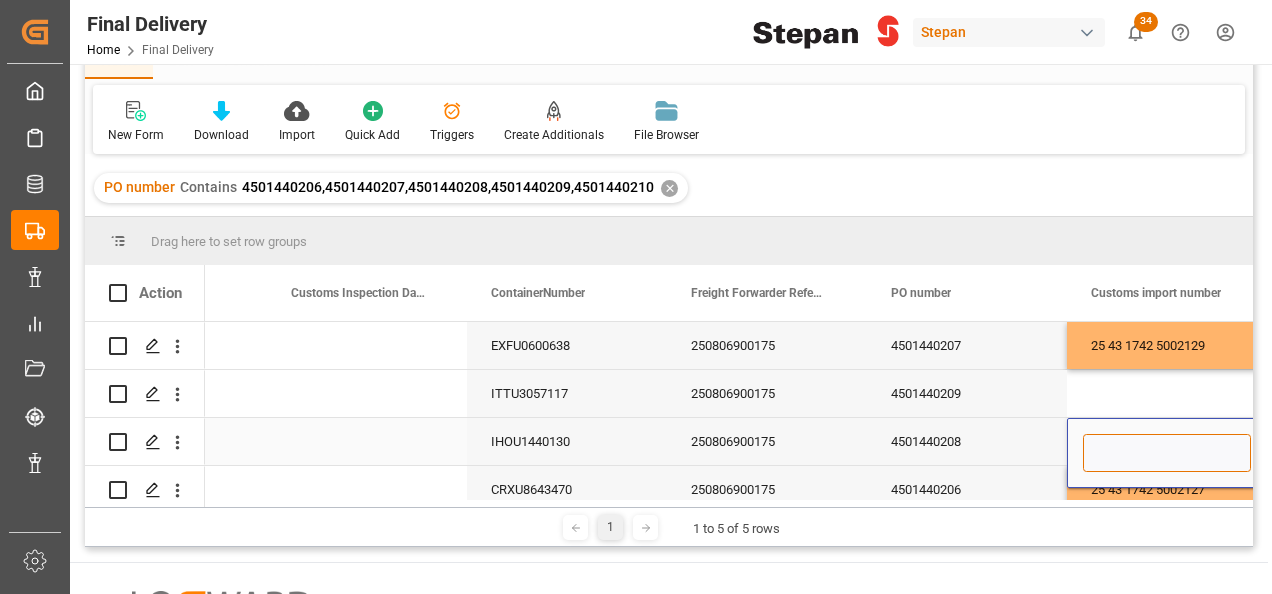 click at bounding box center [1167, 453] 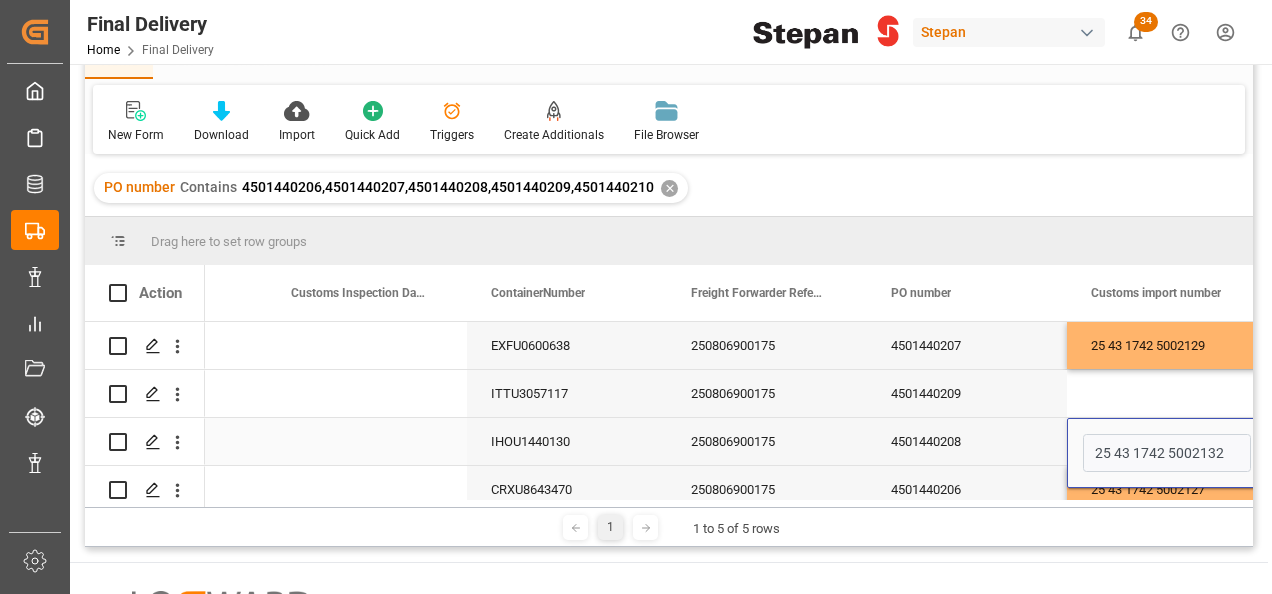 click on "4501440208" at bounding box center [967, 441] 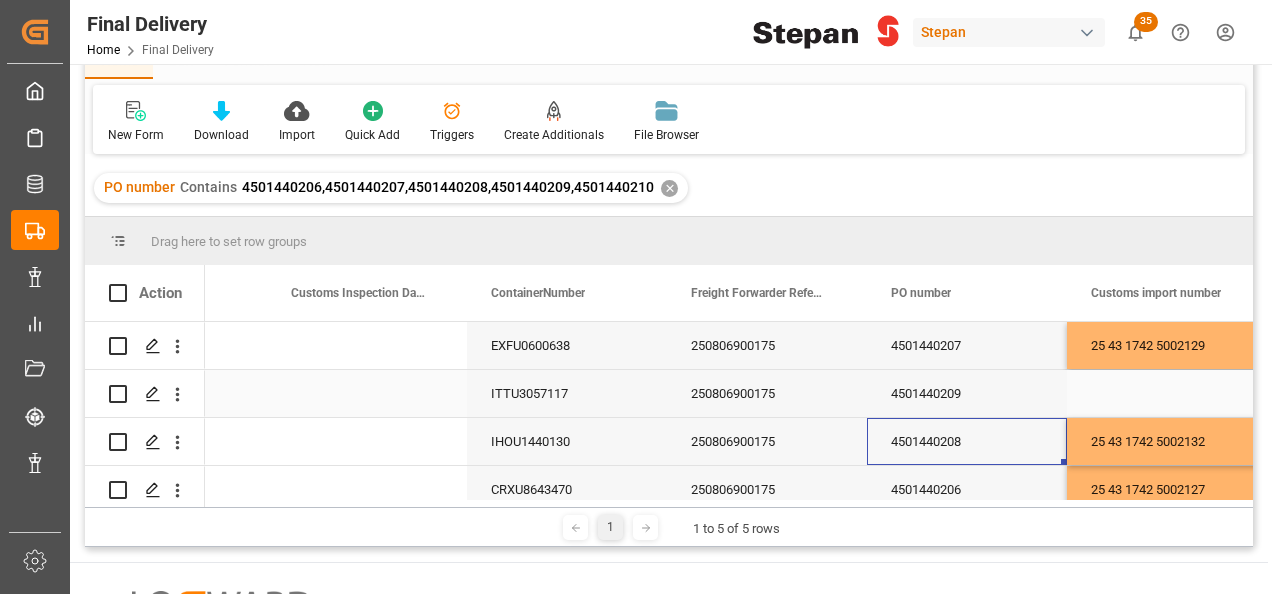 click at bounding box center [1167, 393] 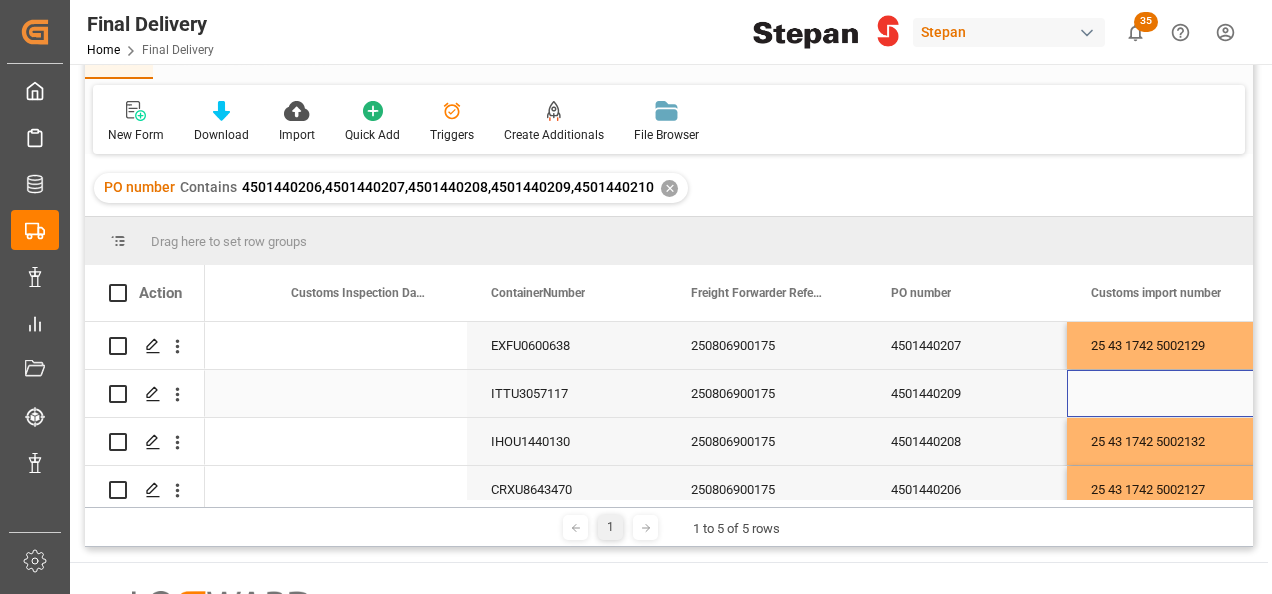 click at bounding box center (1167, 393) 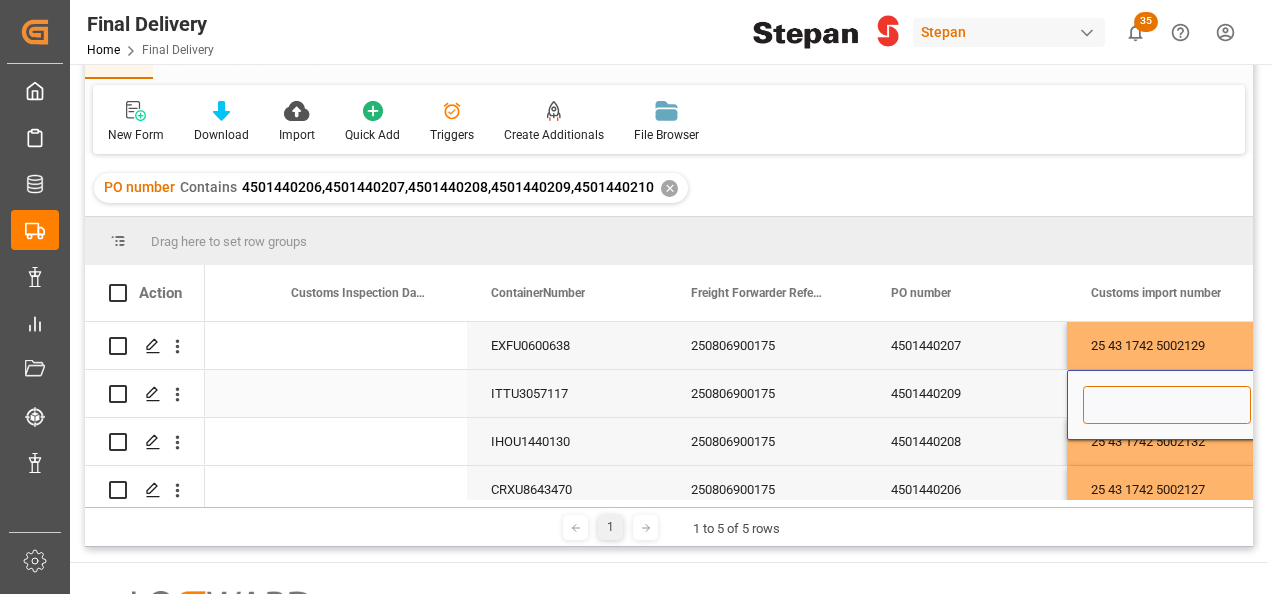 click at bounding box center [1167, 405] 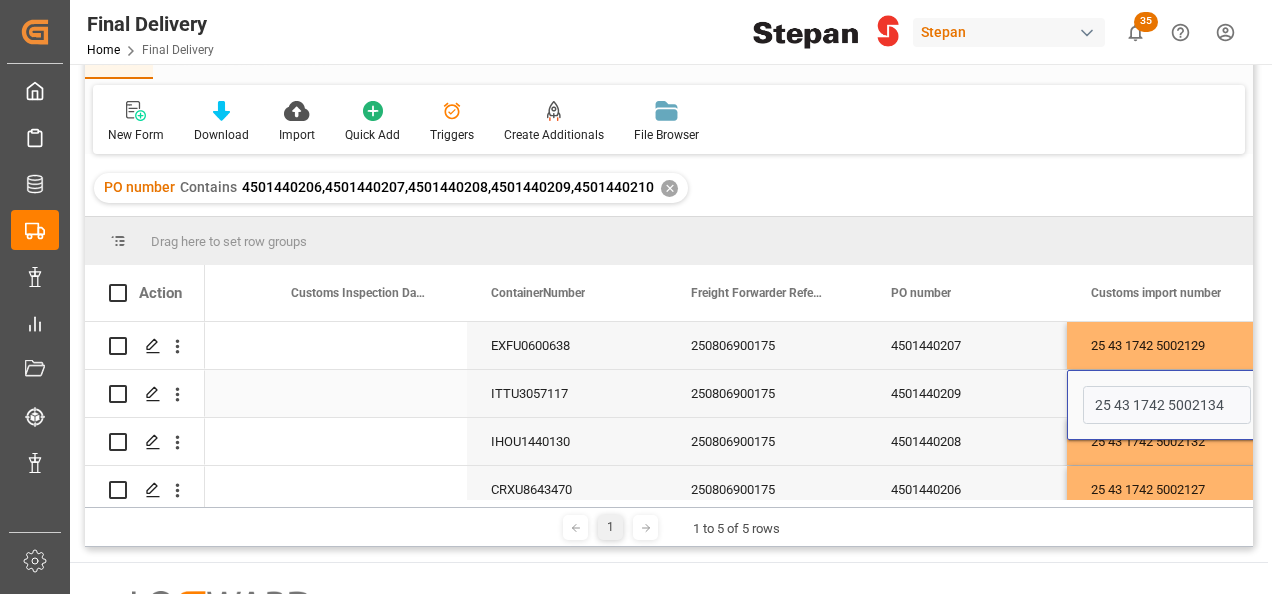 click on "4501440209" at bounding box center (967, 393) 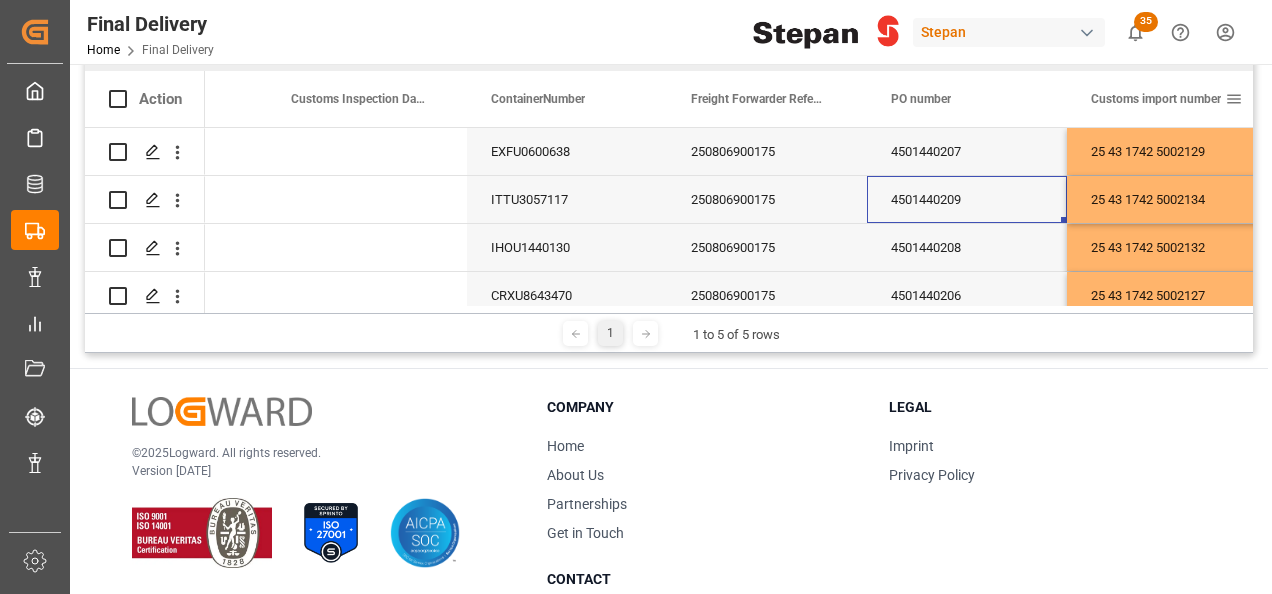 scroll, scrollTop: 300, scrollLeft: 0, axis: vertical 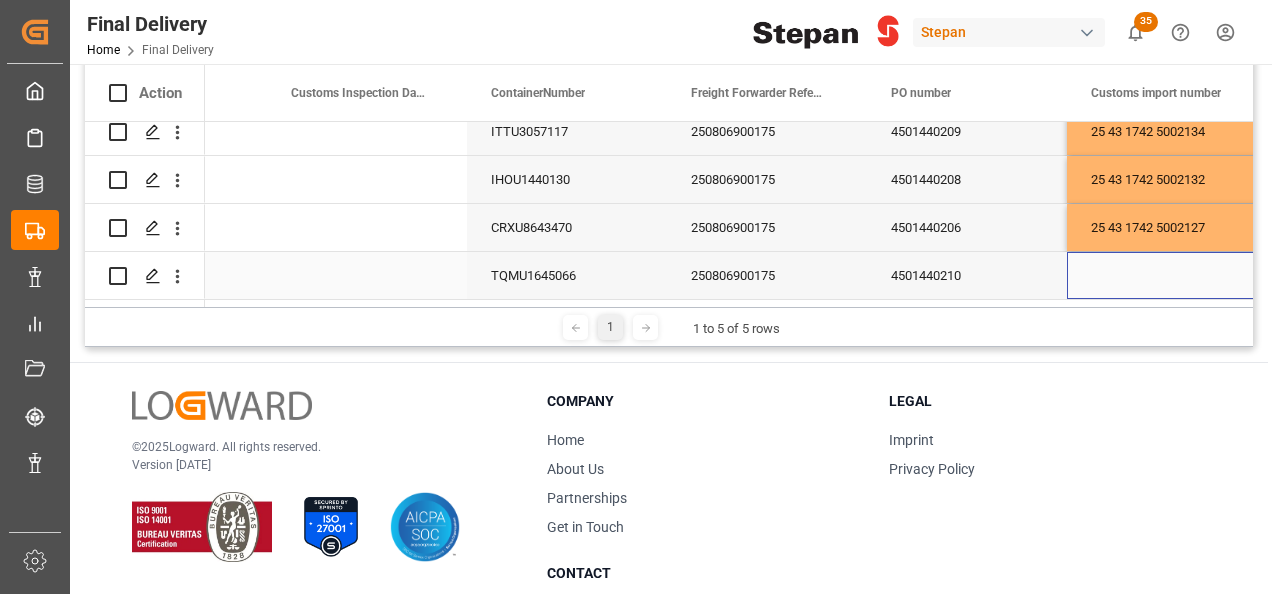 click at bounding box center [1167, 275] 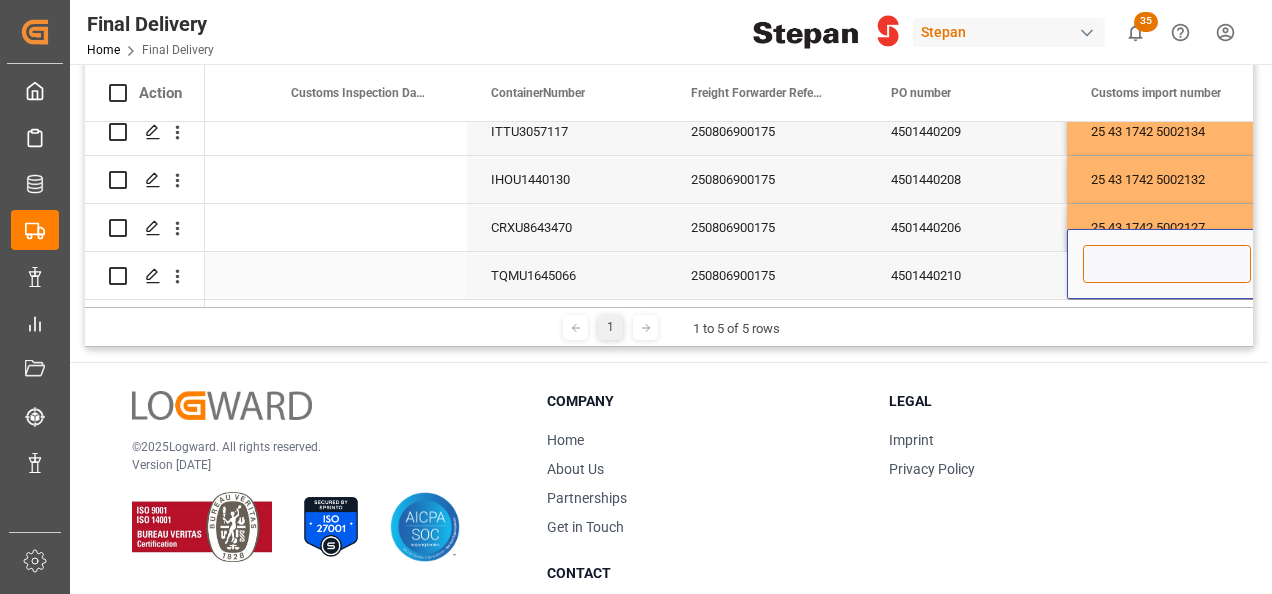 click at bounding box center (1167, 264) 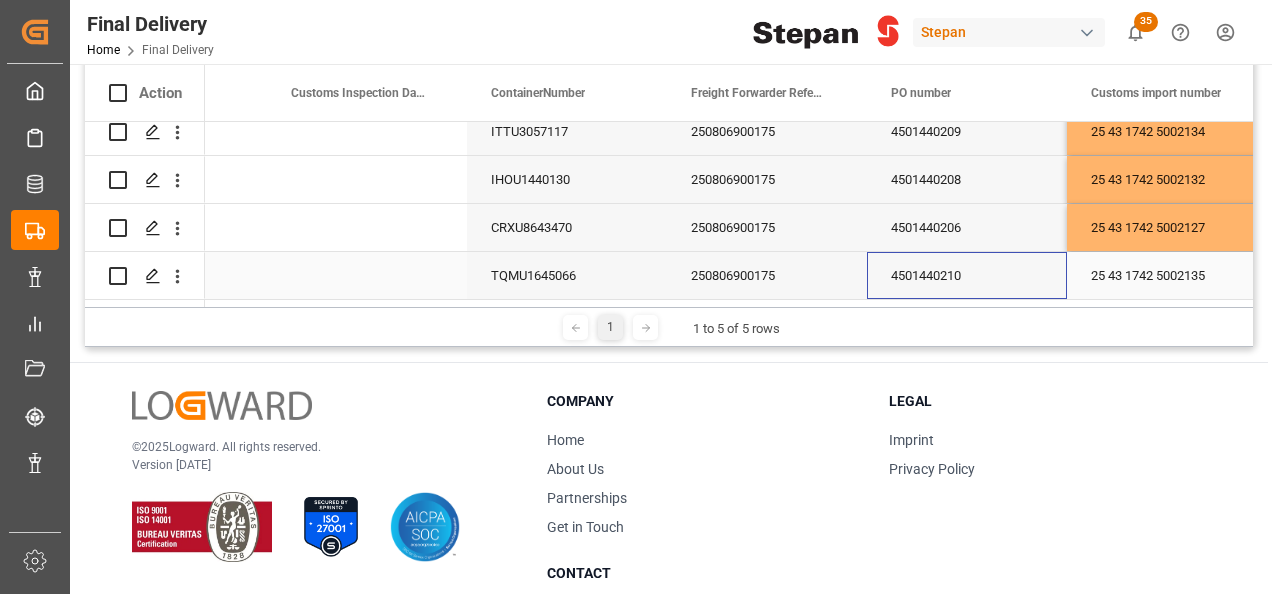 click on "4501440210" at bounding box center [967, 275] 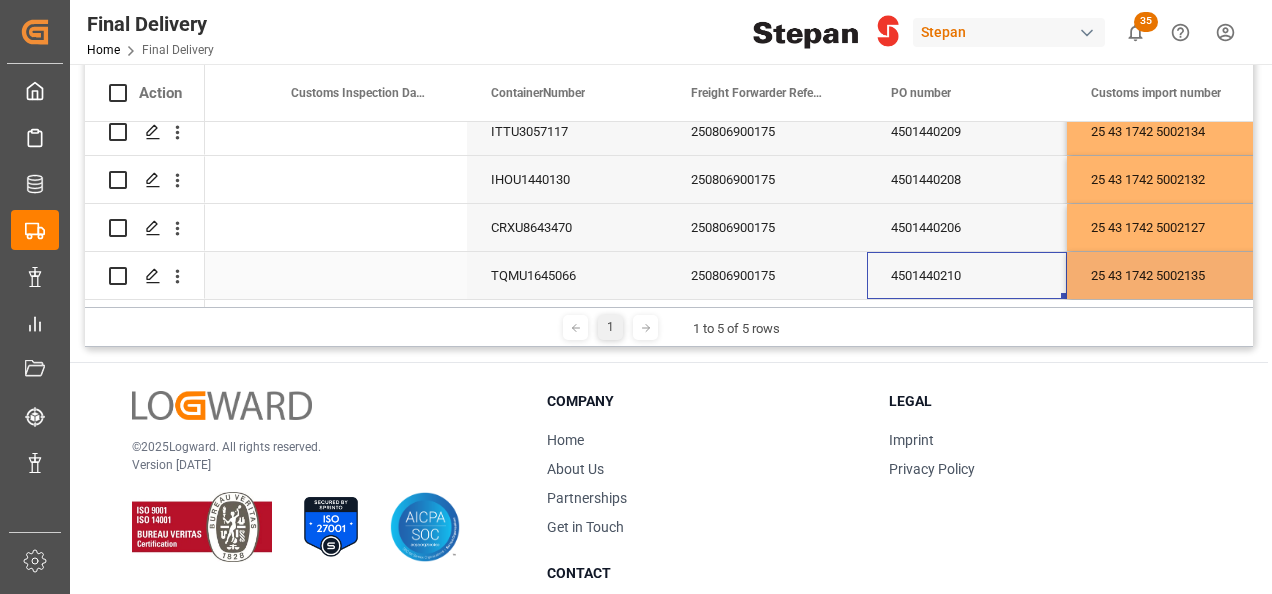 scroll, scrollTop: 0, scrollLeft: 0, axis: both 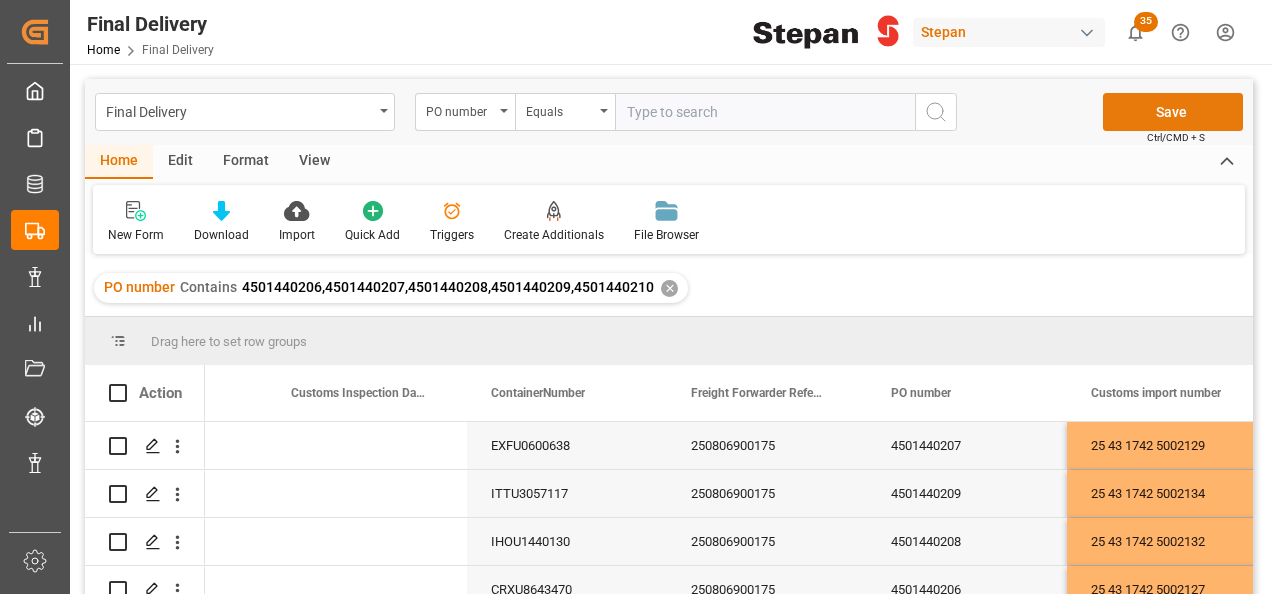 click on "Save" at bounding box center (1173, 112) 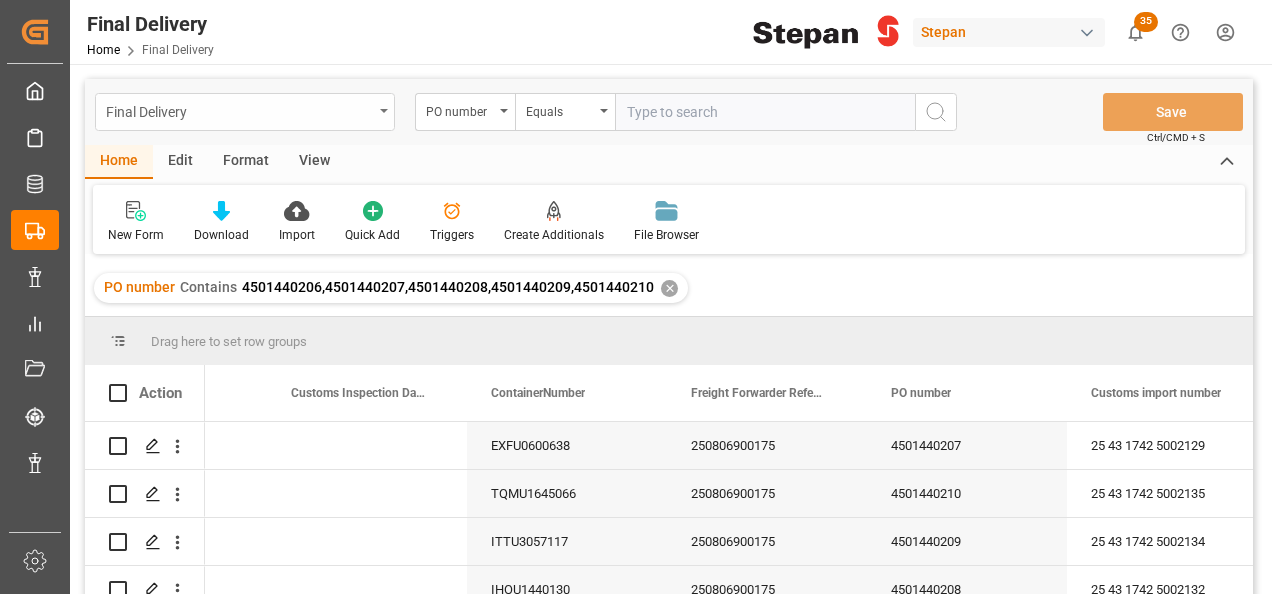 click on "Final Delivery" at bounding box center (239, 110) 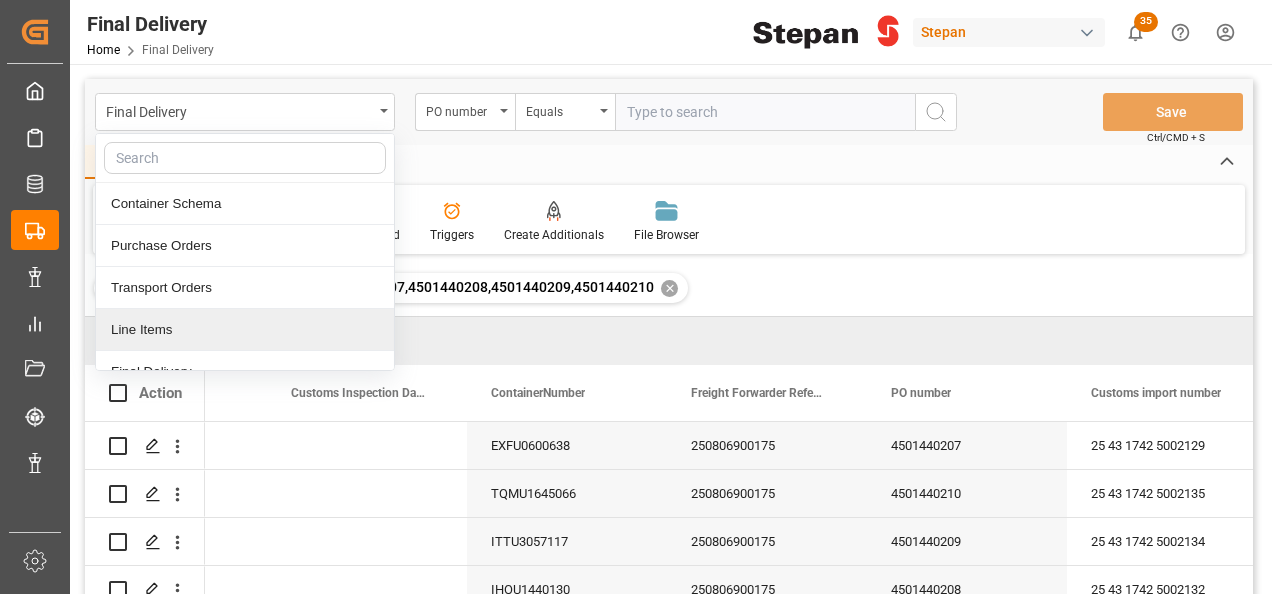 click on "Line Items" at bounding box center (245, 330) 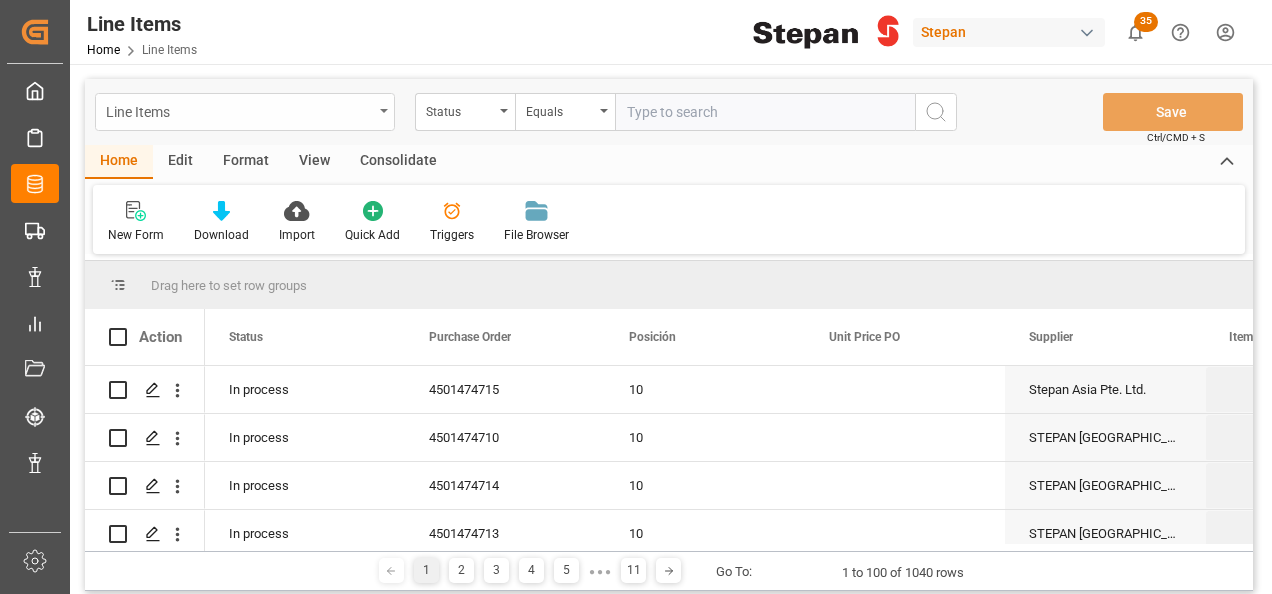 click on "Line Items" at bounding box center [245, 112] 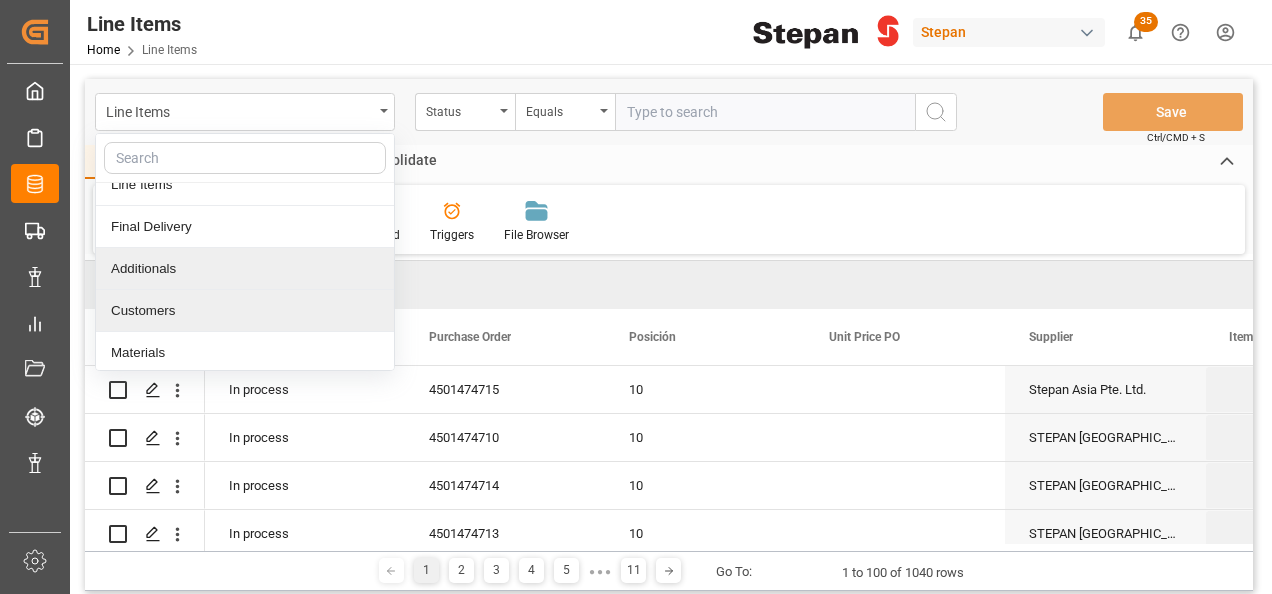 scroll, scrollTop: 200, scrollLeft: 0, axis: vertical 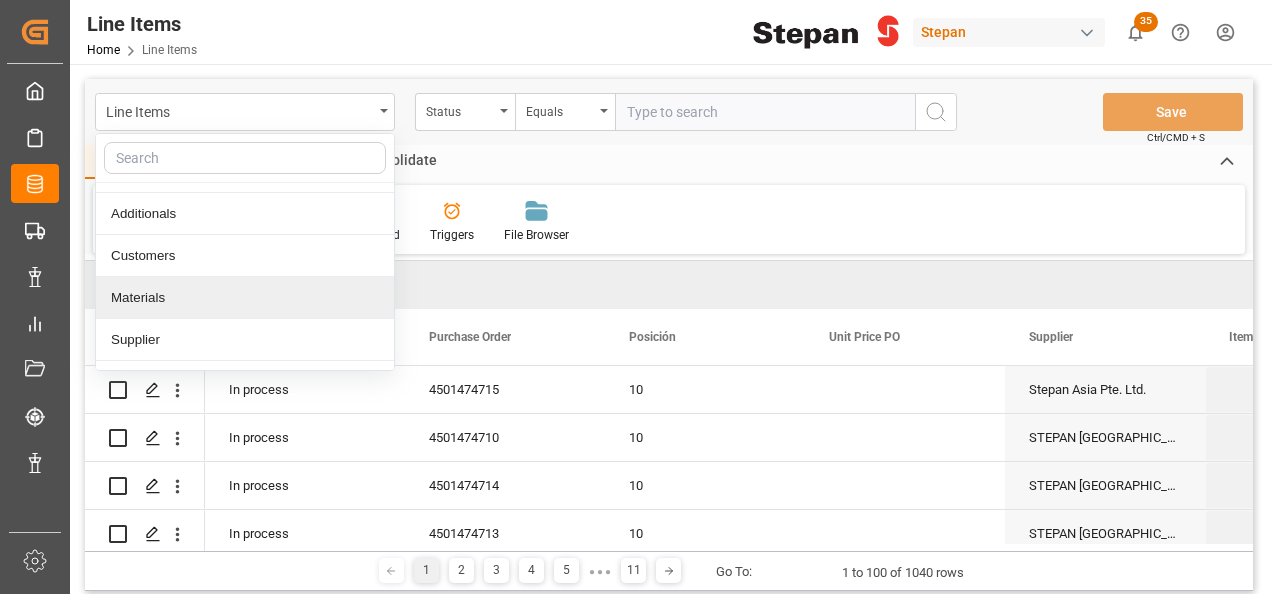 click on "Materials" at bounding box center [245, 298] 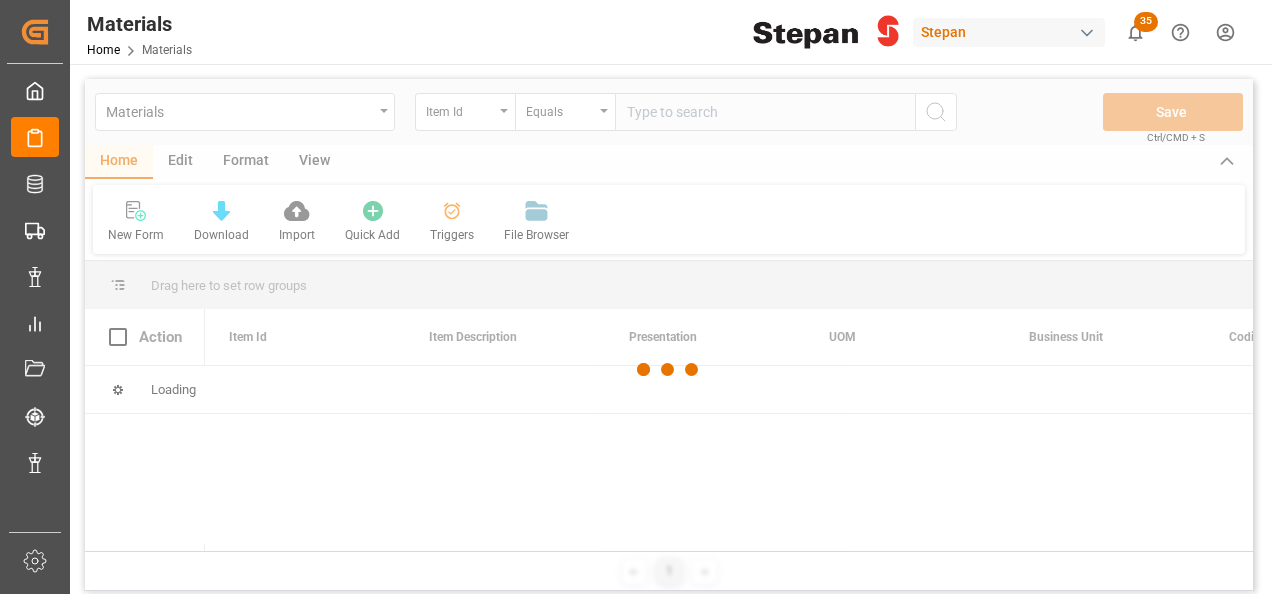 click at bounding box center [669, 370] 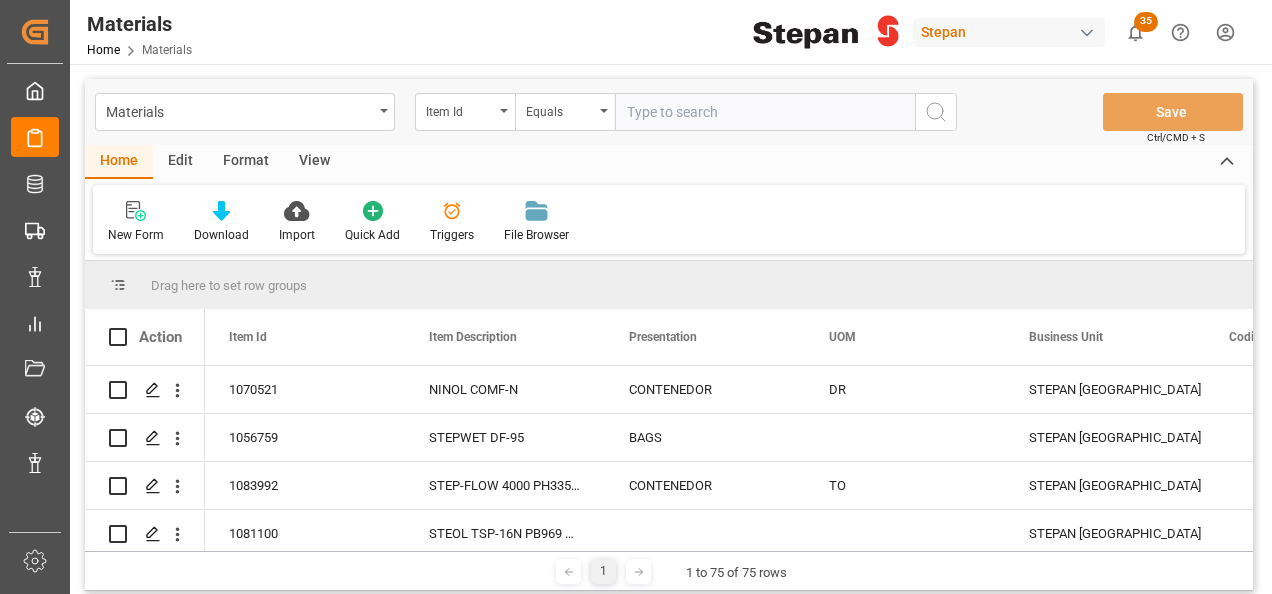 click at bounding box center (765, 112) 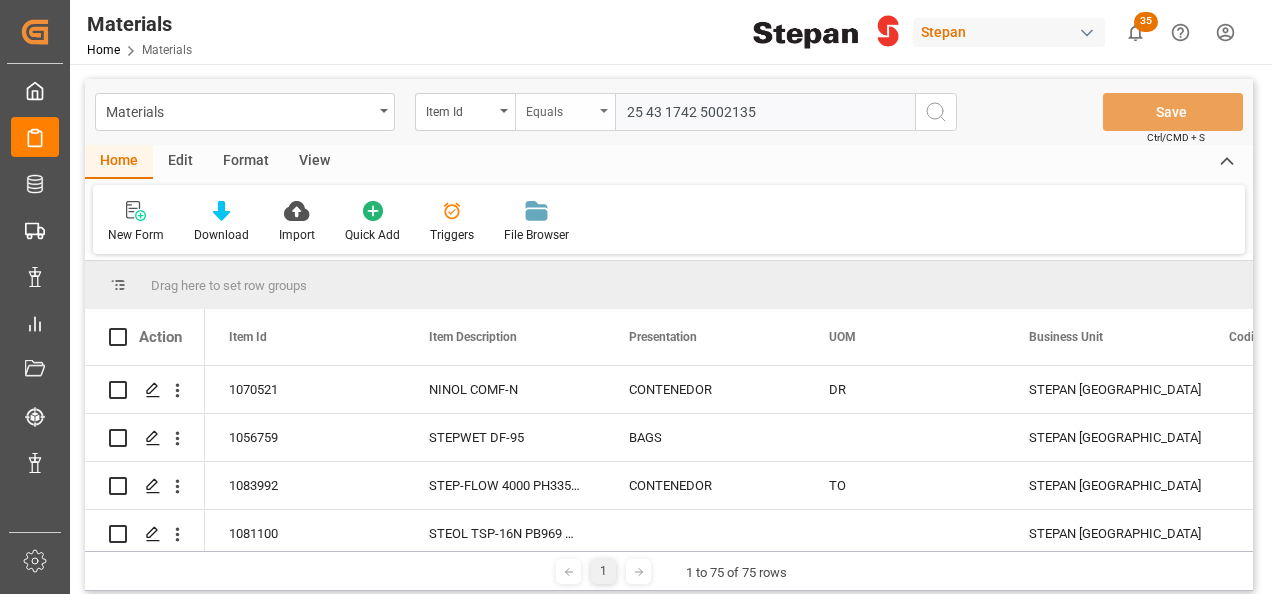 drag, startPoint x: 752, startPoint y: 108, endPoint x: 542, endPoint y: 120, distance: 210.34258 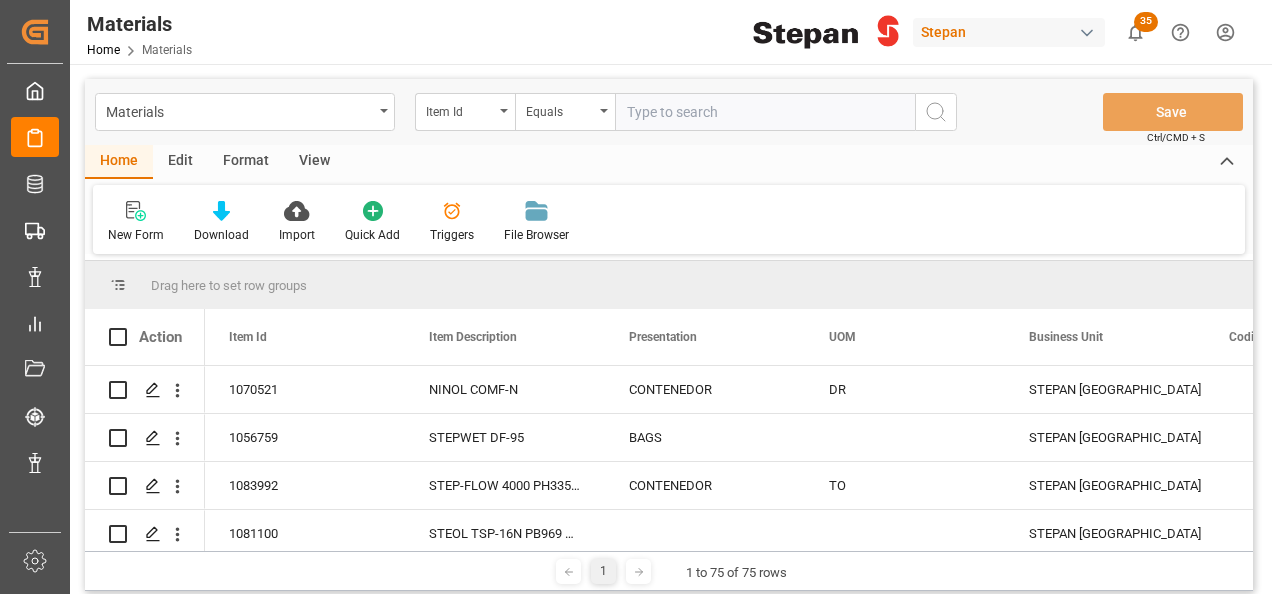 paste on "1051299" 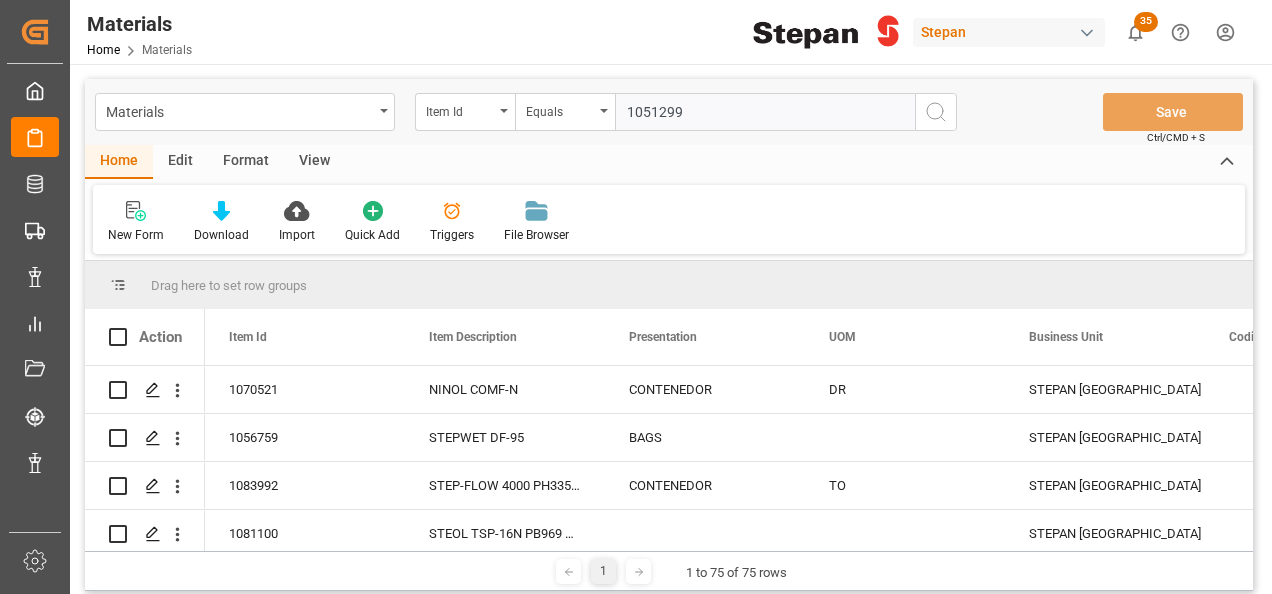 type on "1051299" 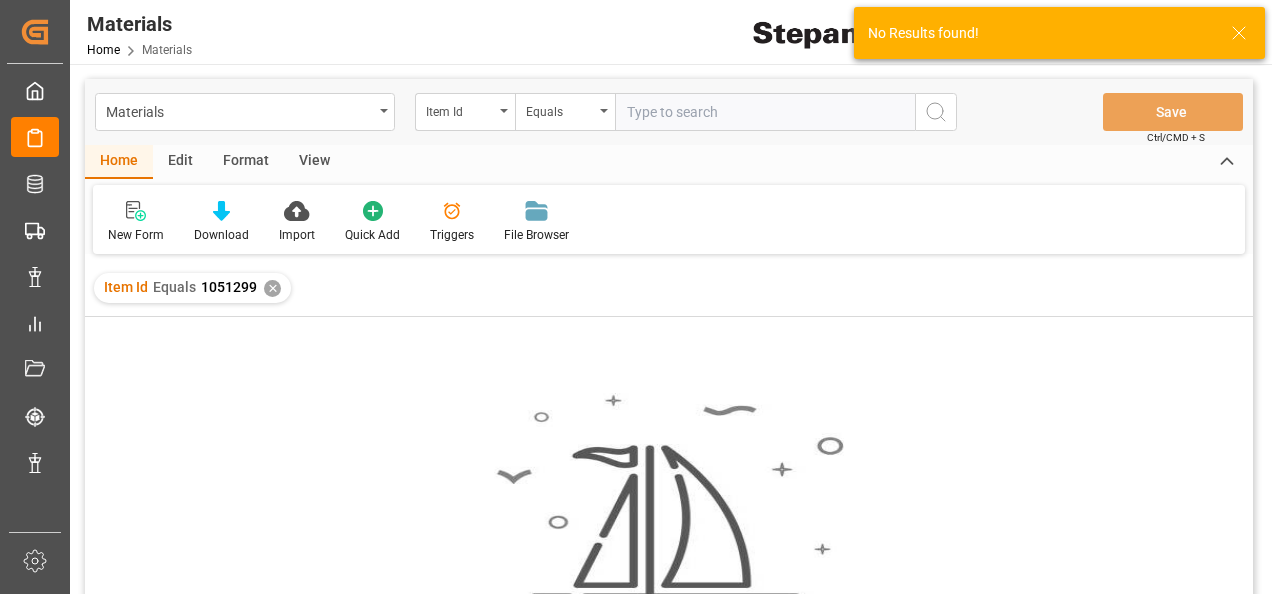 click on "✕" at bounding box center (272, 288) 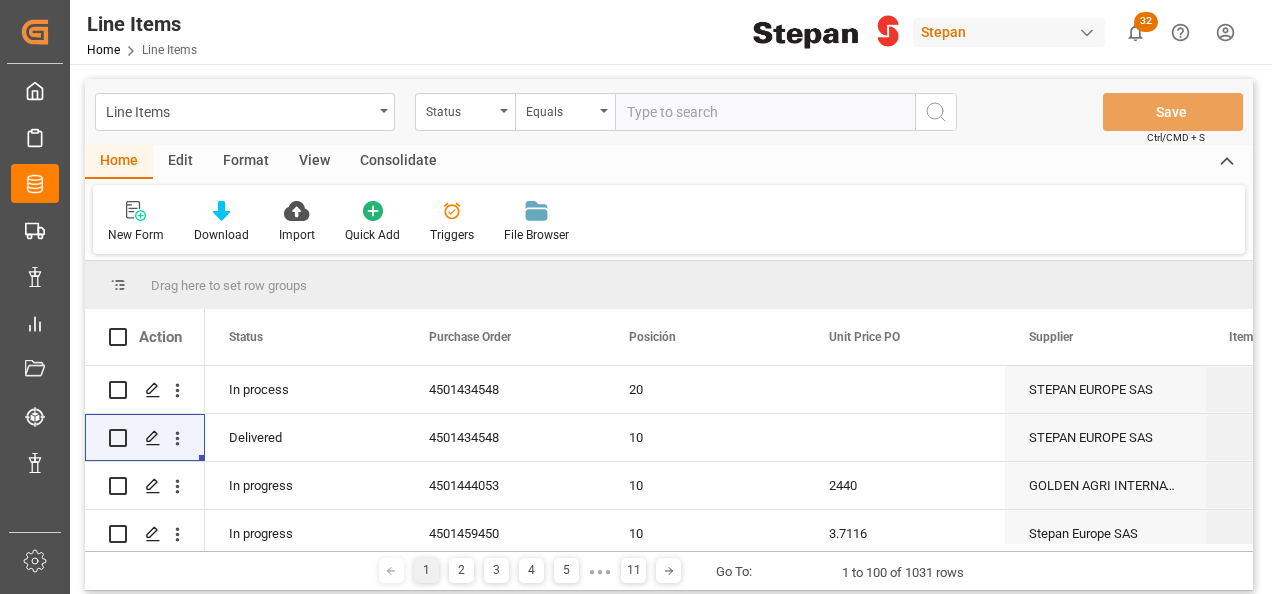 scroll, scrollTop: 0, scrollLeft: 0, axis: both 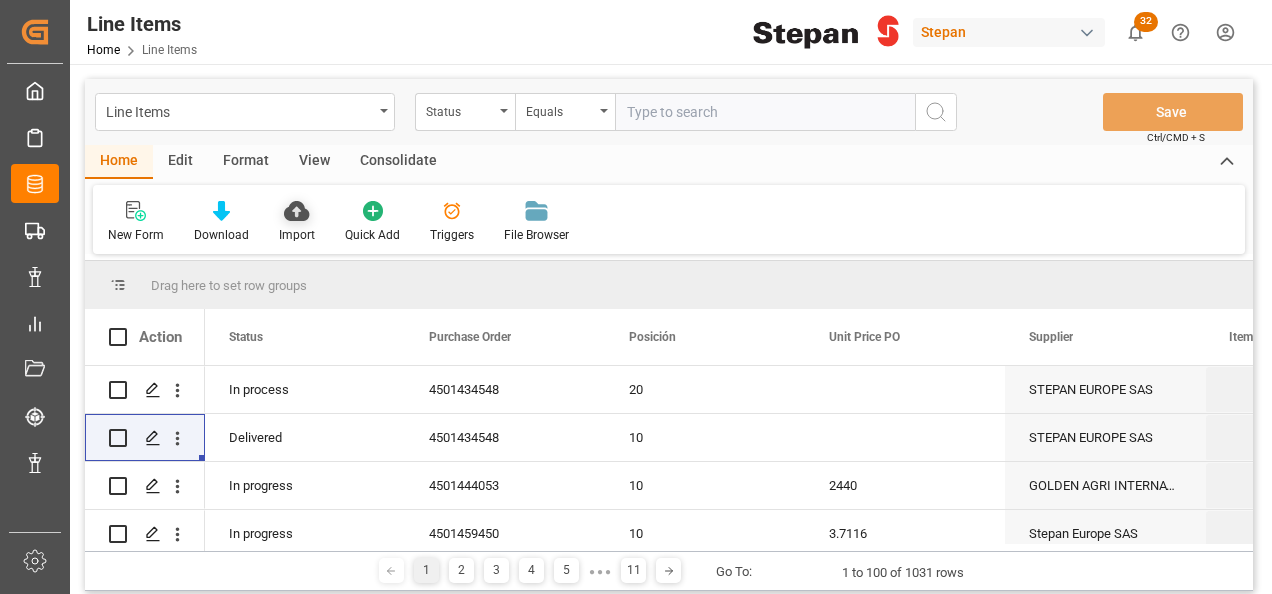 click 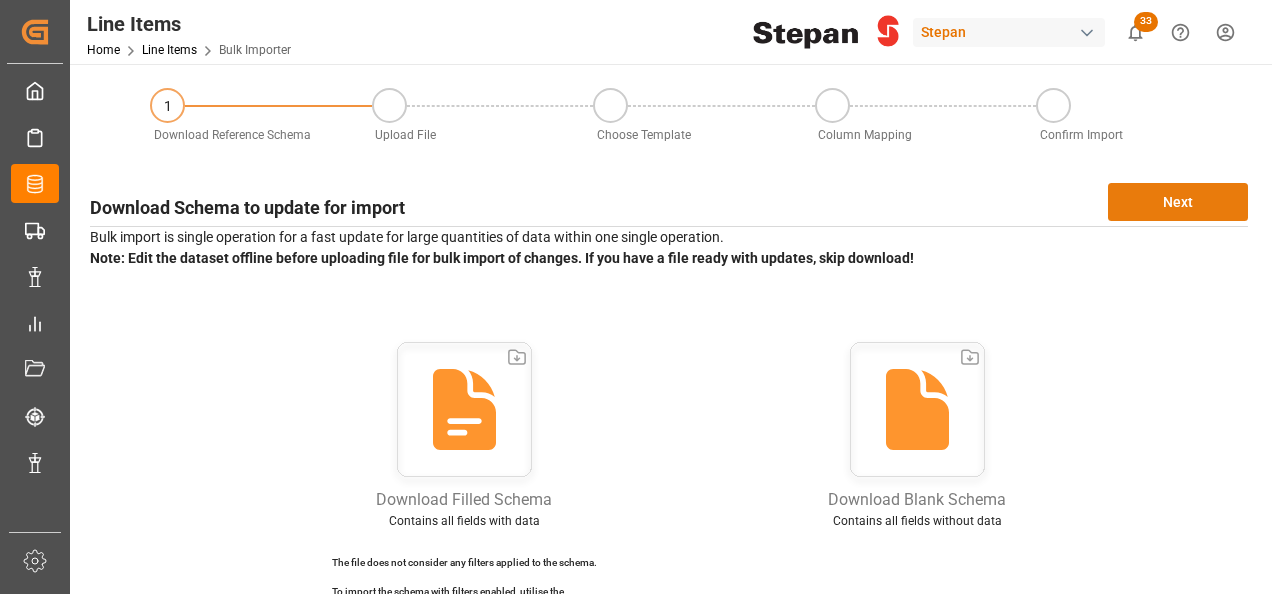 click on "Next" at bounding box center [1178, 202] 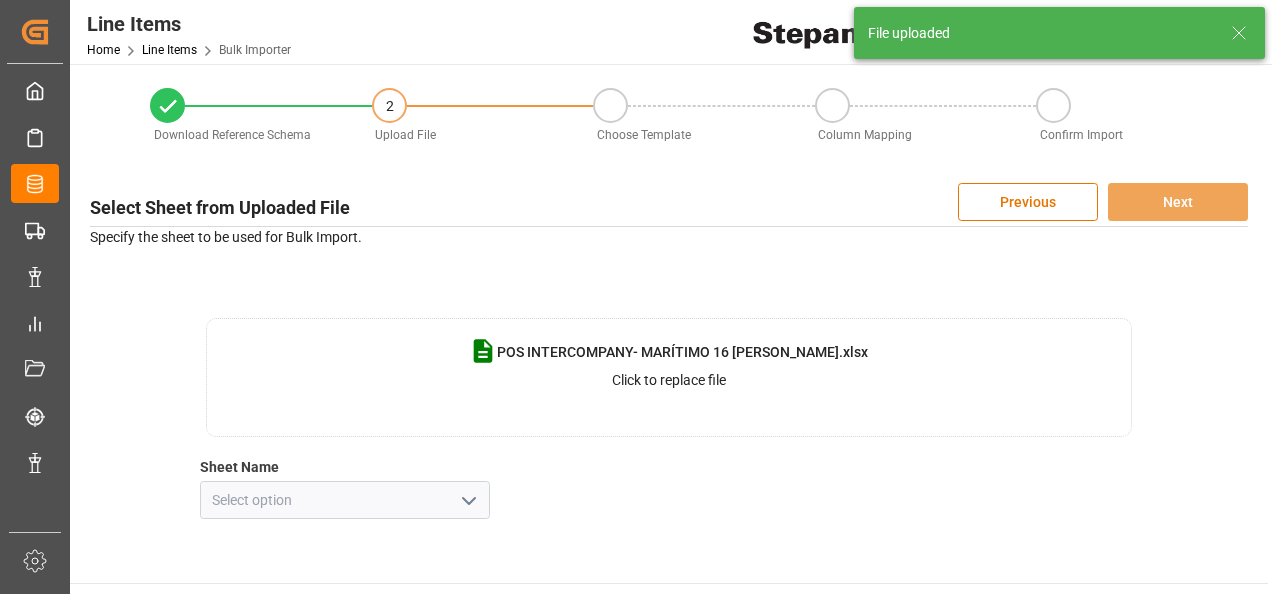 click 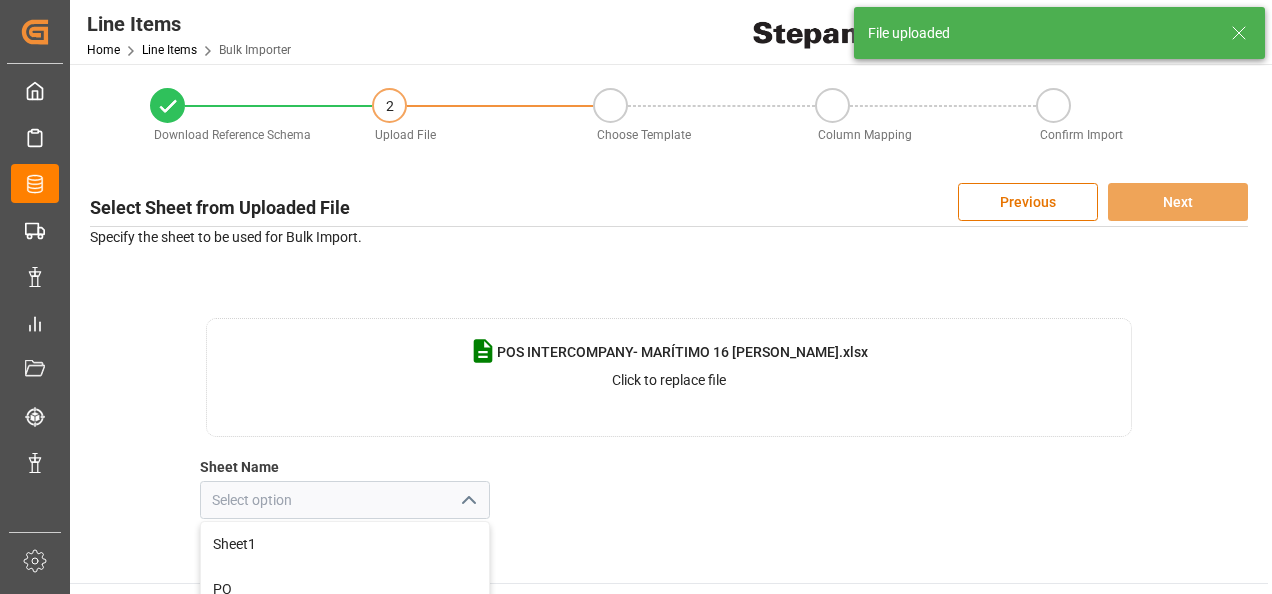 scroll, scrollTop: 100, scrollLeft: 0, axis: vertical 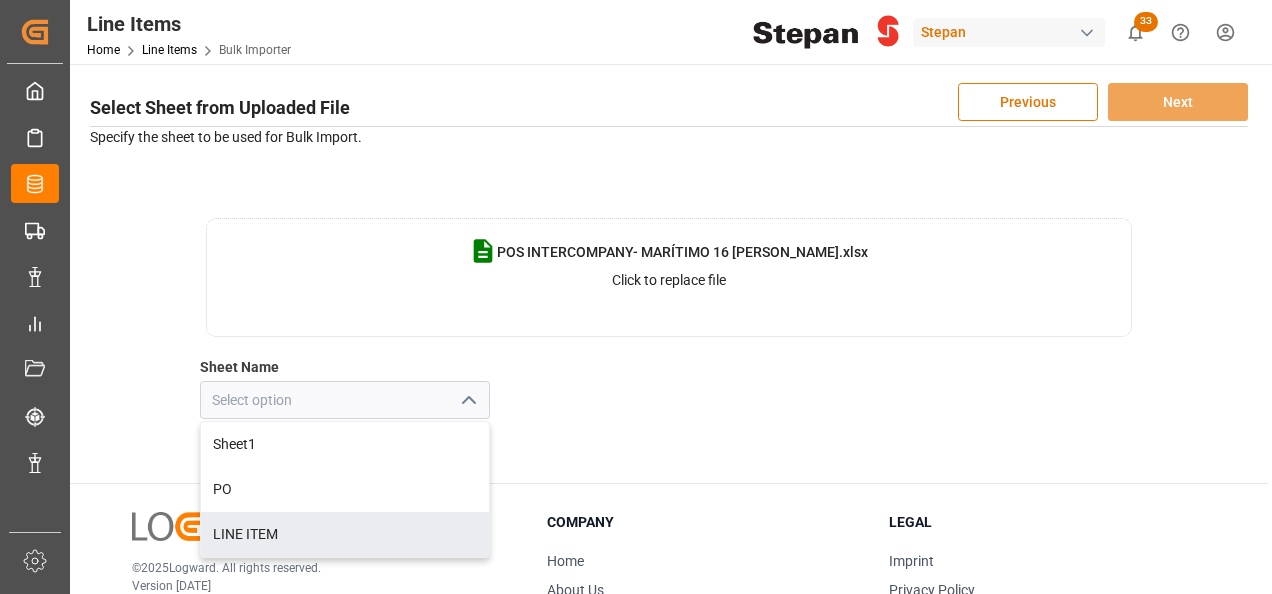 click on "LINE ITEM" at bounding box center [345, 534] 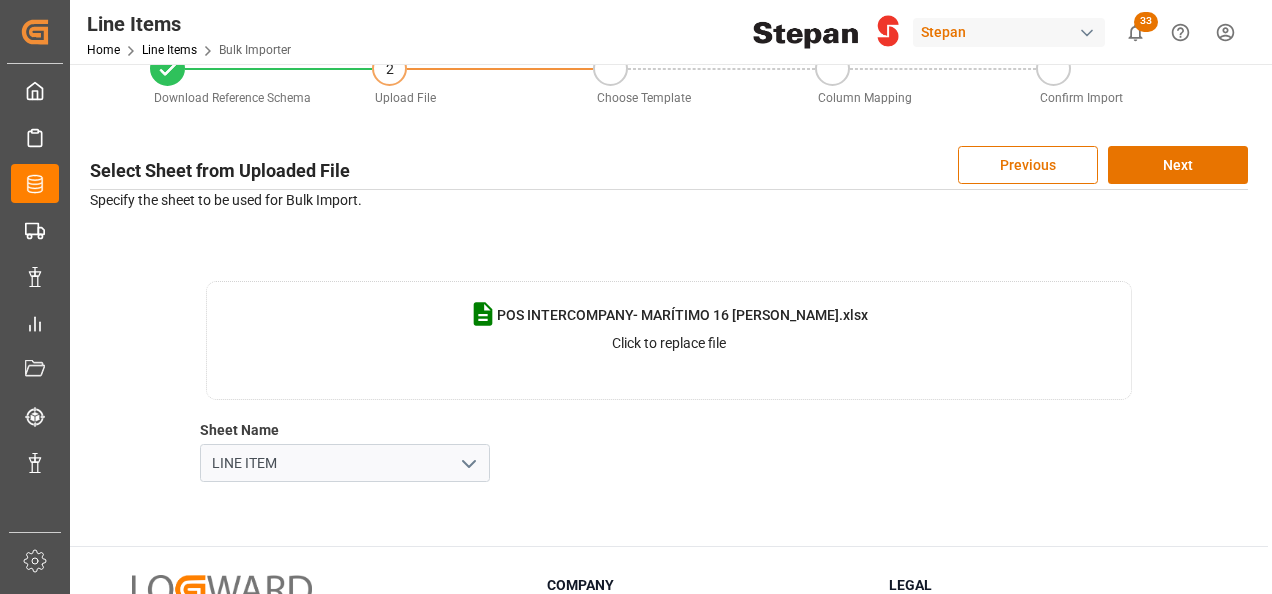 scroll, scrollTop: 0, scrollLeft: 0, axis: both 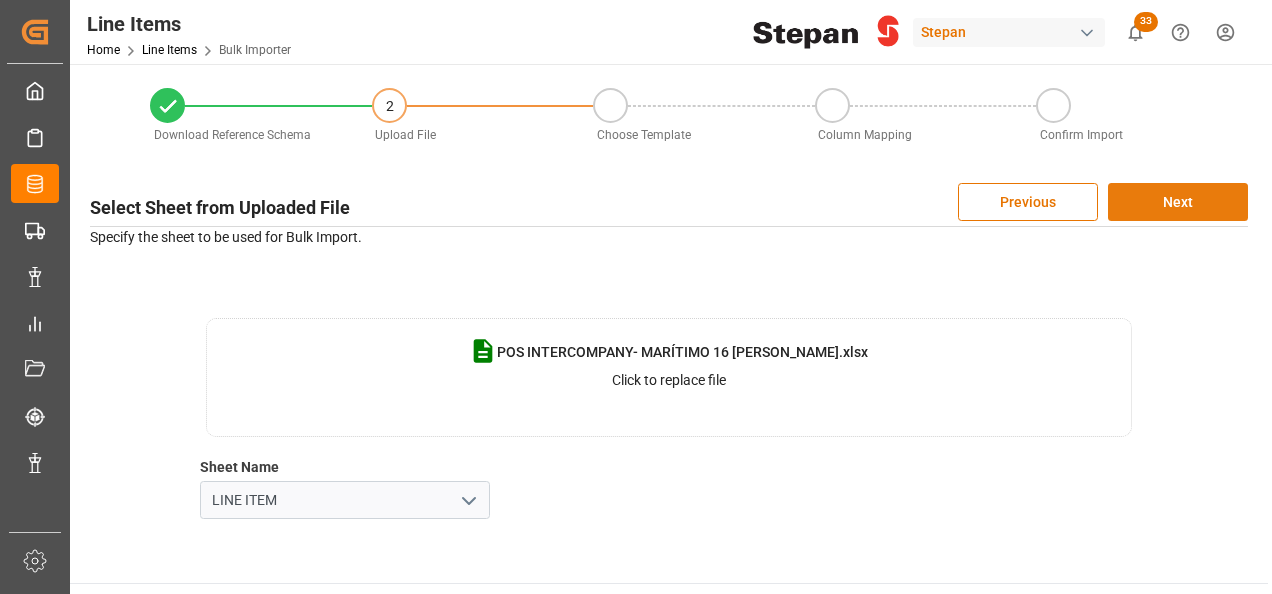 click on "Next" at bounding box center (1178, 202) 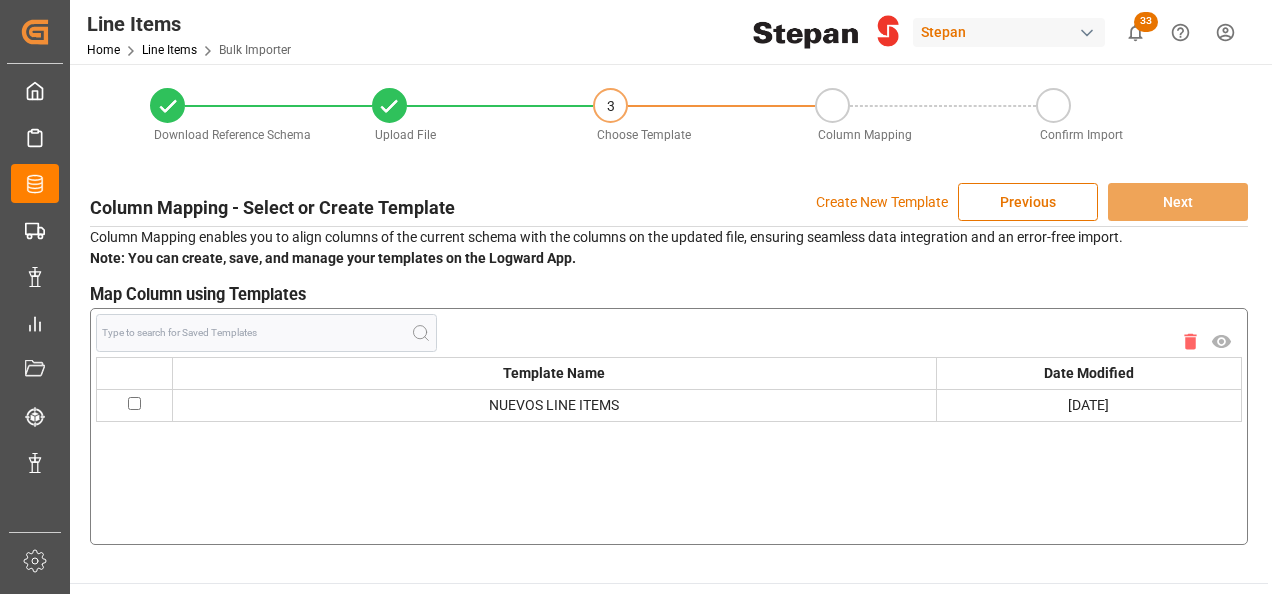 click on "Create New Template" at bounding box center [882, 202] 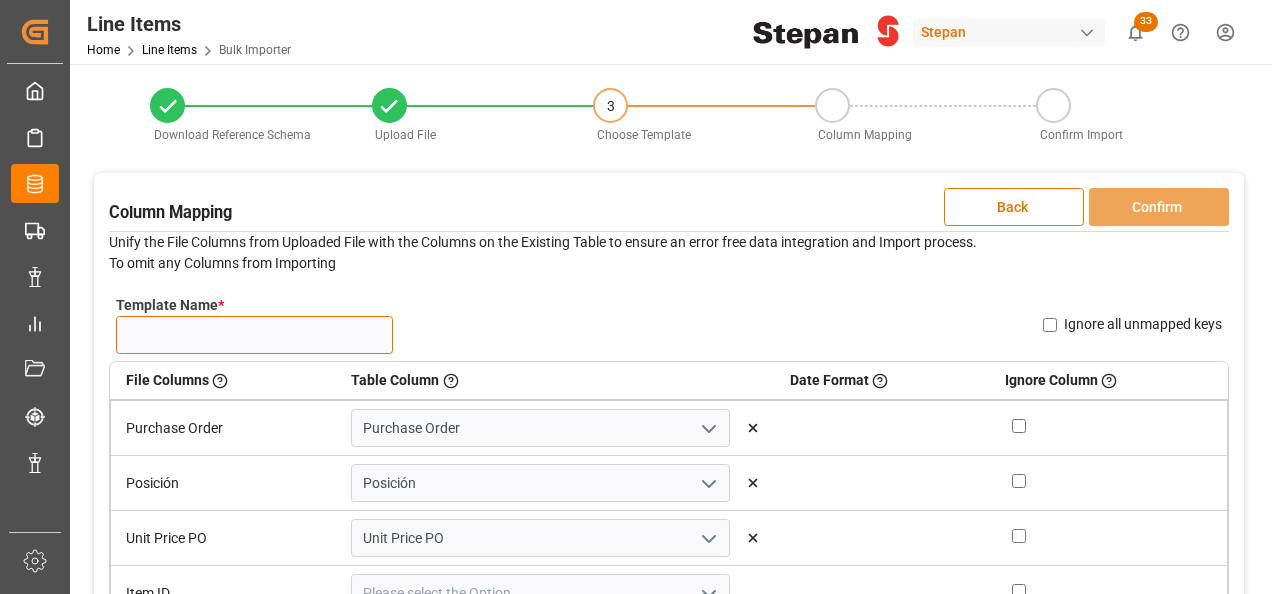 click on "Template Name  *" at bounding box center (254, 335) 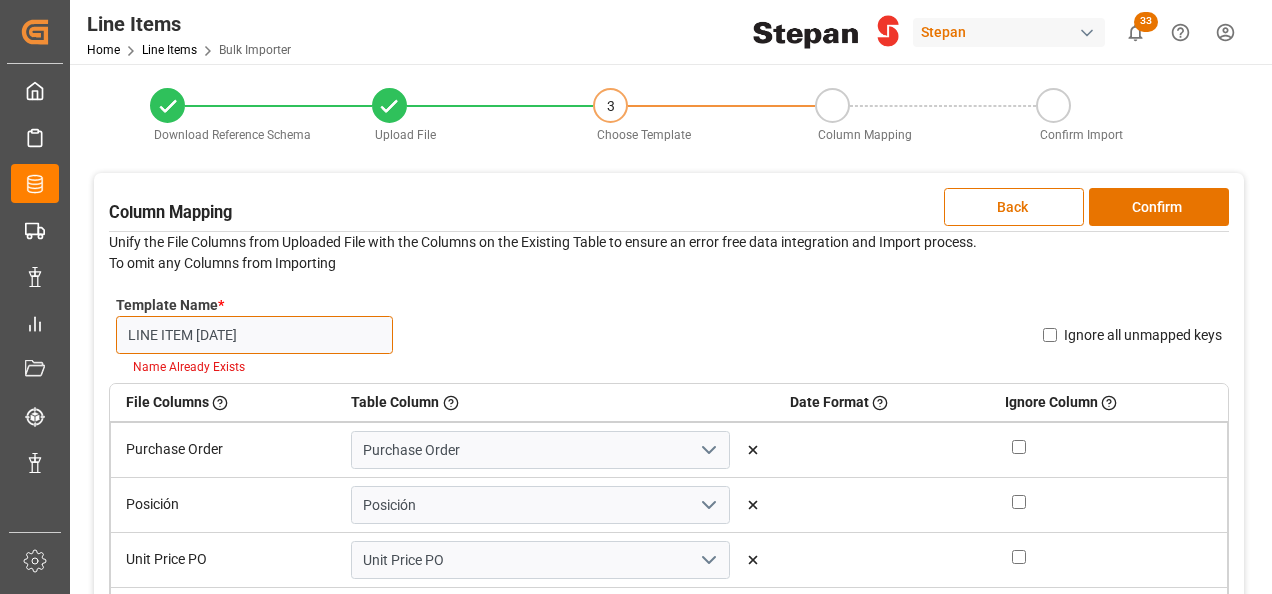 click on "LINE ITEM [DATE]" at bounding box center [254, 335] 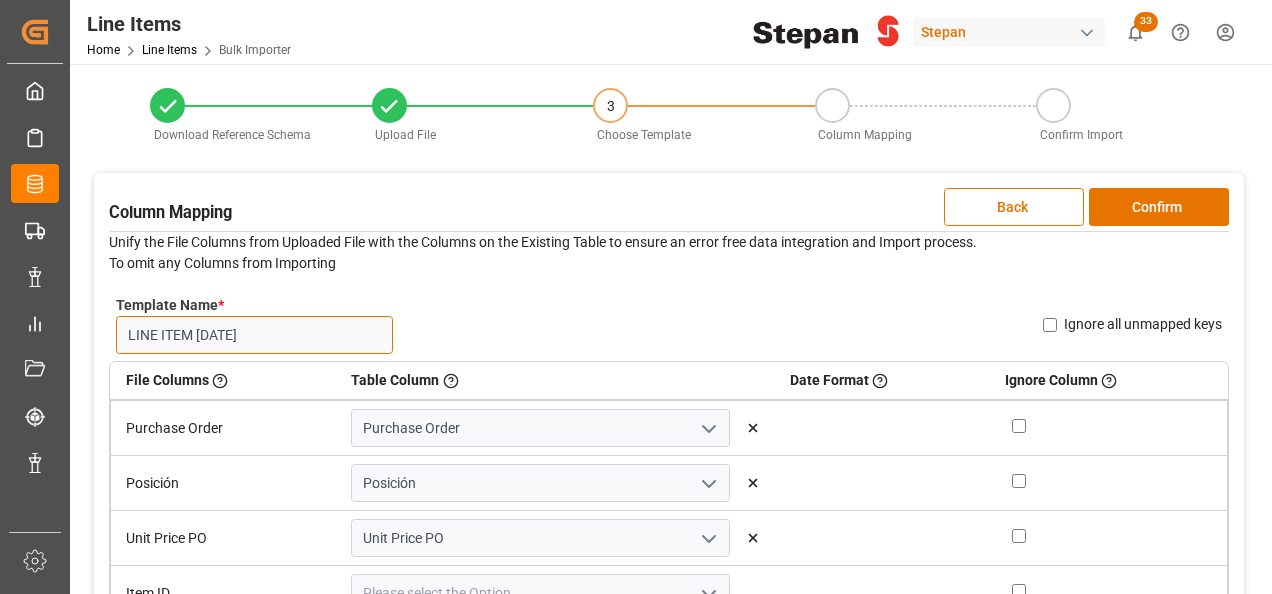 click on "LINE ITEM [DATE]" at bounding box center [254, 335] 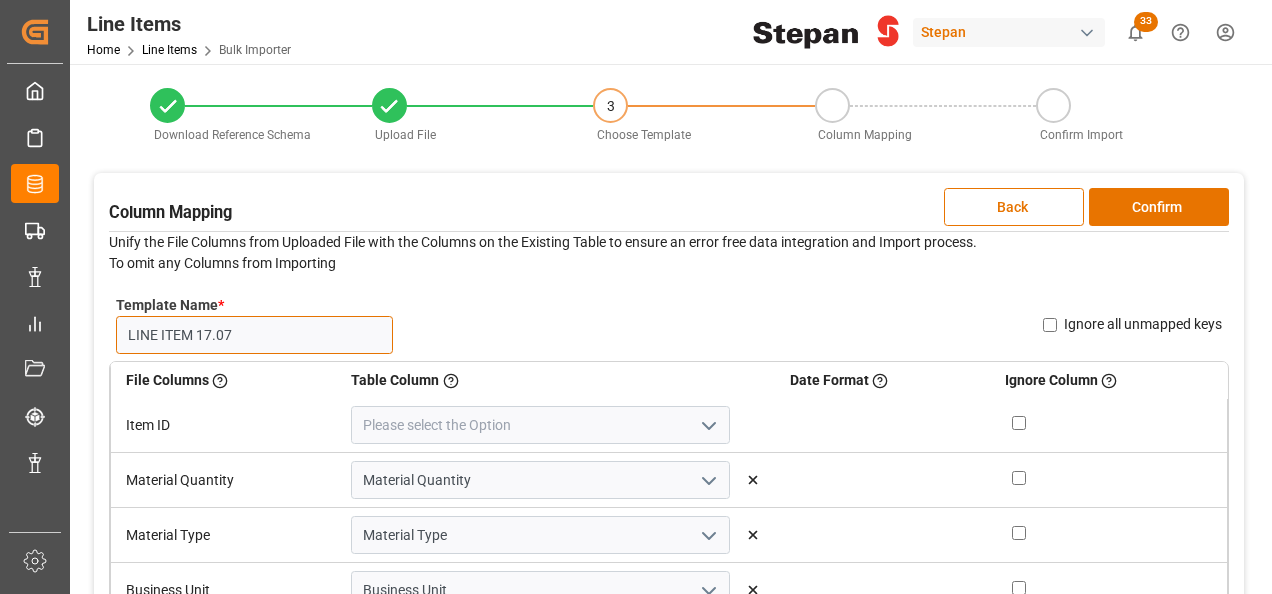 scroll, scrollTop: 200, scrollLeft: 0, axis: vertical 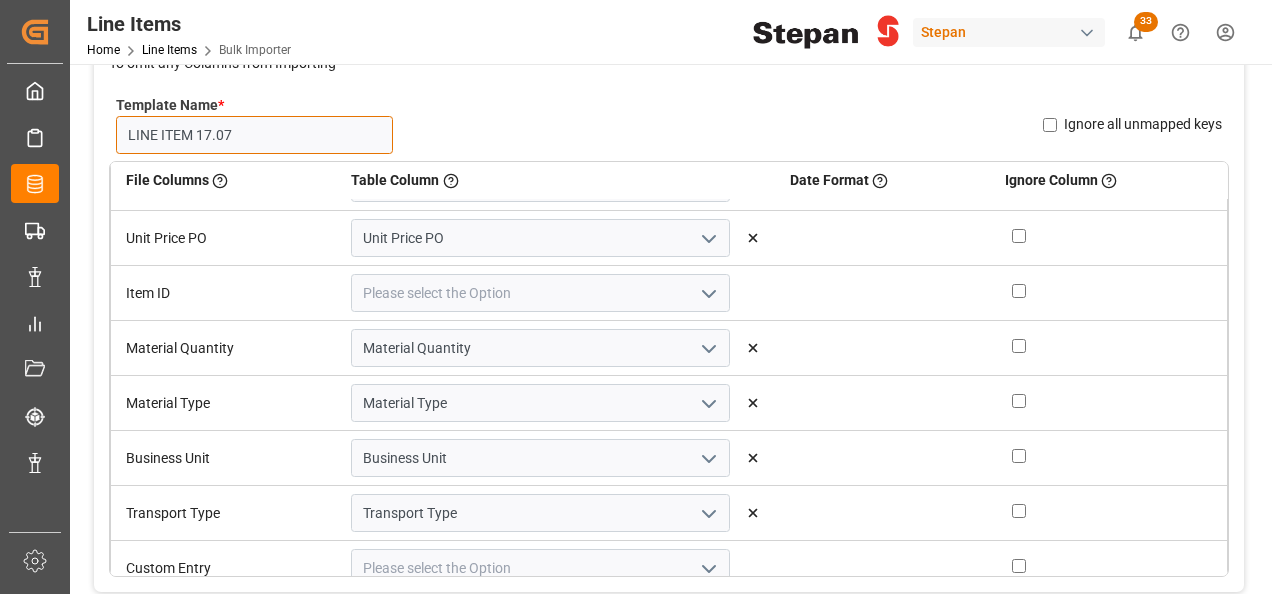 type on "LINE ITEM 17.07" 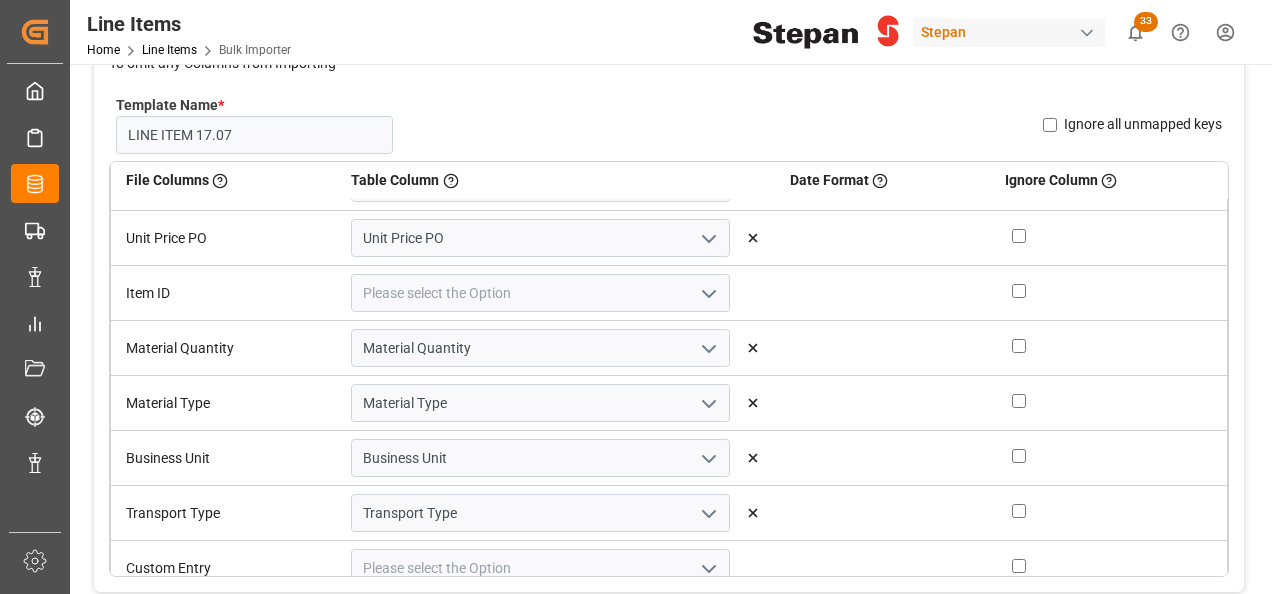 click 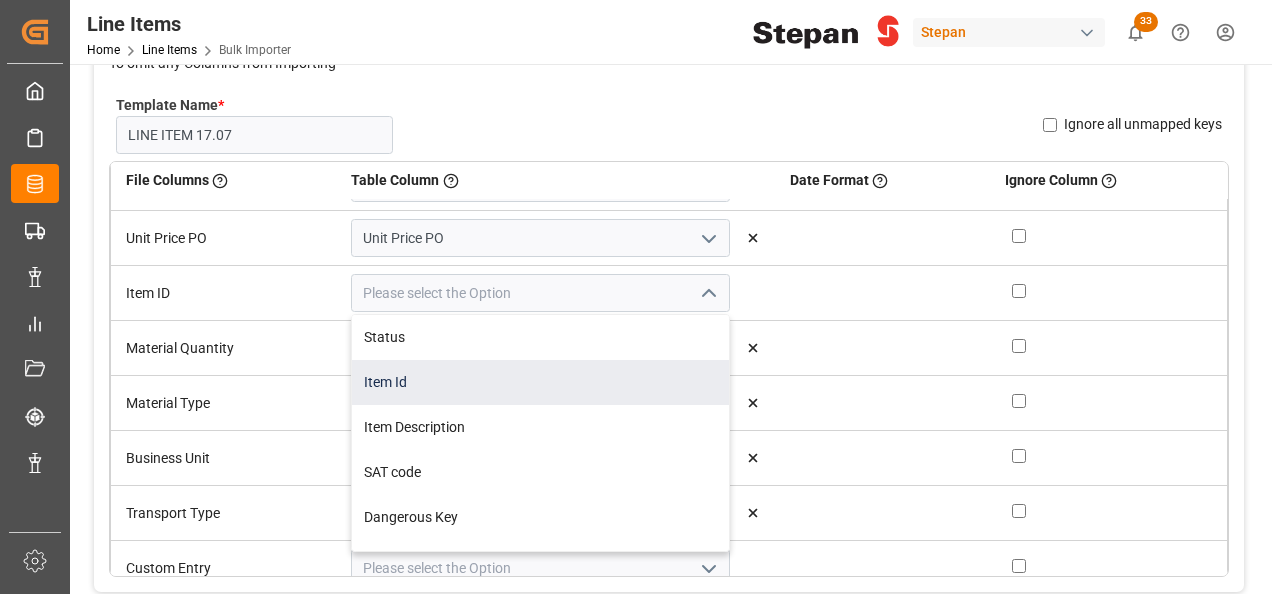 click on "Item Id" at bounding box center [540, 382] 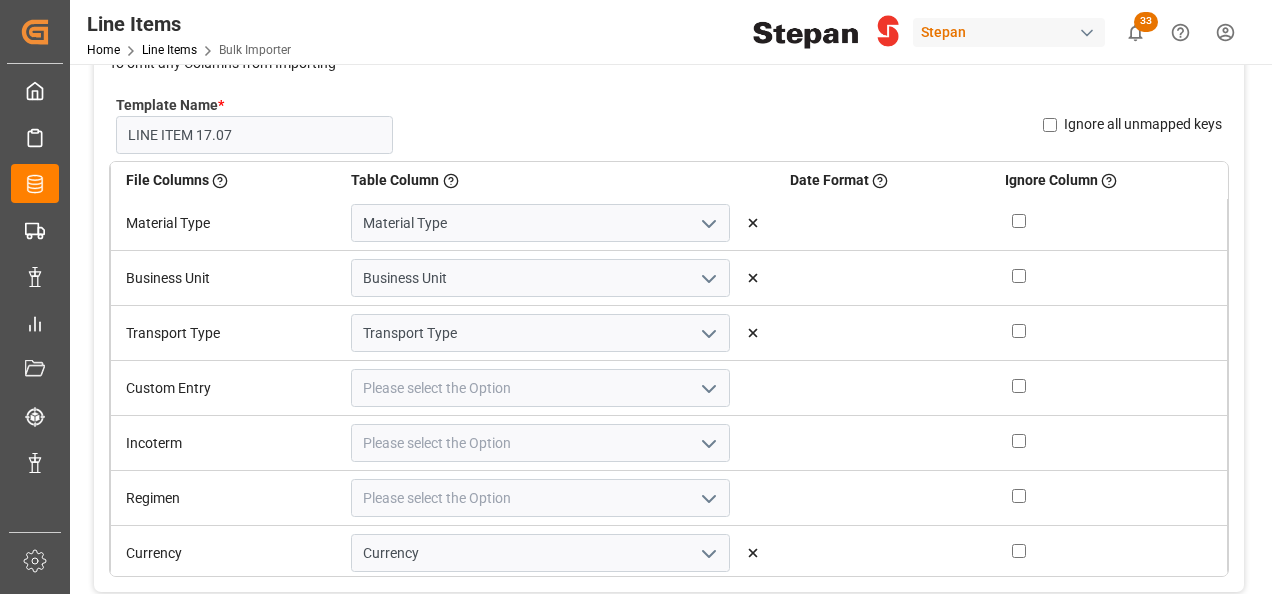 scroll, scrollTop: 280, scrollLeft: 0, axis: vertical 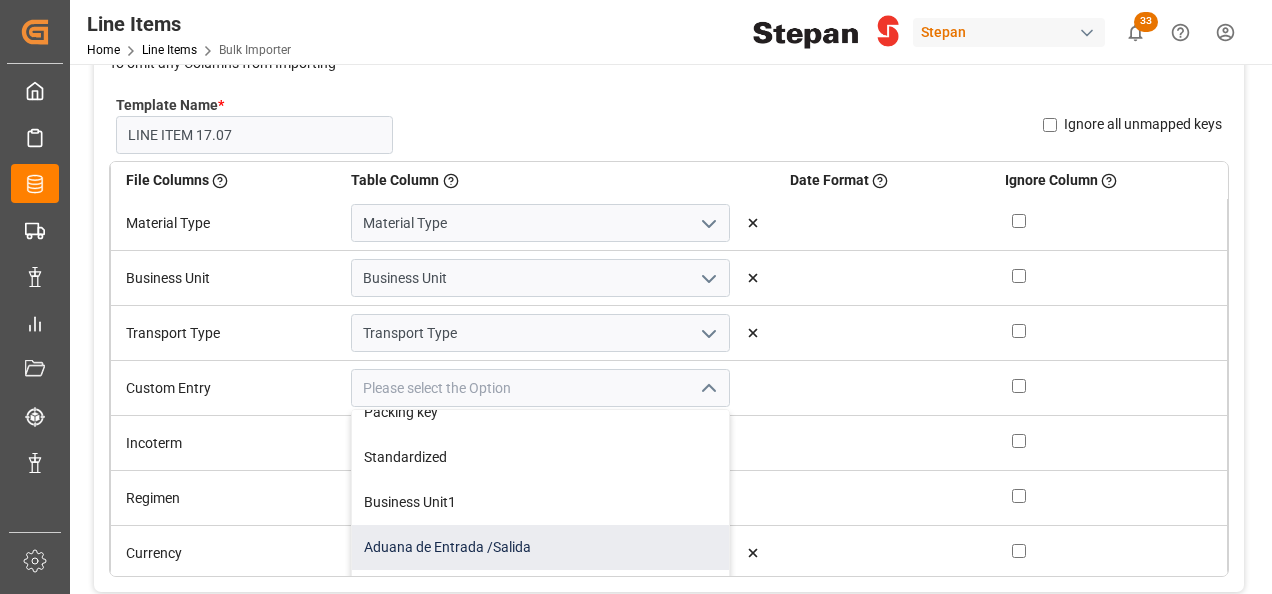 click on "Aduana de Entrada /Salida" at bounding box center [540, 547] 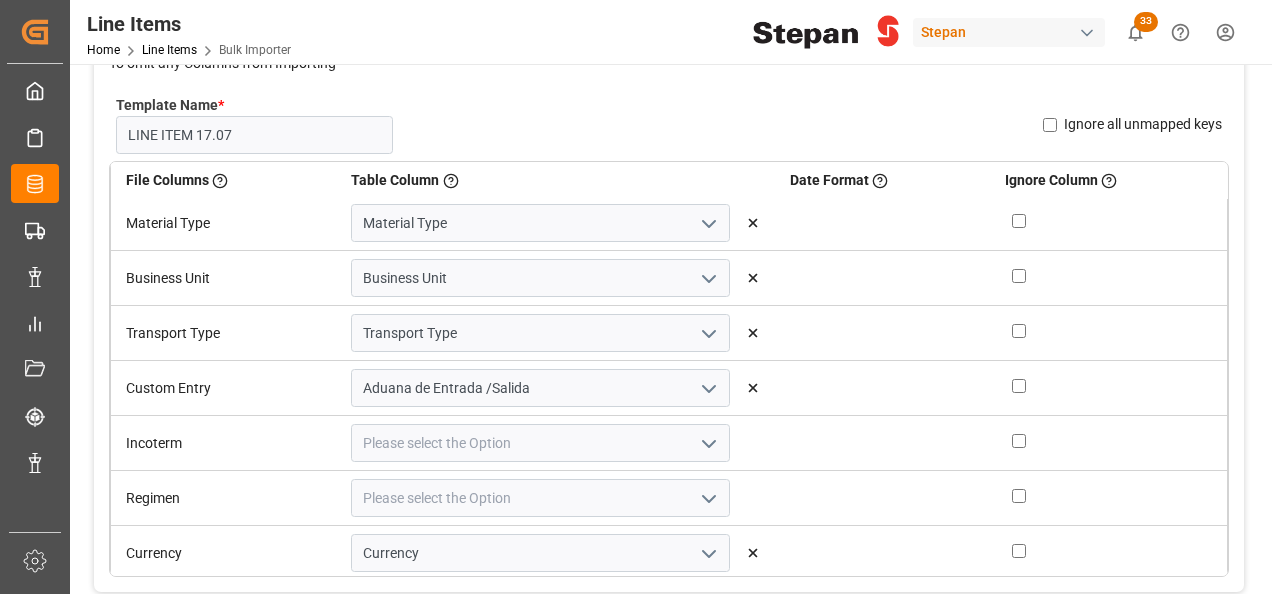 click 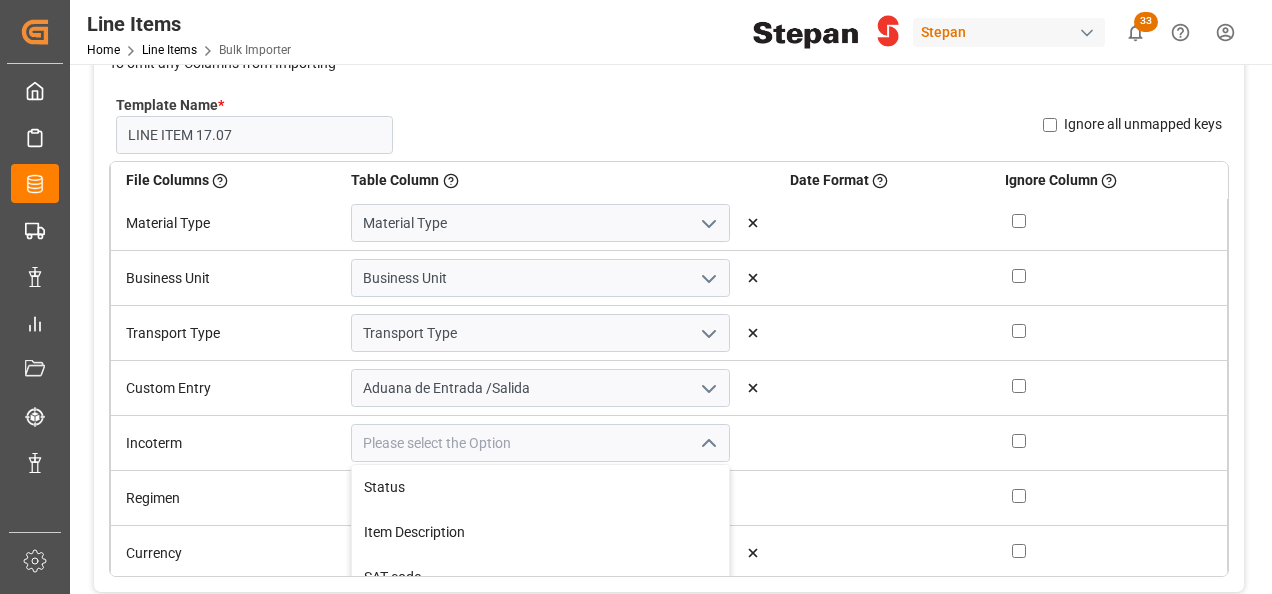 scroll, scrollTop: 380, scrollLeft: 0, axis: vertical 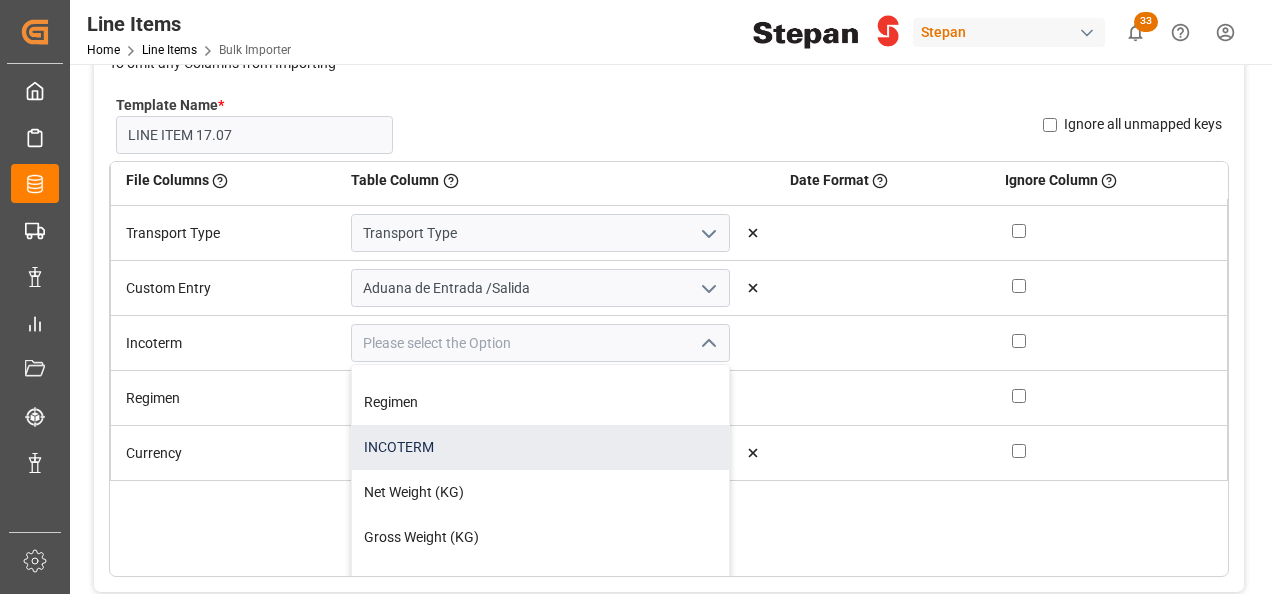 click on "INCOTERM" at bounding box center (540, 447) 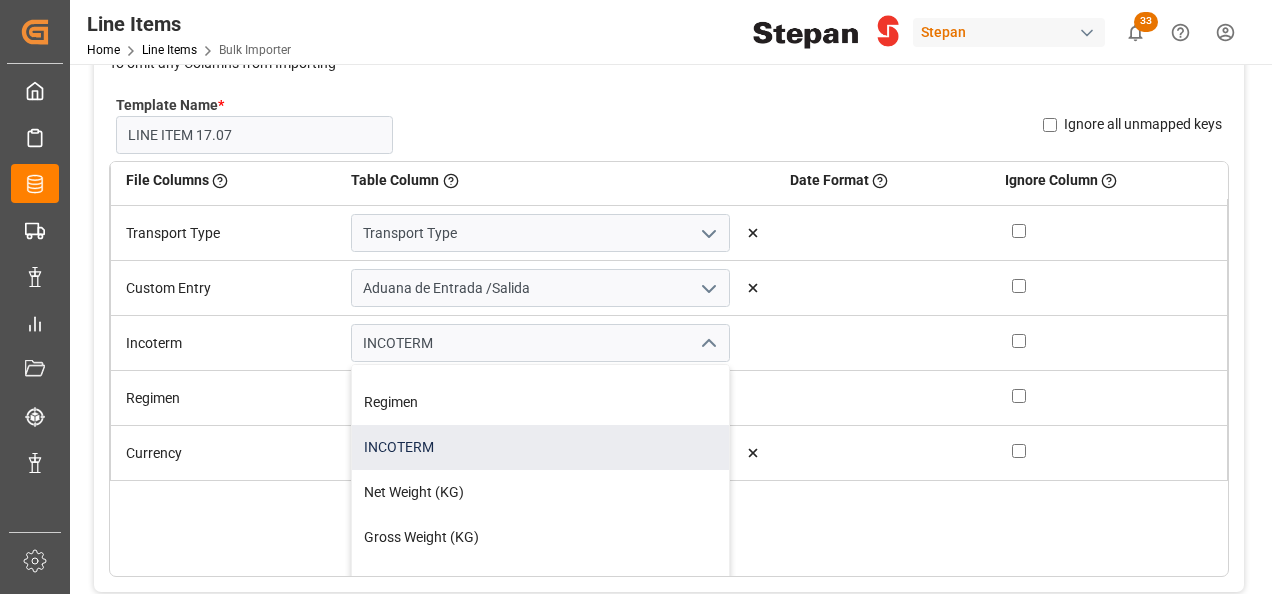scroll, scrollTop: 280, scrollLeft: 0, axis: vertical 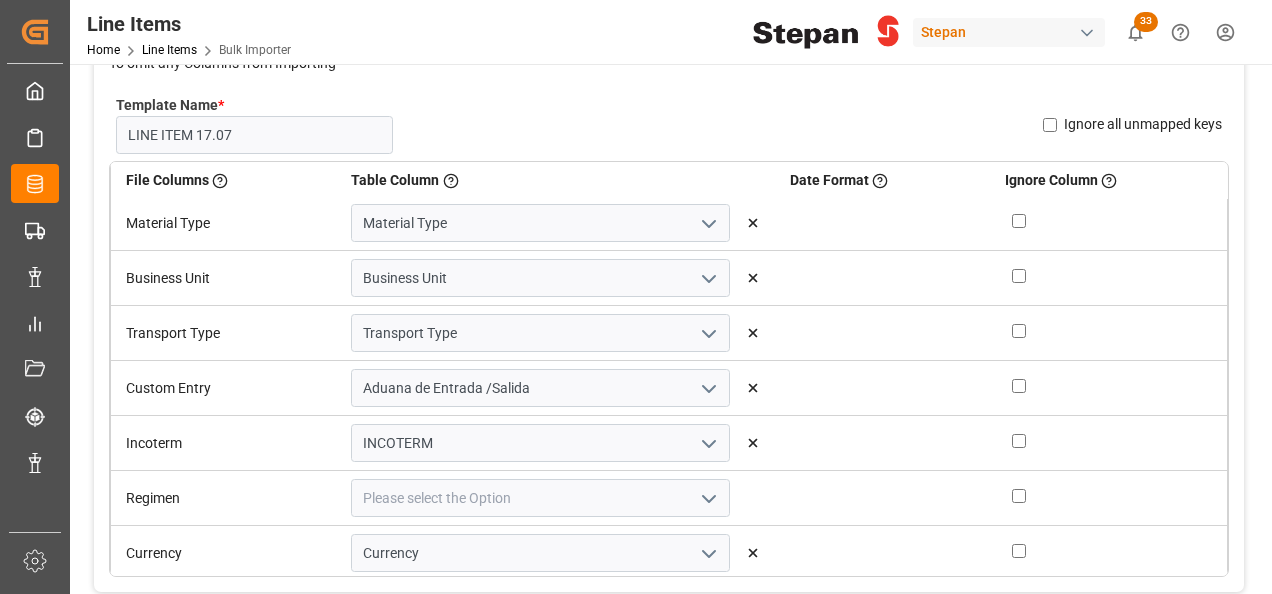 click 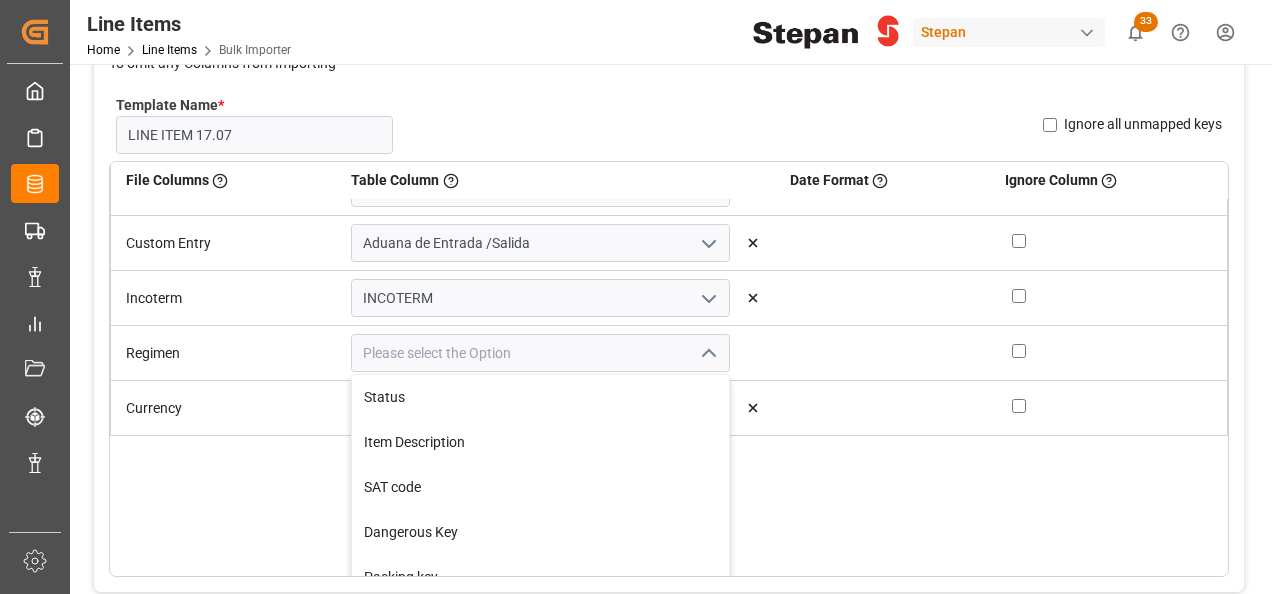 scroll, scrollTop: 456, scrollLeft: 0, axis: vertical 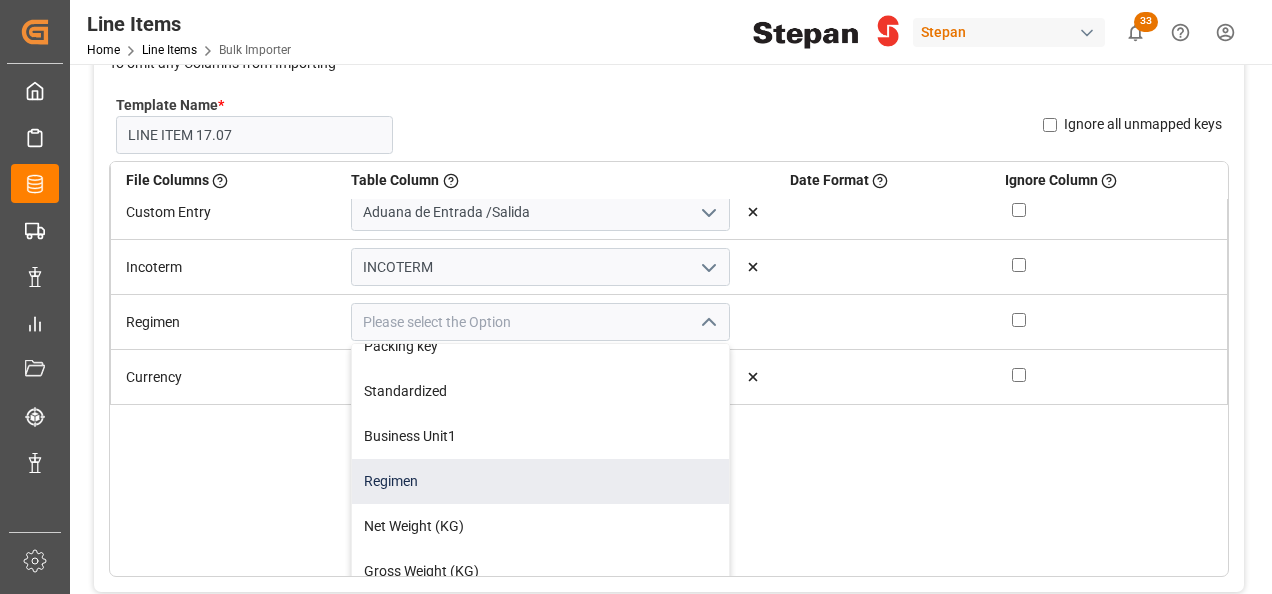 click on "Regimen" at bounding box center (540, 481) 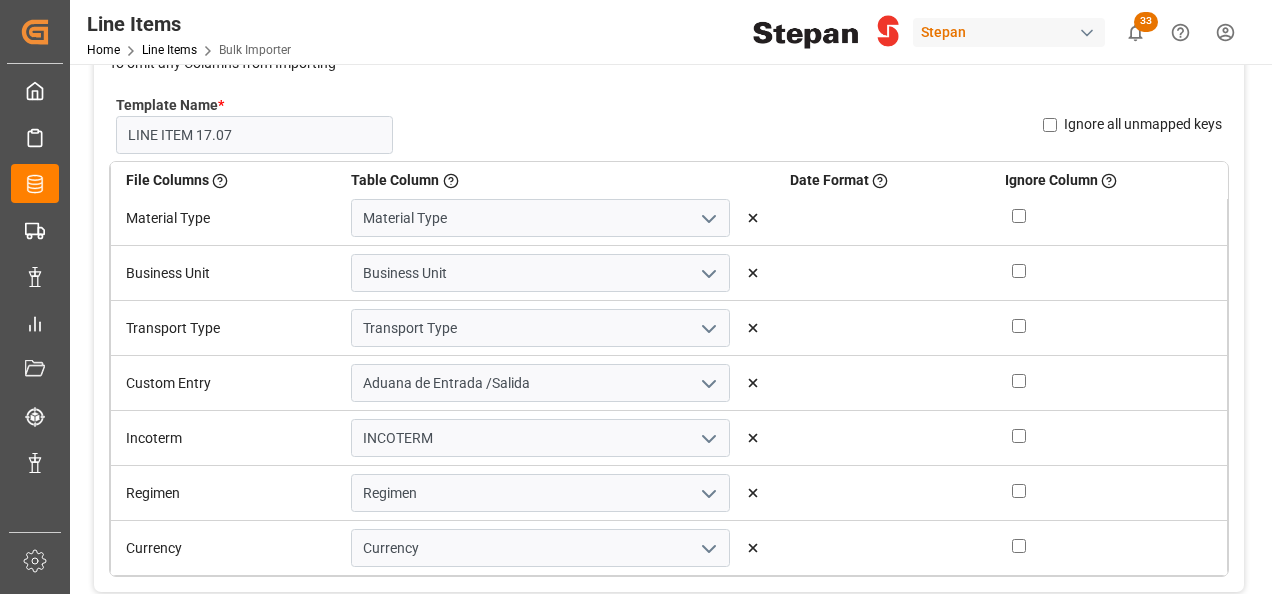 scroll, scrollTop: 280, scrollLeft: 0, axis: vertical 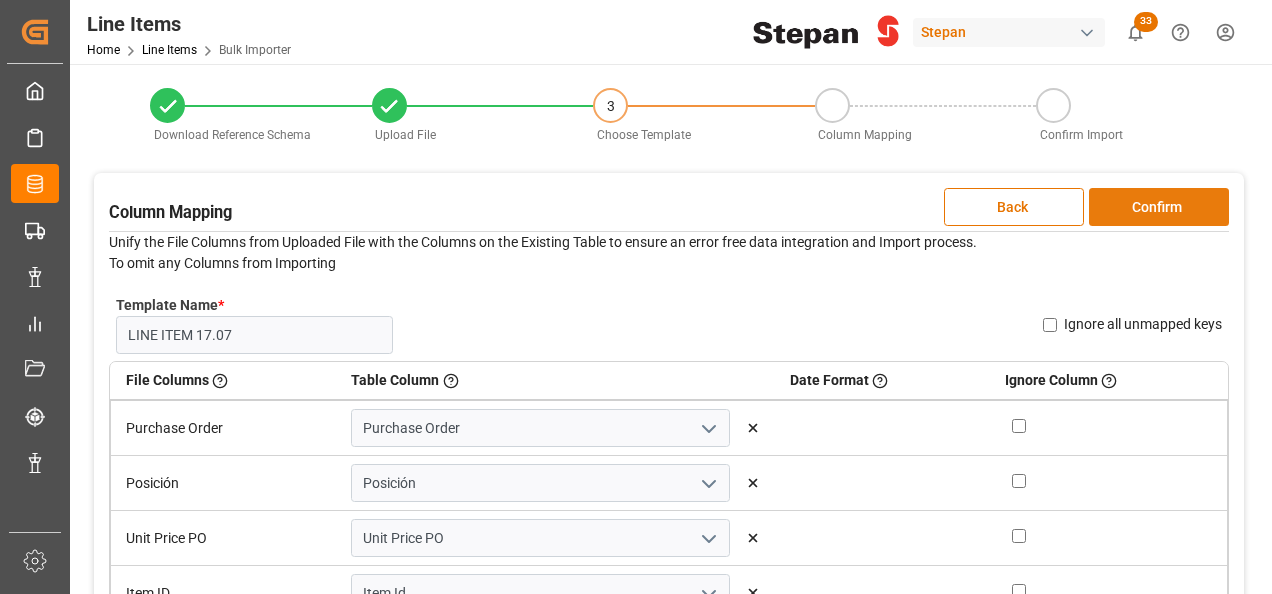 click on "Confirm" at bounding box center [1159, 207] 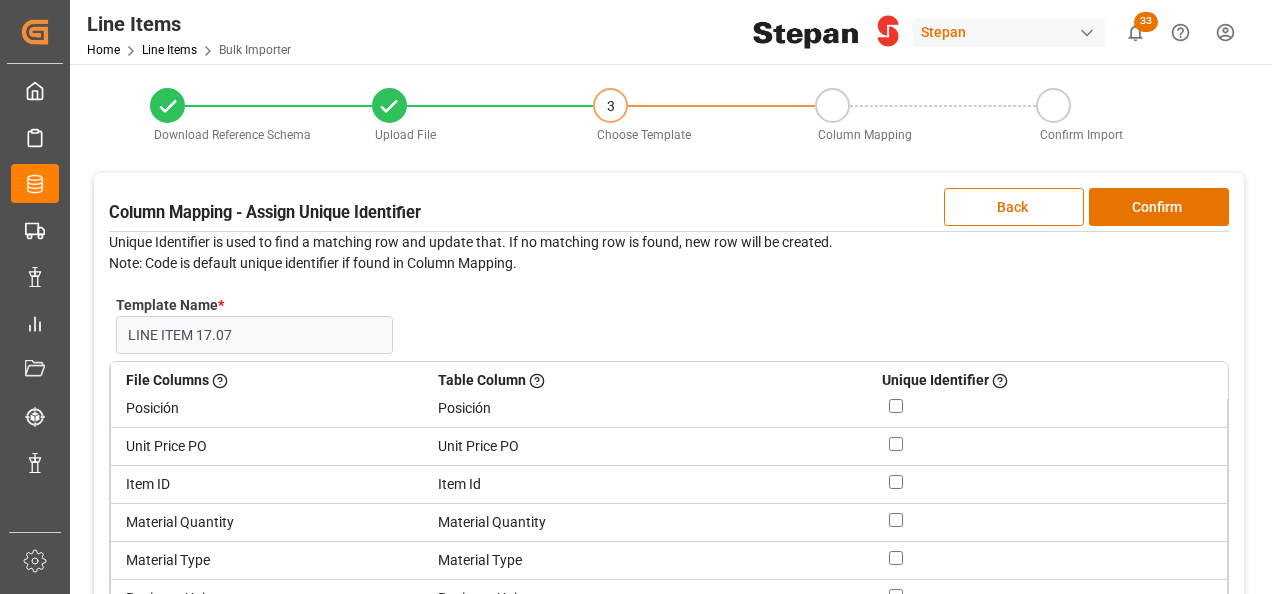 scroll, scrollTop: 76, scrollLeft: 0, axis: vertical 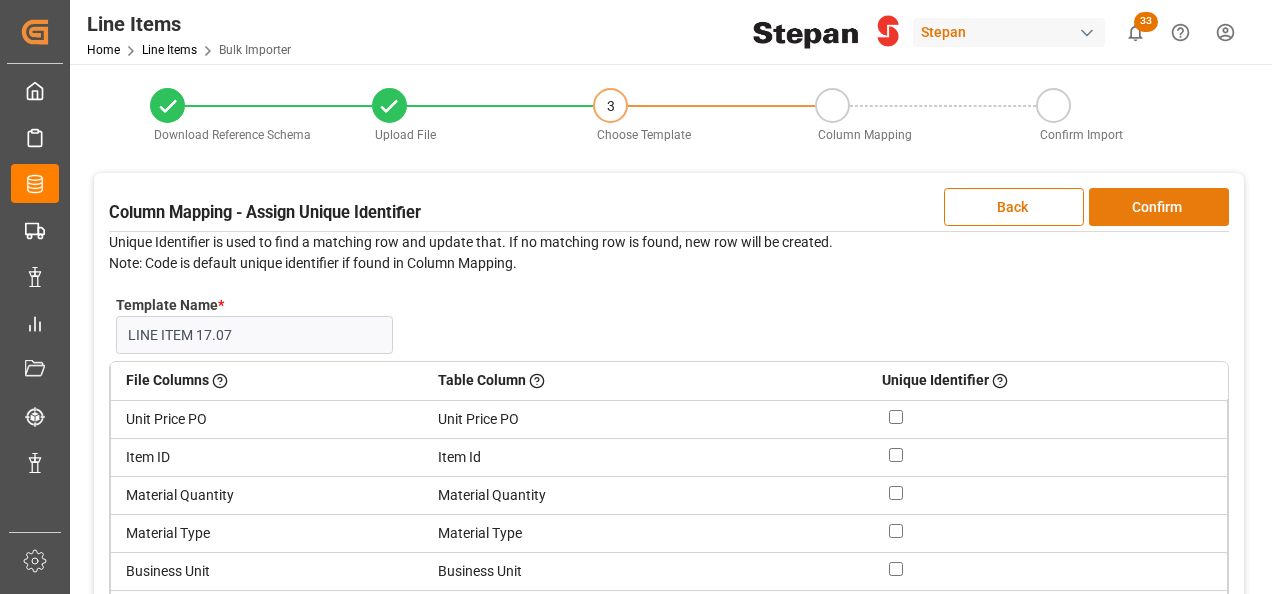 click on "Confirm" at bounding box center (1159, 207) 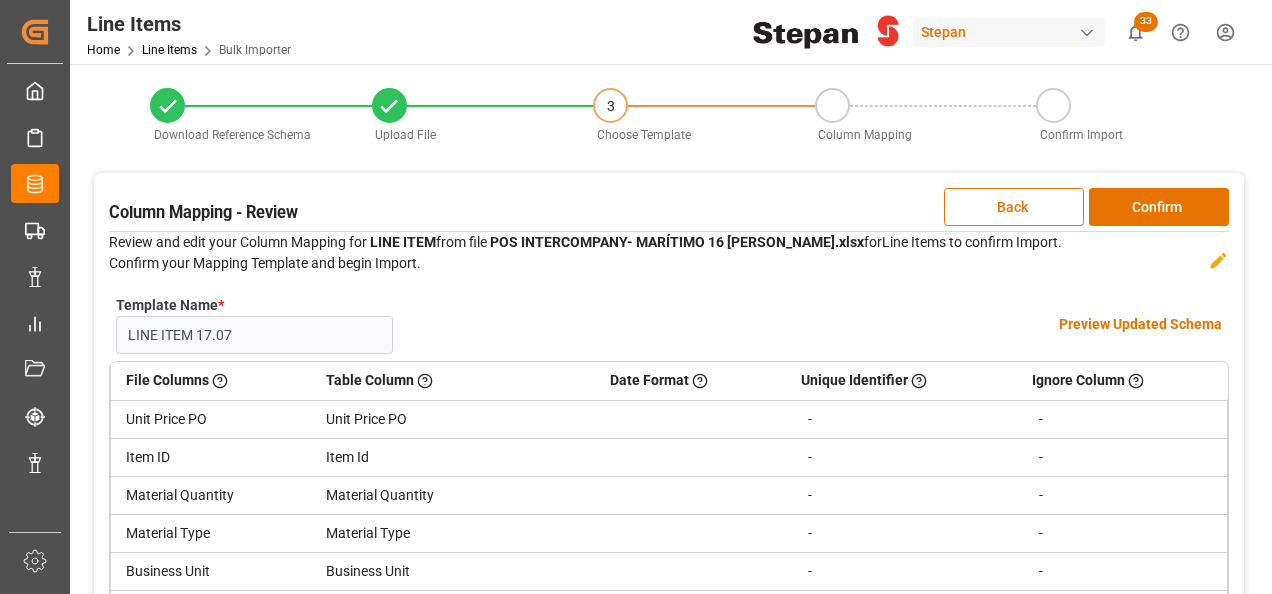 click on "Preview Updated Schema" at bounding box center (1140, 324) 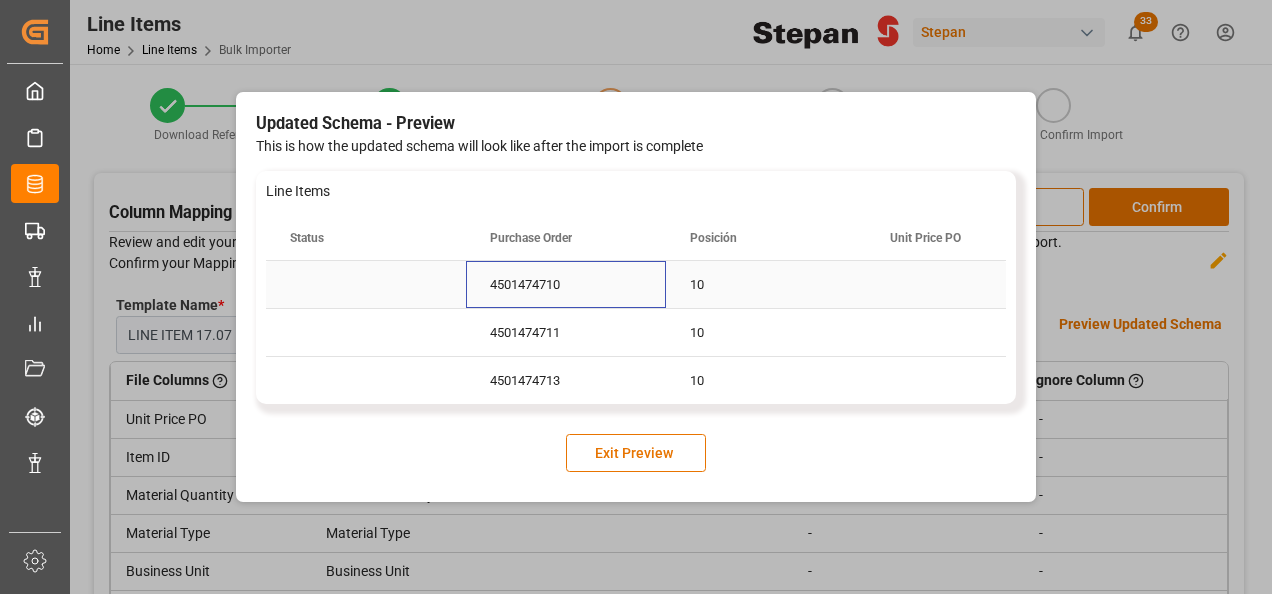click on "4501474710" at bounding box center [566, 284] 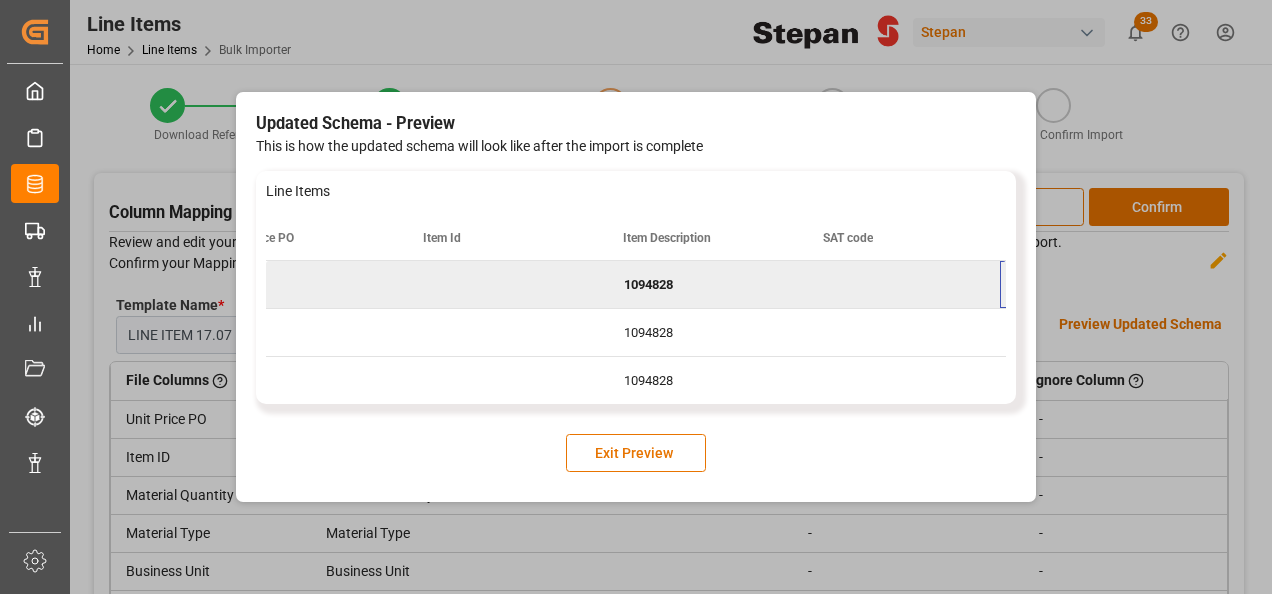scroll, scrollTop: 0, scrollLeft: 666, axis: horizontal 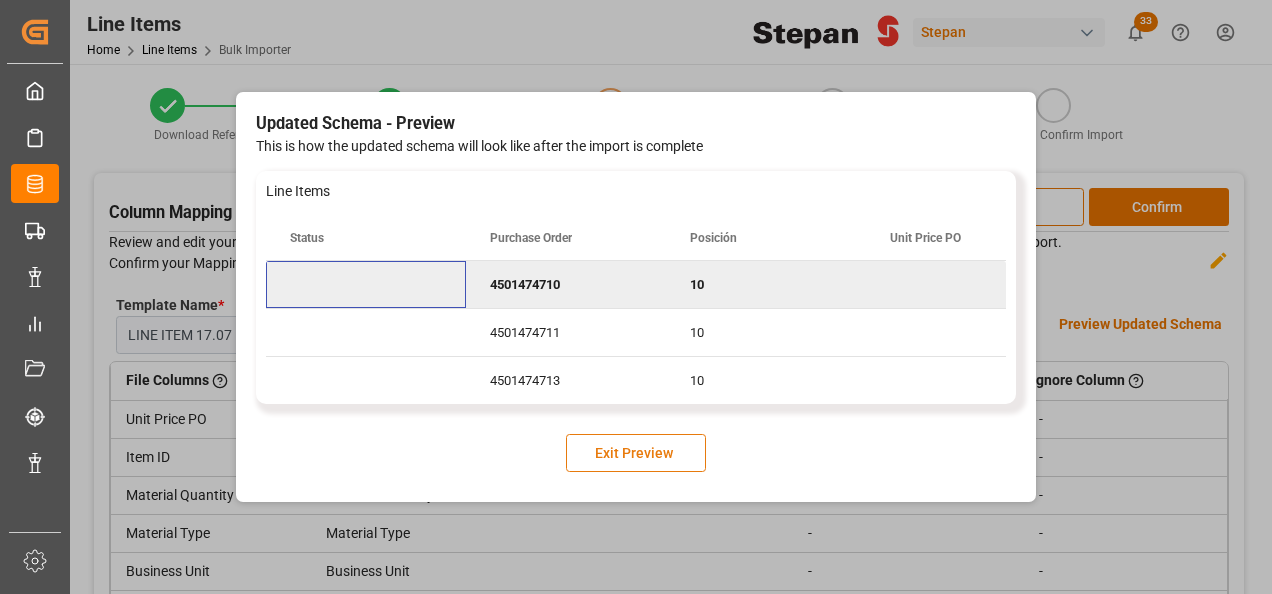 click on "Exit Preview" at bounding box center [636, 453] 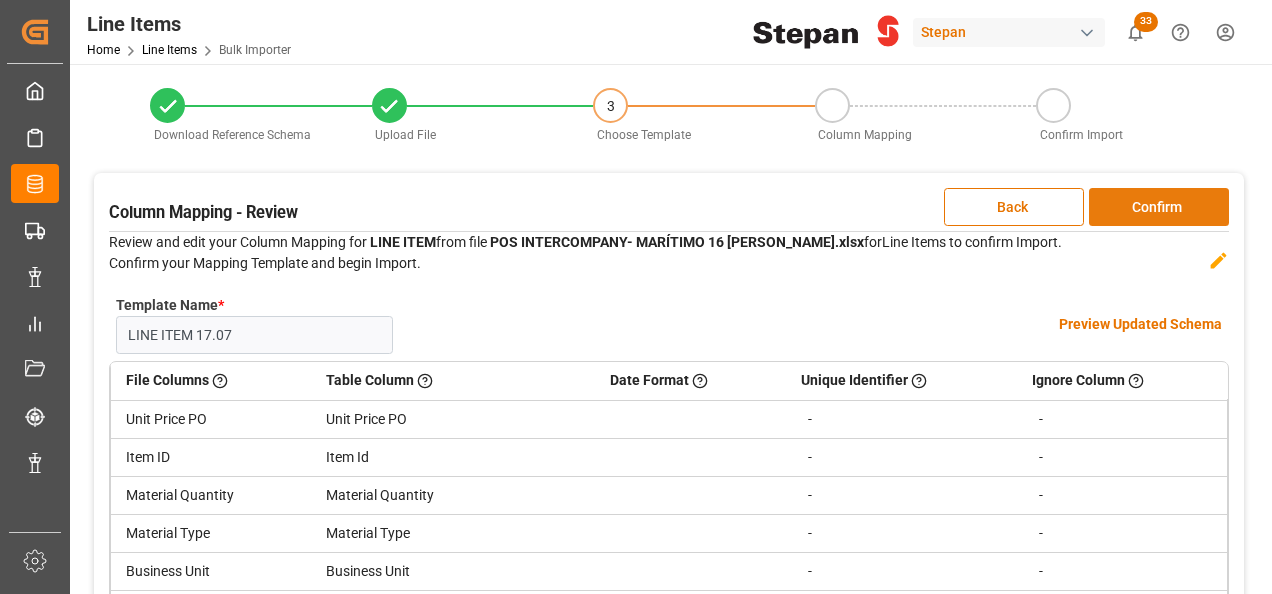 click on "Confirm" at bounding box center (1159, 207) 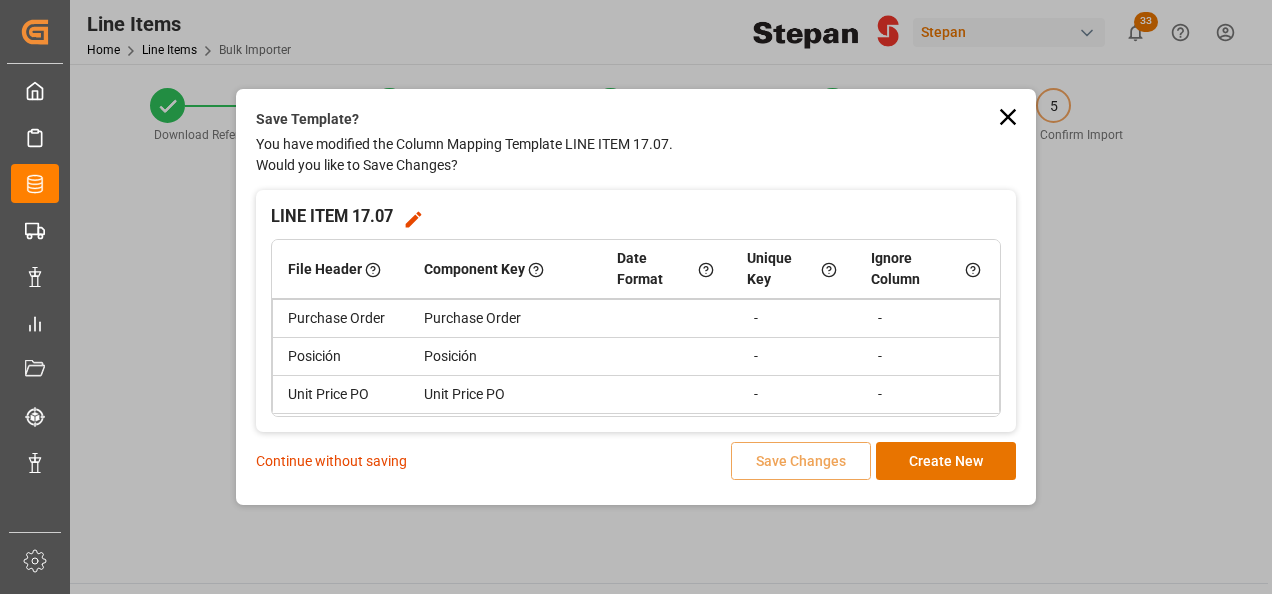 click on "Continue without saving Save Changes Create New" at bounding box center [636, 461] 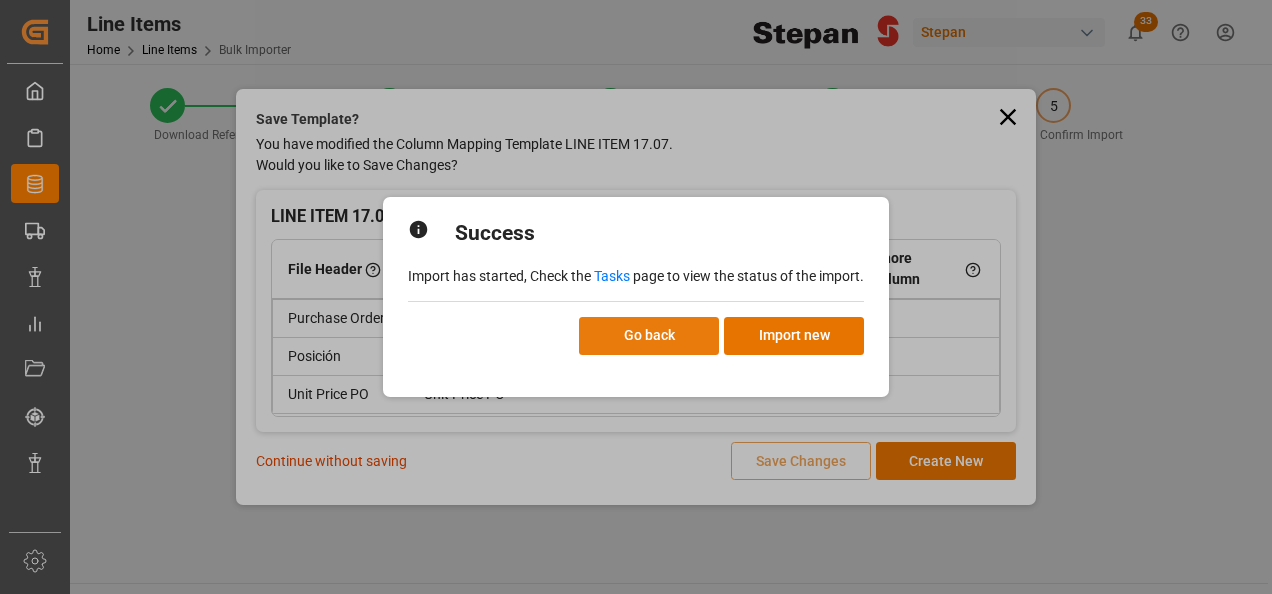 click on "Go back" at bounding box center (649, 336) 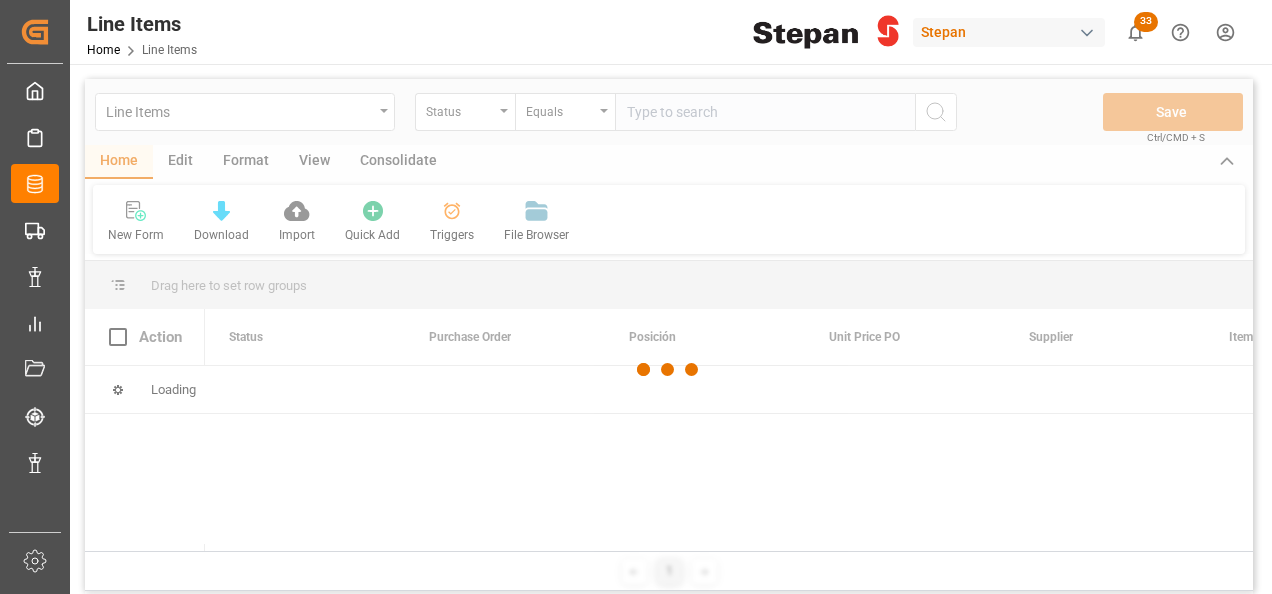click on "33" at bounding box center [1135, 32] 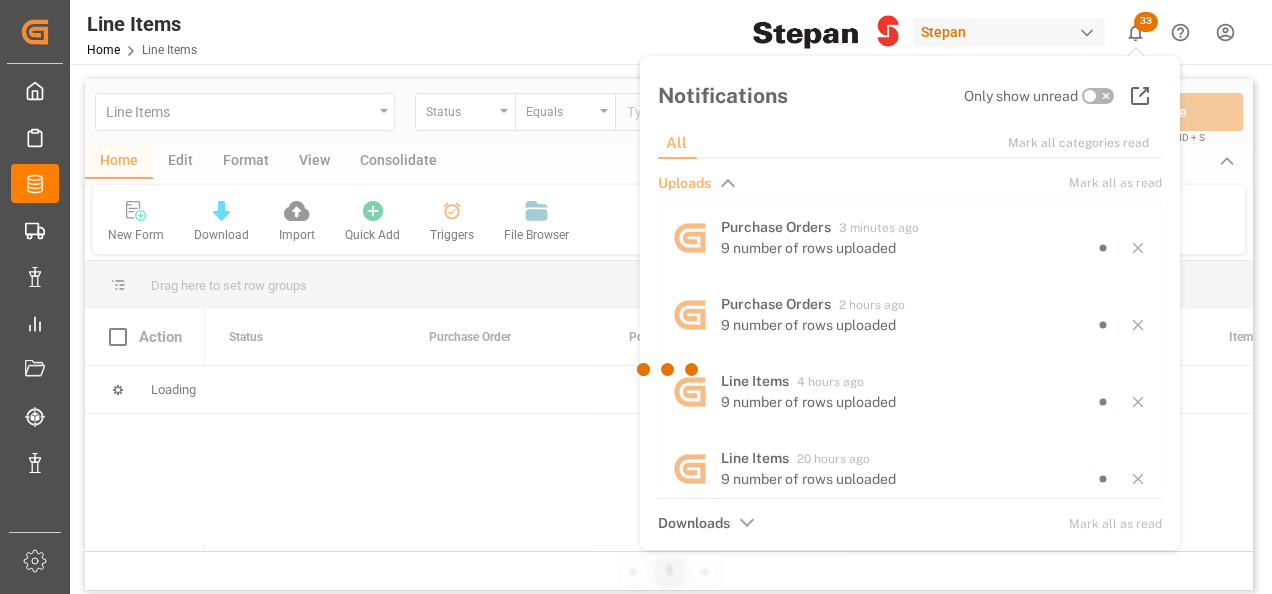 click at bounding box center (669, 370) 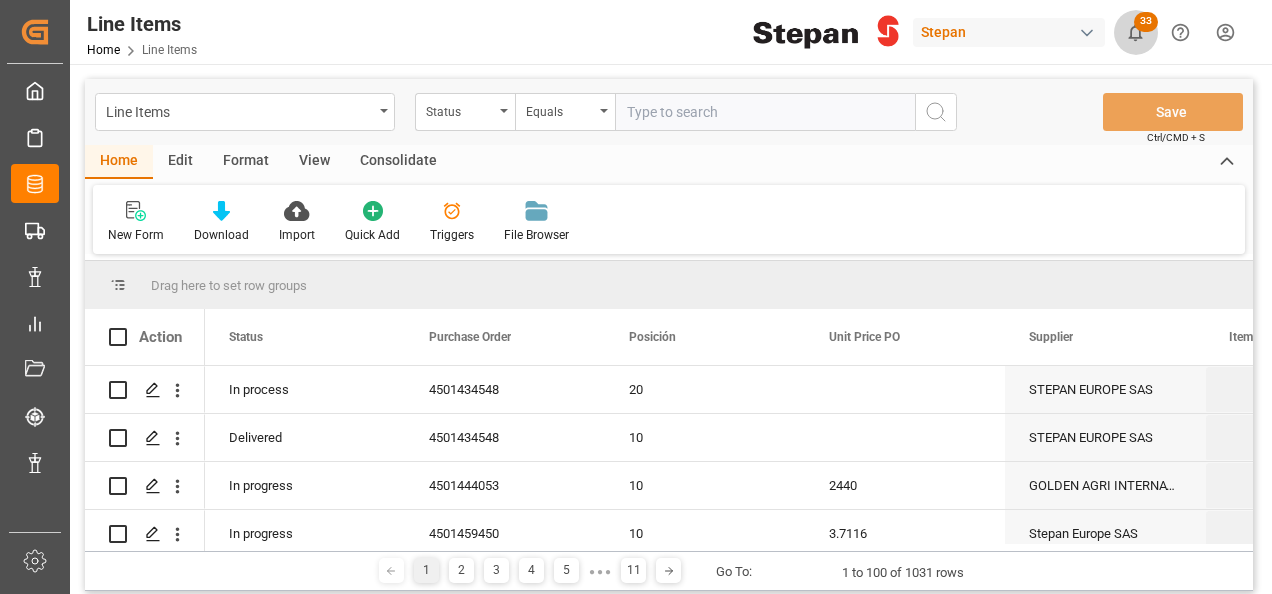 click on "33" at bounding box center [1146, 22] 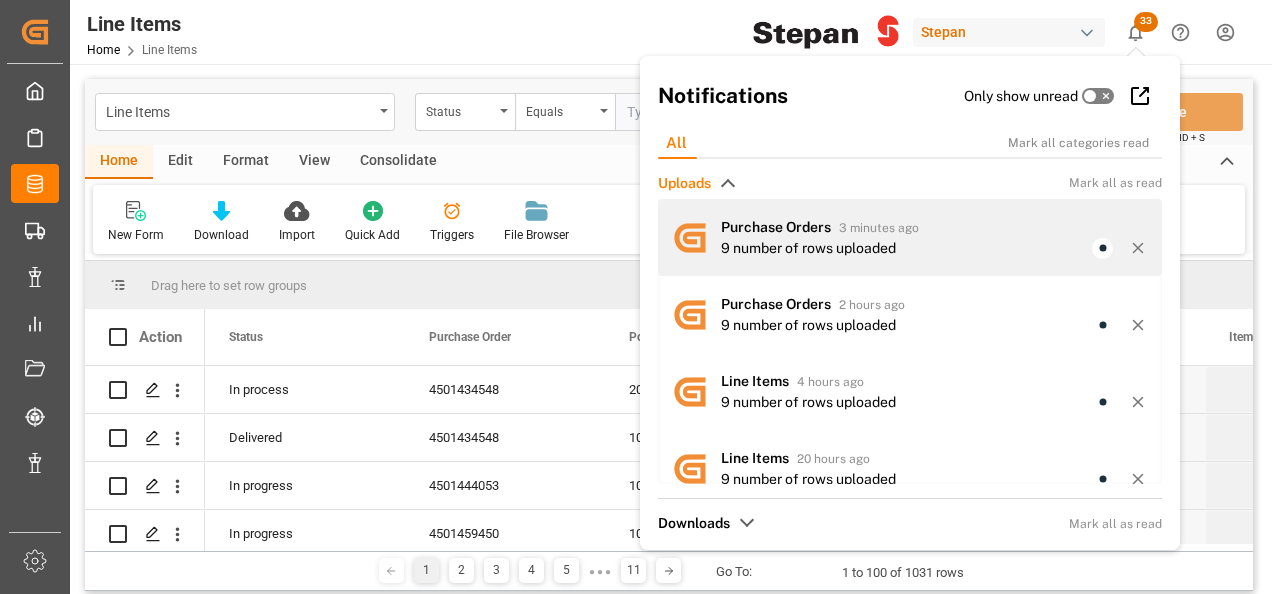 click on "Line Items Home Line Items Stepan 33 Notifications Only show unread All Mark all categories read Uploads Mark all as read Purchase Orders 3 minutes ago 9 number of rows uploaded Purchase Orders 2 hours ago 9 number of rows uploaded Line Items 4 hours ago 9 number of rows uploaded Line Items 20 hours ago 9 number of rows uploaded Purchase Orders 20 hours ago 9 number of rows uploaded Line Items [DATE] 4 number of rows uploaded Line Items [DATE] 4 number of rows uploaded Purchase Orders [DATE] 4 number of rows uploaded Line Items [DATE] 16 number of rows uploaded Purchase Orders [DATE] Bulk import failed Line Items [DATE] 4 number of rows uploaded Purchase Orders [DATE] 4 number of rows uploaded Downloads Mark all as read Container Schema [DATE] 794 number of rows downloaded Container Schema [DATE] 790 number of rows downloaded Purchase Orders [DATE] 955 number of rows downloaded Purchase Orders [DATE] 955 number of rows downloaded Purchase Orders [DATE] 20" at bounding box center [669, 297] 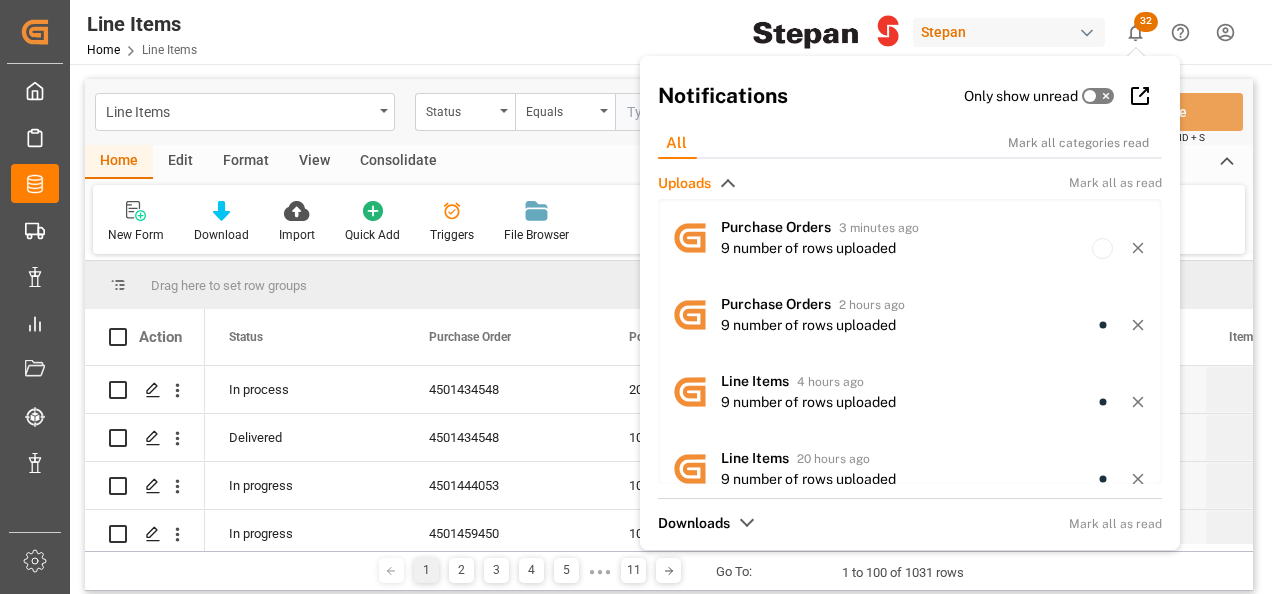 click on "Line Items Home Line Items Stepan 32 Notifications Only show unread All Mark all categories read Uploads Mark all as read Purchase Orders 3 minutes ago 9 number of rows uploaded Purchase Orders 2 hours ago 9 number of rows uploaded Line Items 4 hours ago 9 number of rows uploaded Line Items 20 hours ago 9 number of rows uploaded Purchase Orders 20 hours ago 9 number of rows uploaded Line Items [DATE] 4 number of rows uploaded Line Items [DATE] 4 number of rows uploaded Purchase Orders [DATE] 4 number of rows uploaded Line Items [DATE] 16 number of rows uploaded Purchase Orders [DATE] Bulk import failed Line Items [DATE] 4 number of rows uploaded Purchase Orders [DATE] 4 number of rows uploaded Downloads Mark all as read Container Schema [DATE] 794 number of rows downloaded Container Schema [DATE] 790 number of rows downloaded Purchase Orders [DATE] 955 number of rows downloaded Purchase Orders [DATE] 955 number of rows downloaded Purchase Orders [DATE]" at bounding box center [664, 32] 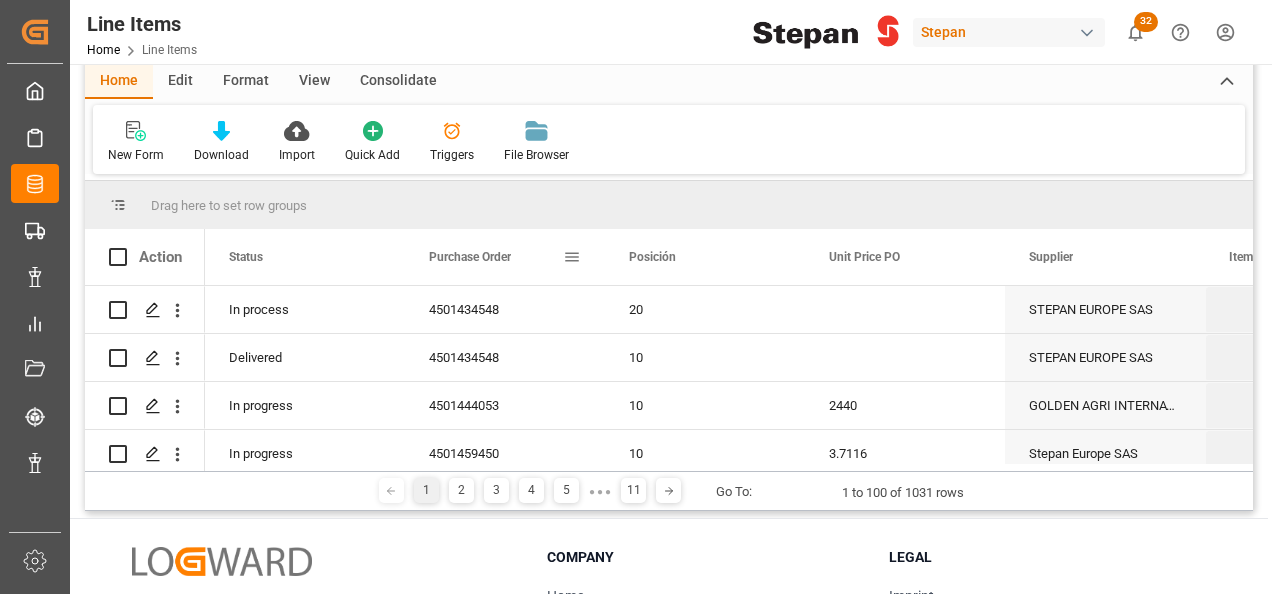 scroll, scrollTop: 0, scrollLeft: 0, axis: both 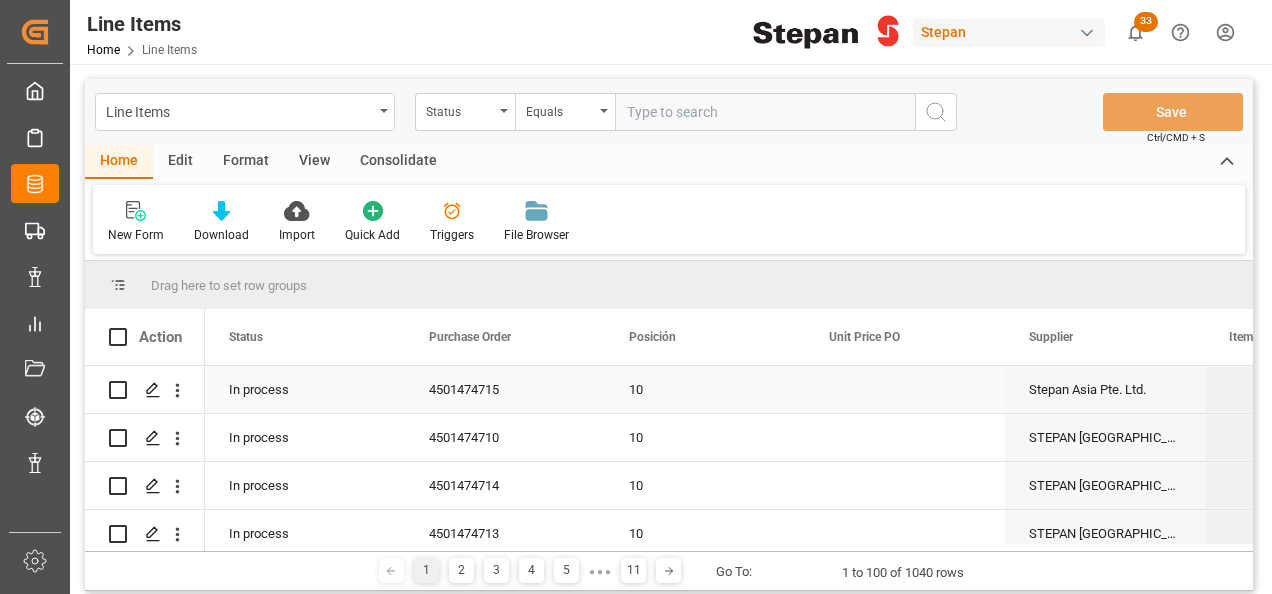 click at bounding box center [905, 389] 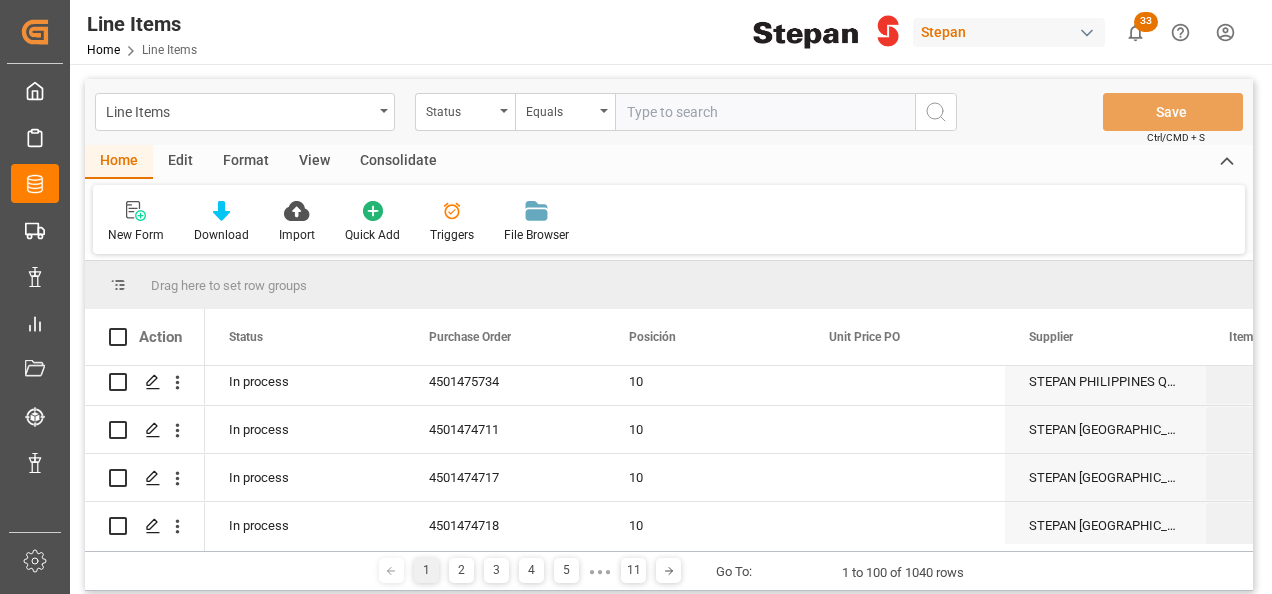 scroll, scrollTop: 0, scrollLeft: 0, axis: both 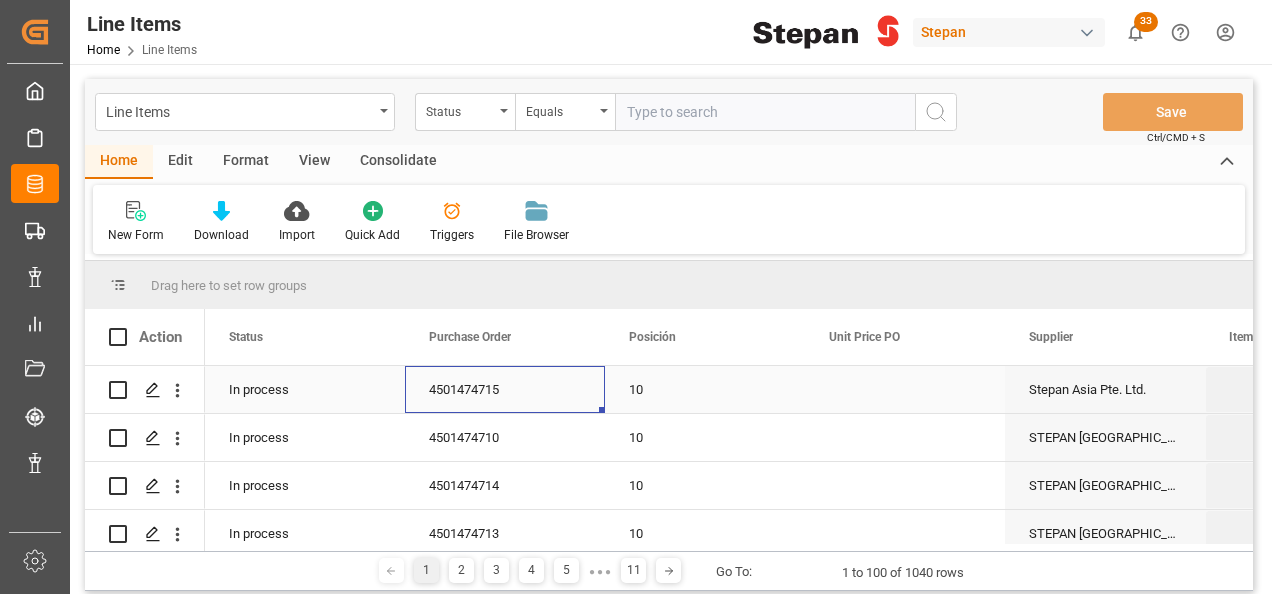 click on "4501474715" at bounding box center (505, 389) 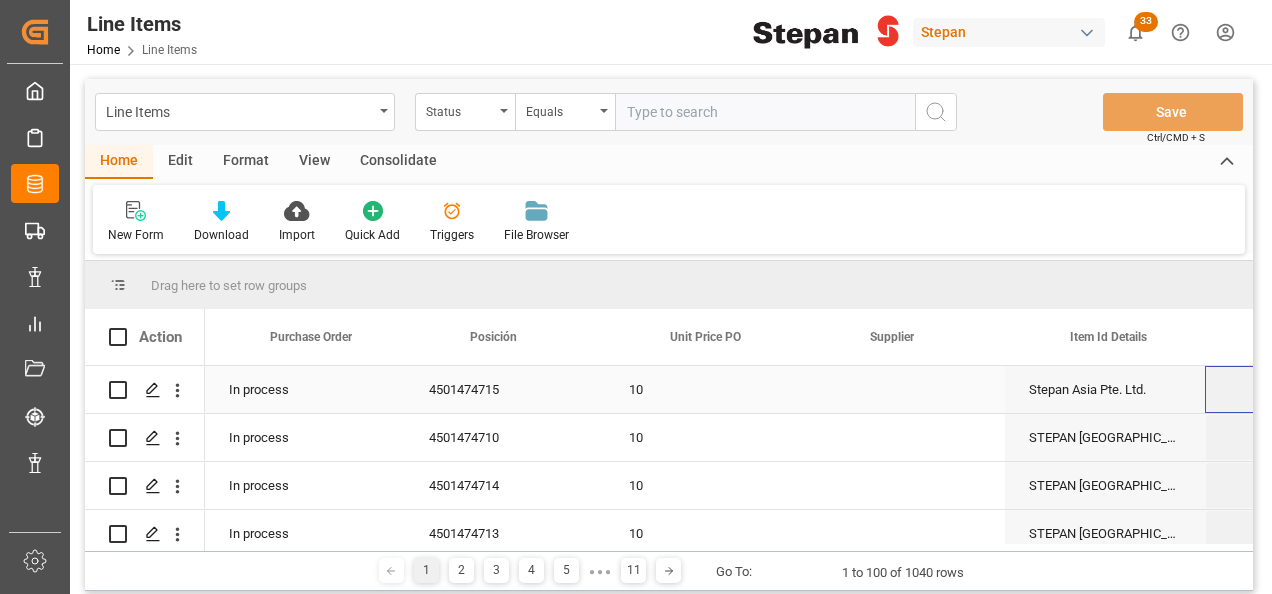 scroll, scrollTop: 0, scrollLeft: 158, axis: horizontal 